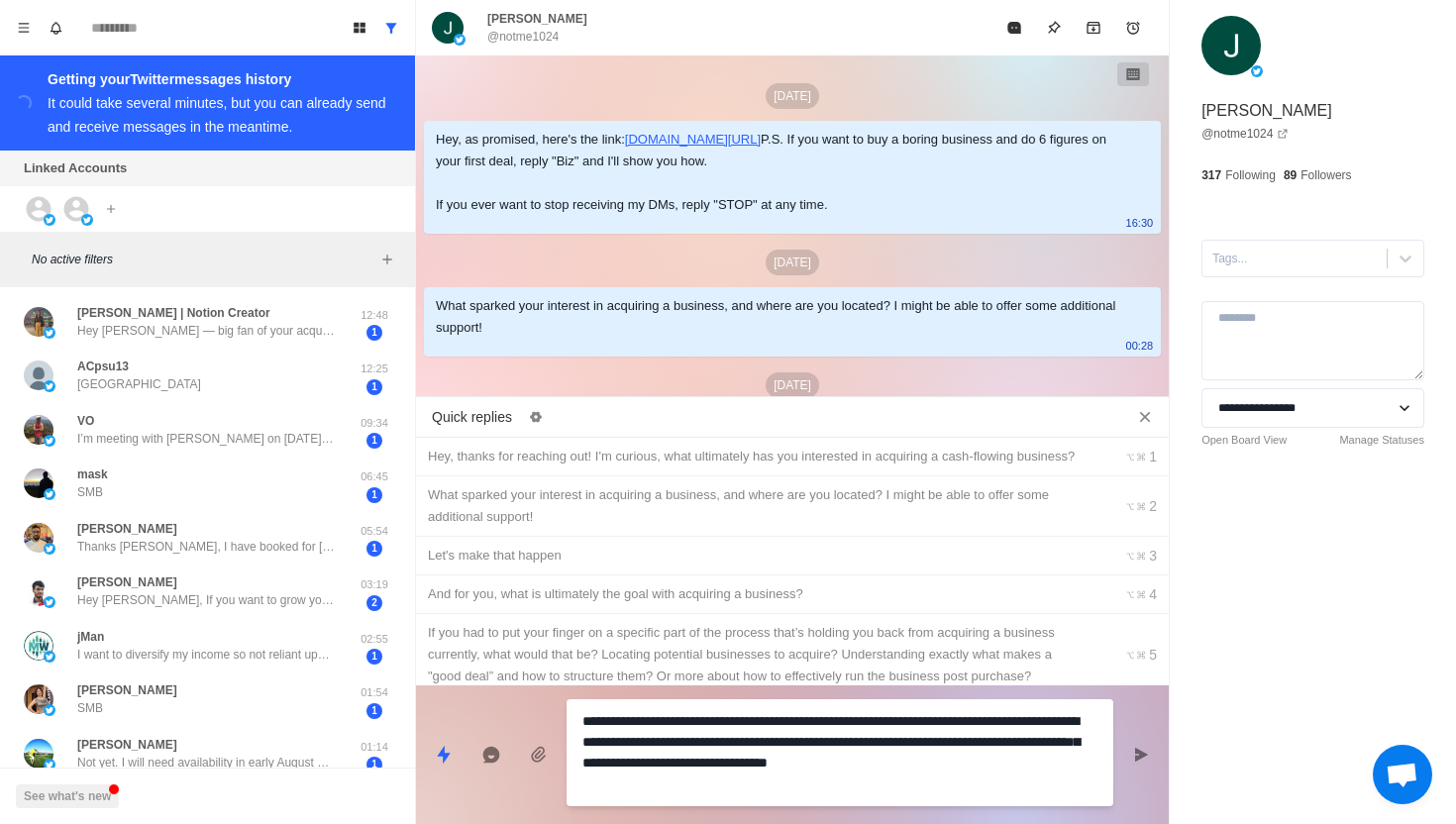 scroll, scrollTop: 0, scrollLeft: 0, axis: both 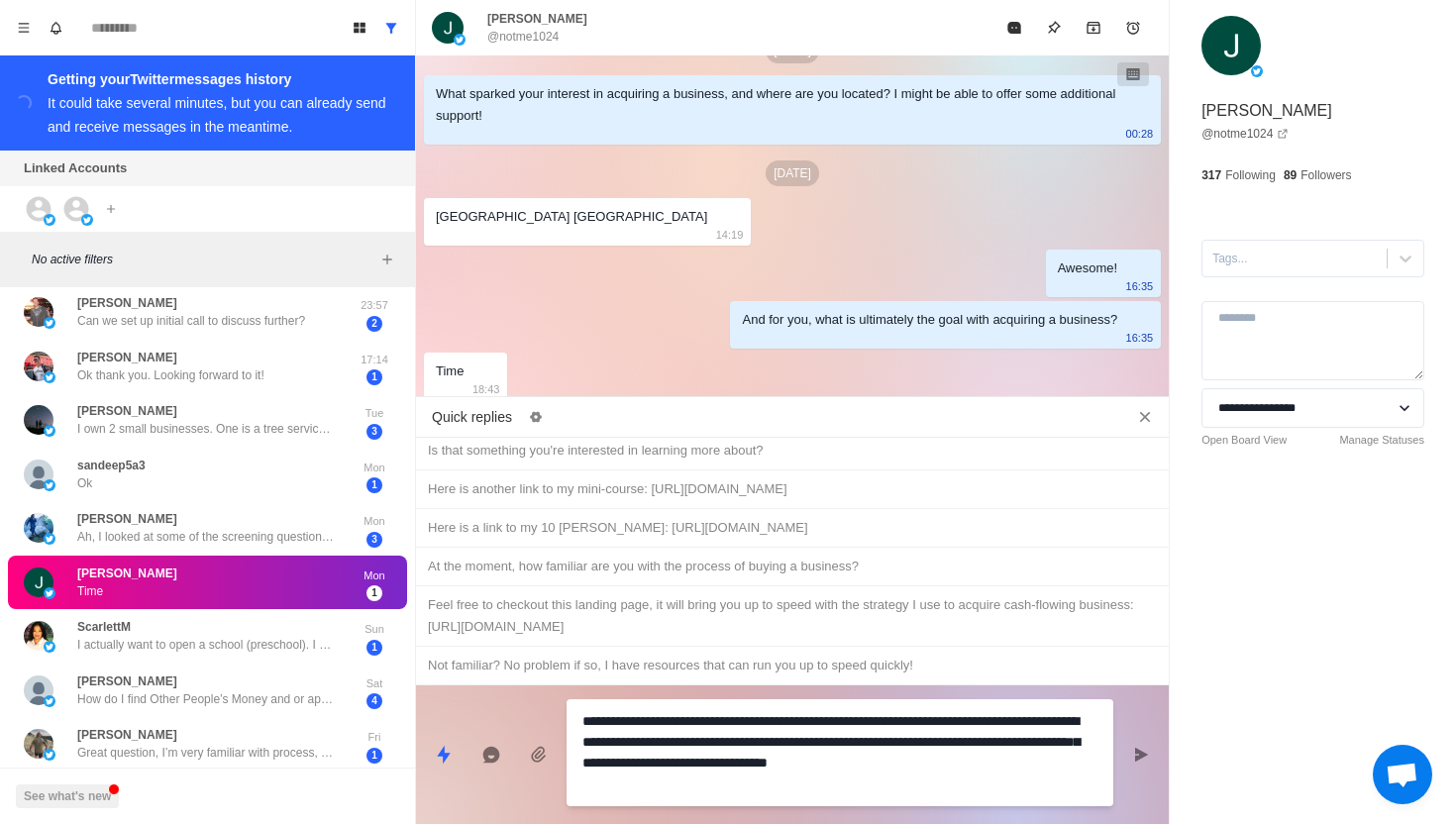 type on "*" 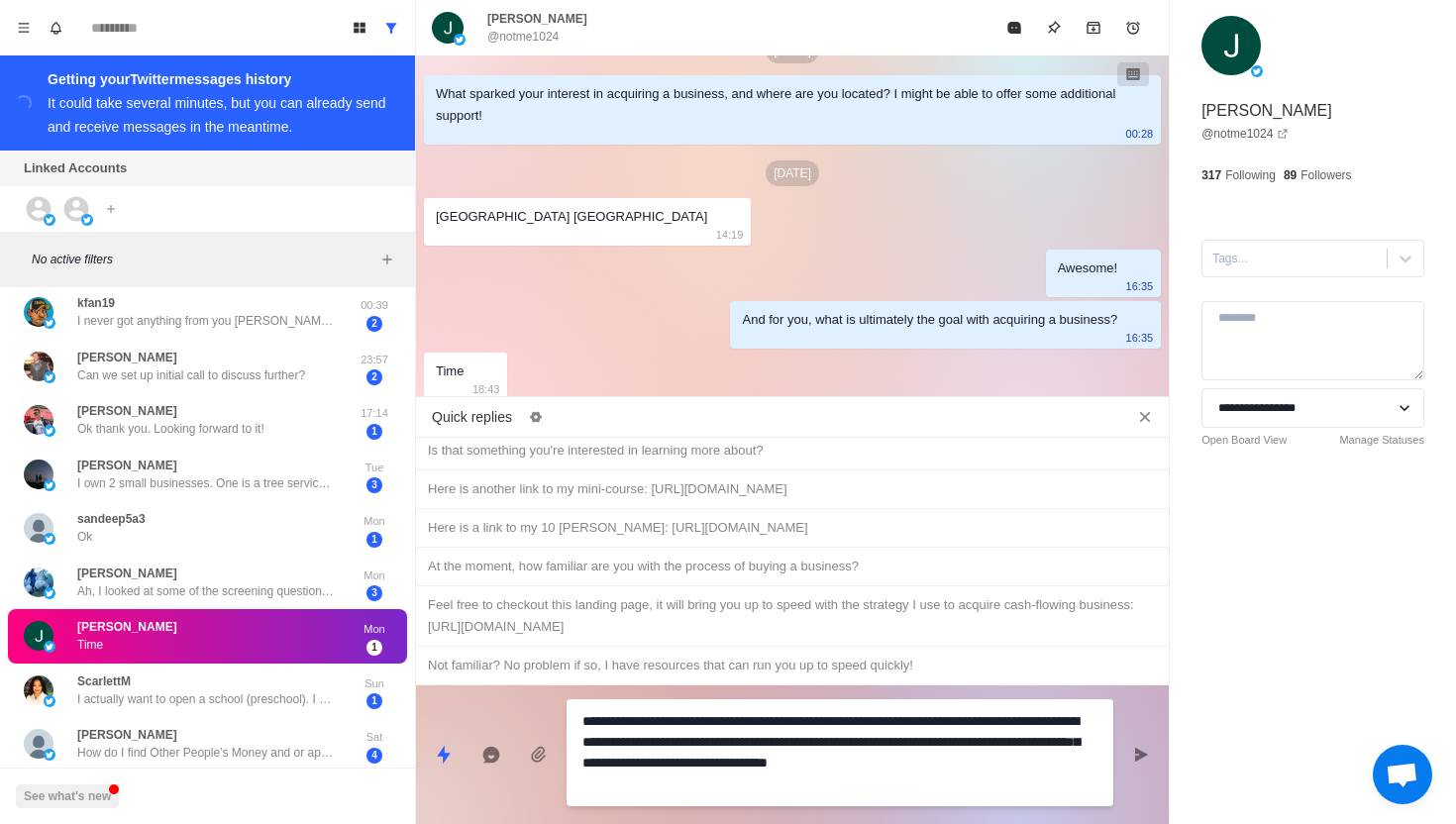 scroll, scrollTop: 657, scrollLeft: 0, axis: vertical 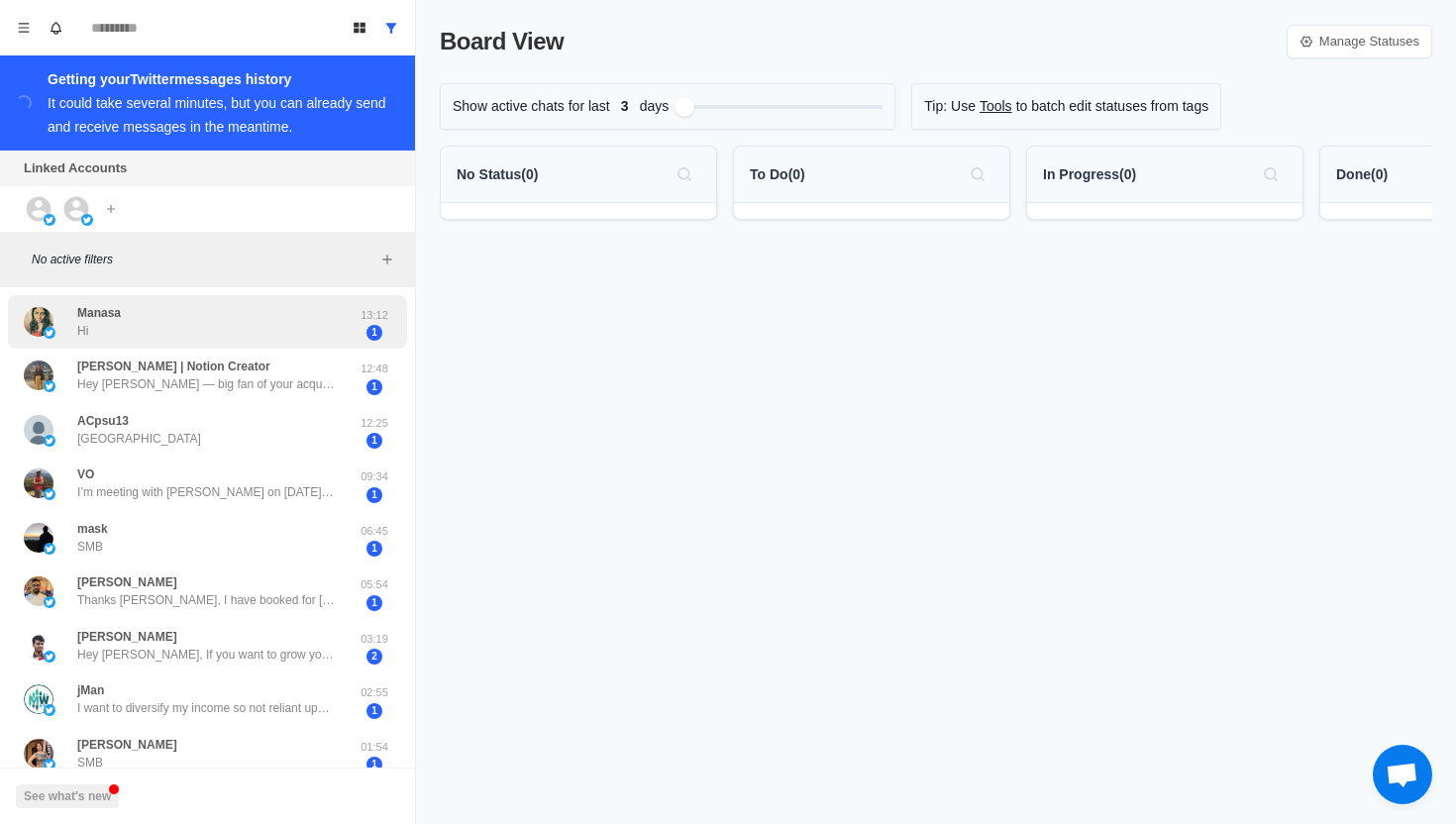 click on "Manasa Hi" at bounding box center (186, 322) 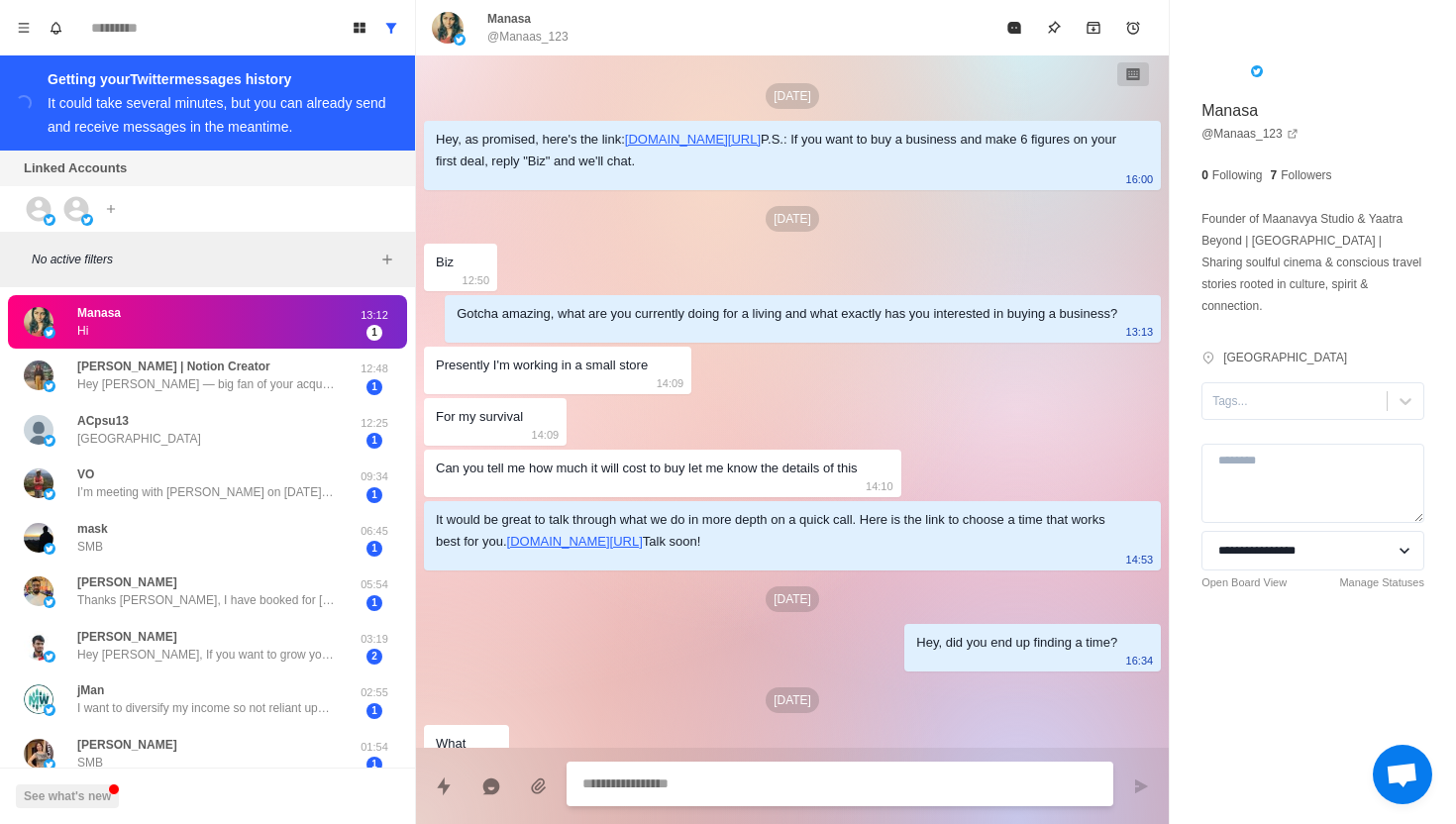 scroll, scrollTop: 443, scrollLeft: 0, axis: vertical 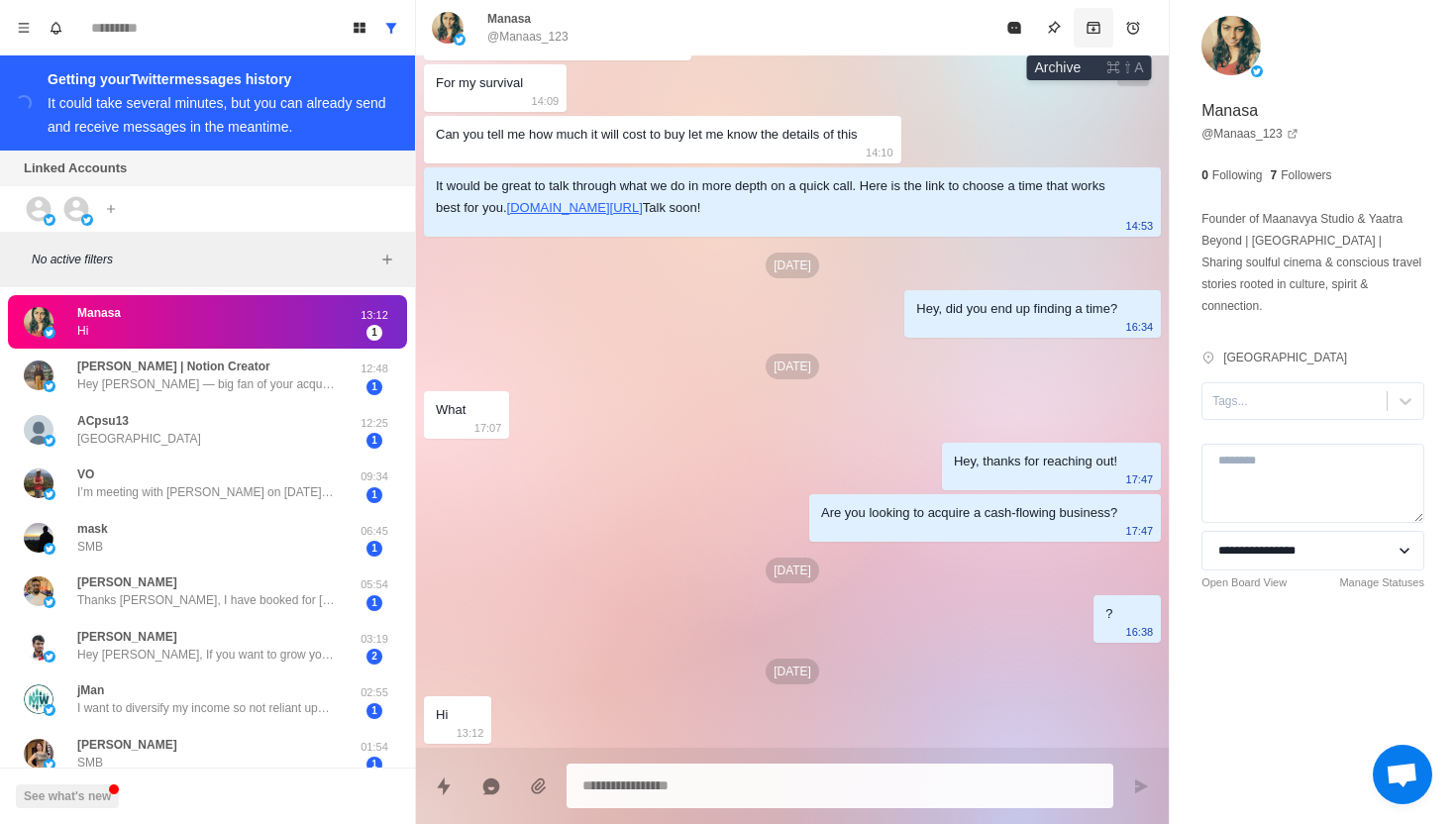 click at bounding box center [1093, 28] 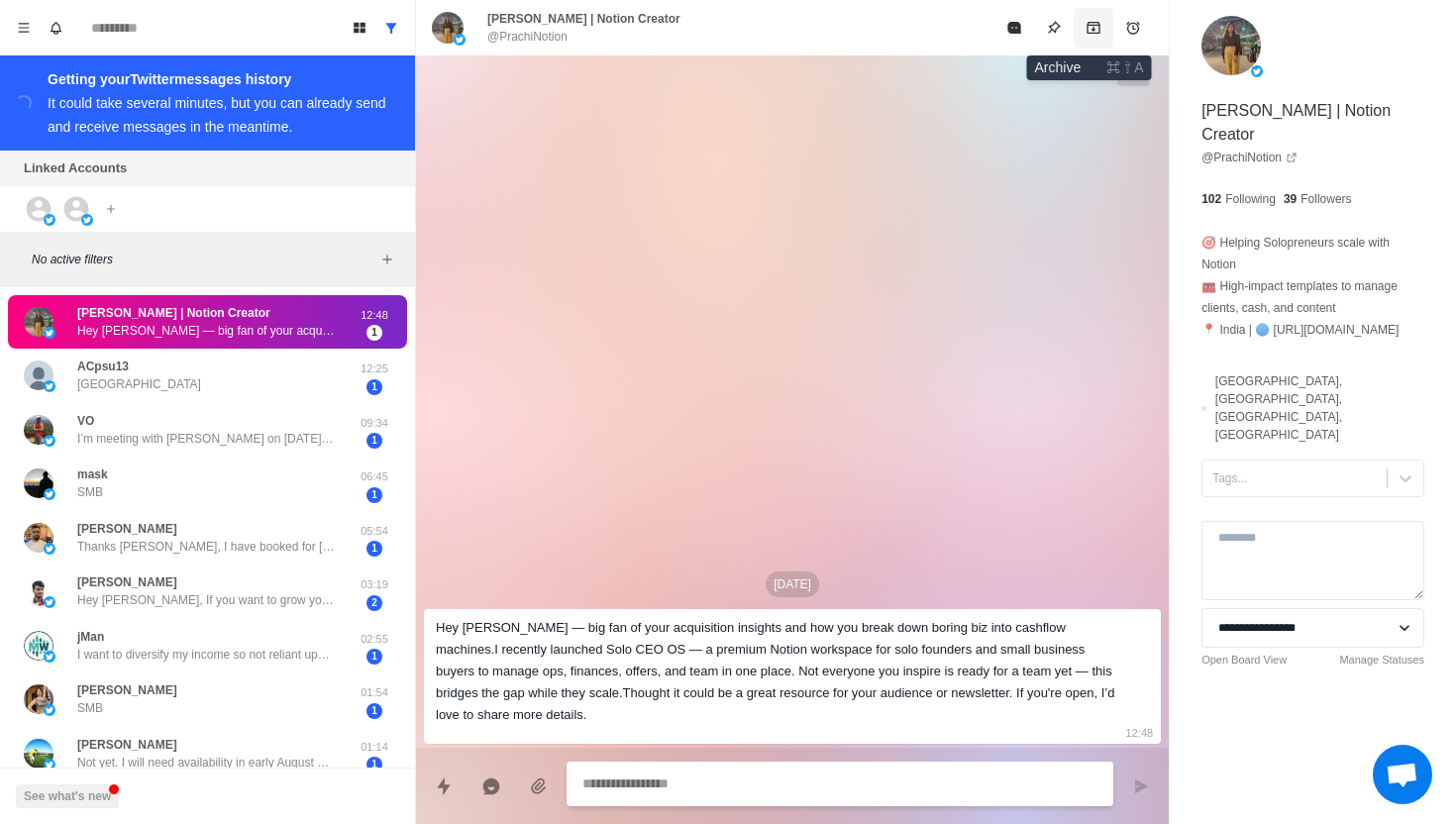 click 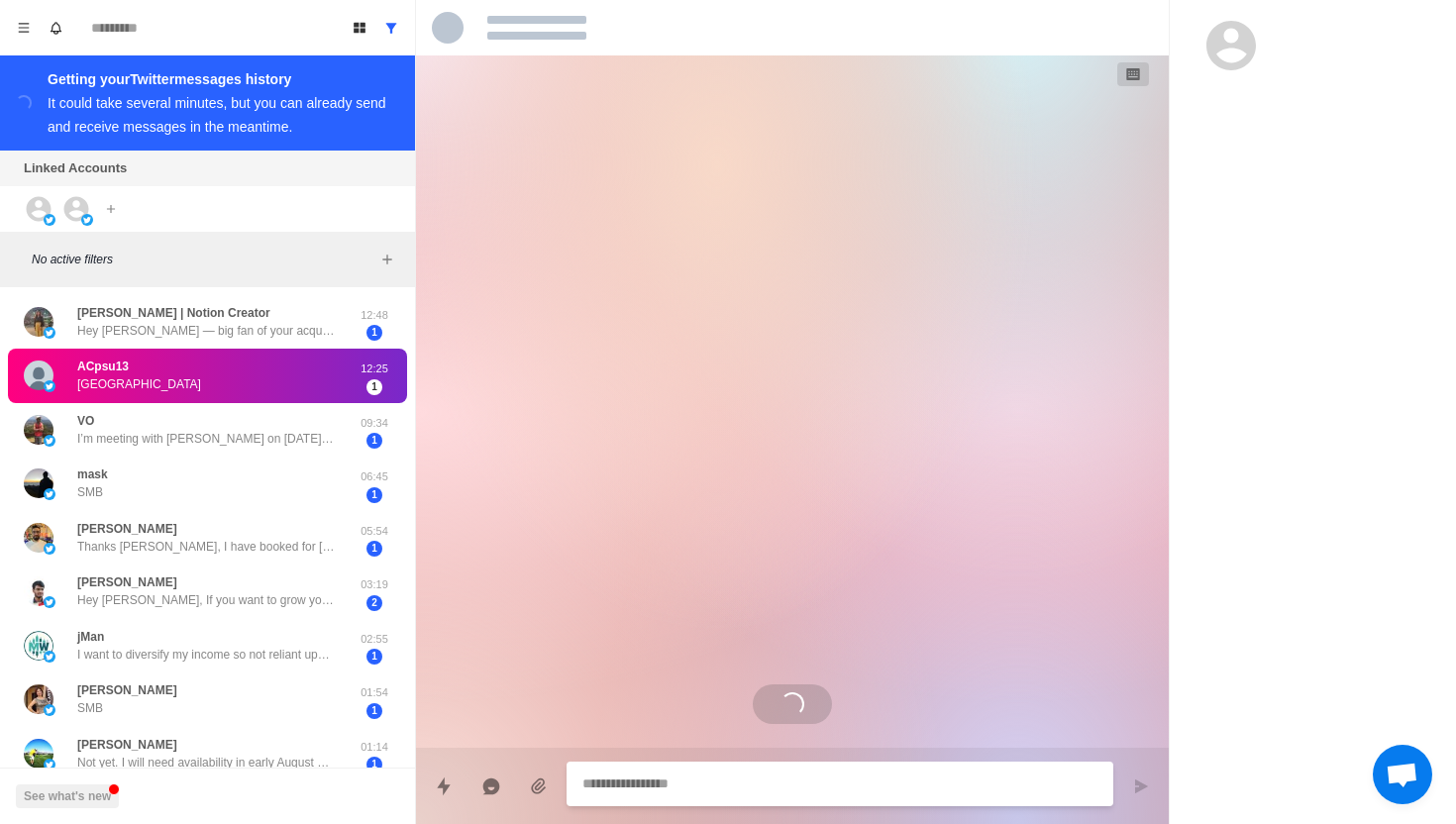 type on "*" 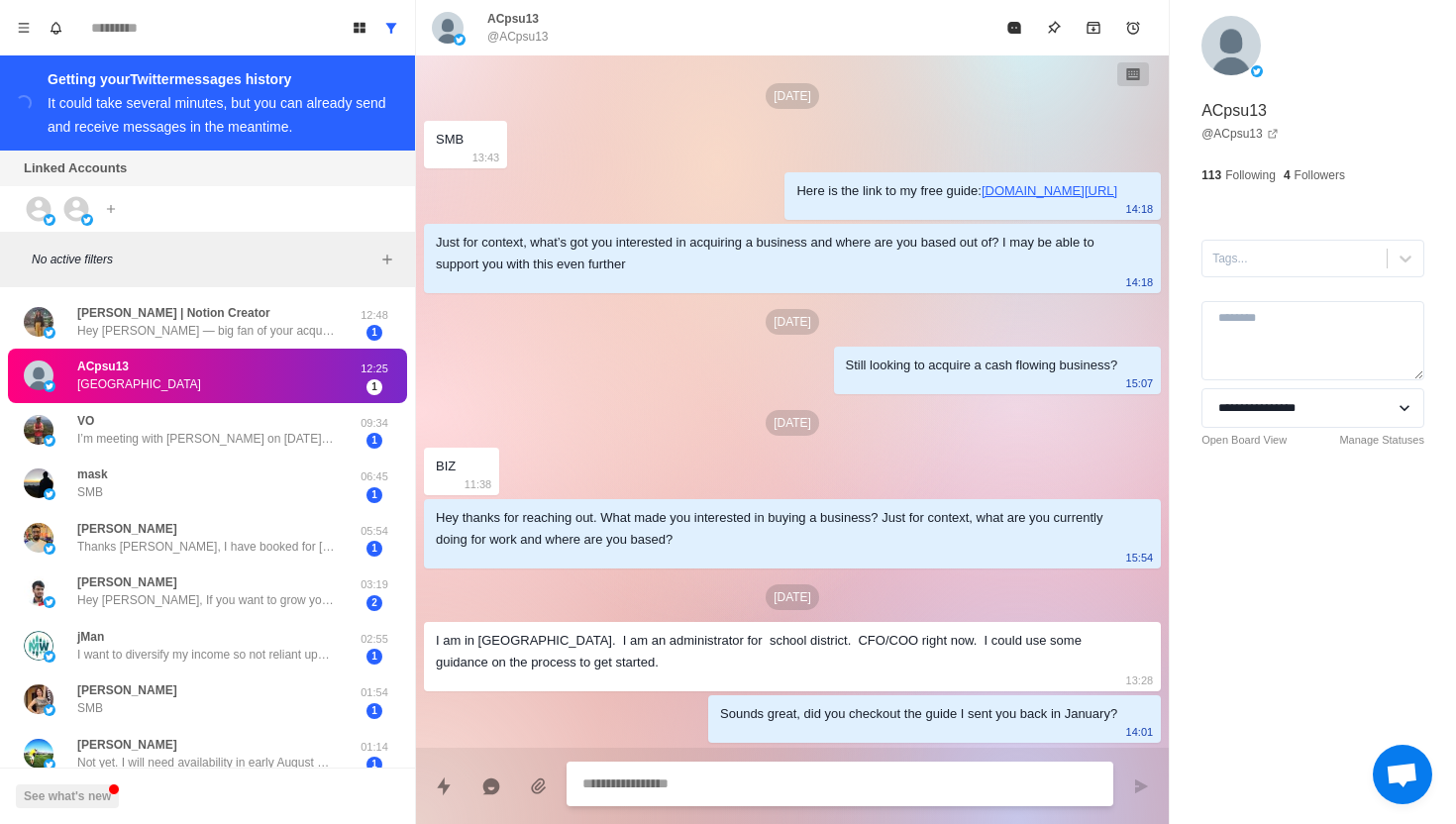 scroll, scrollTop: 455, scrollLeft: 0, axis: vertical 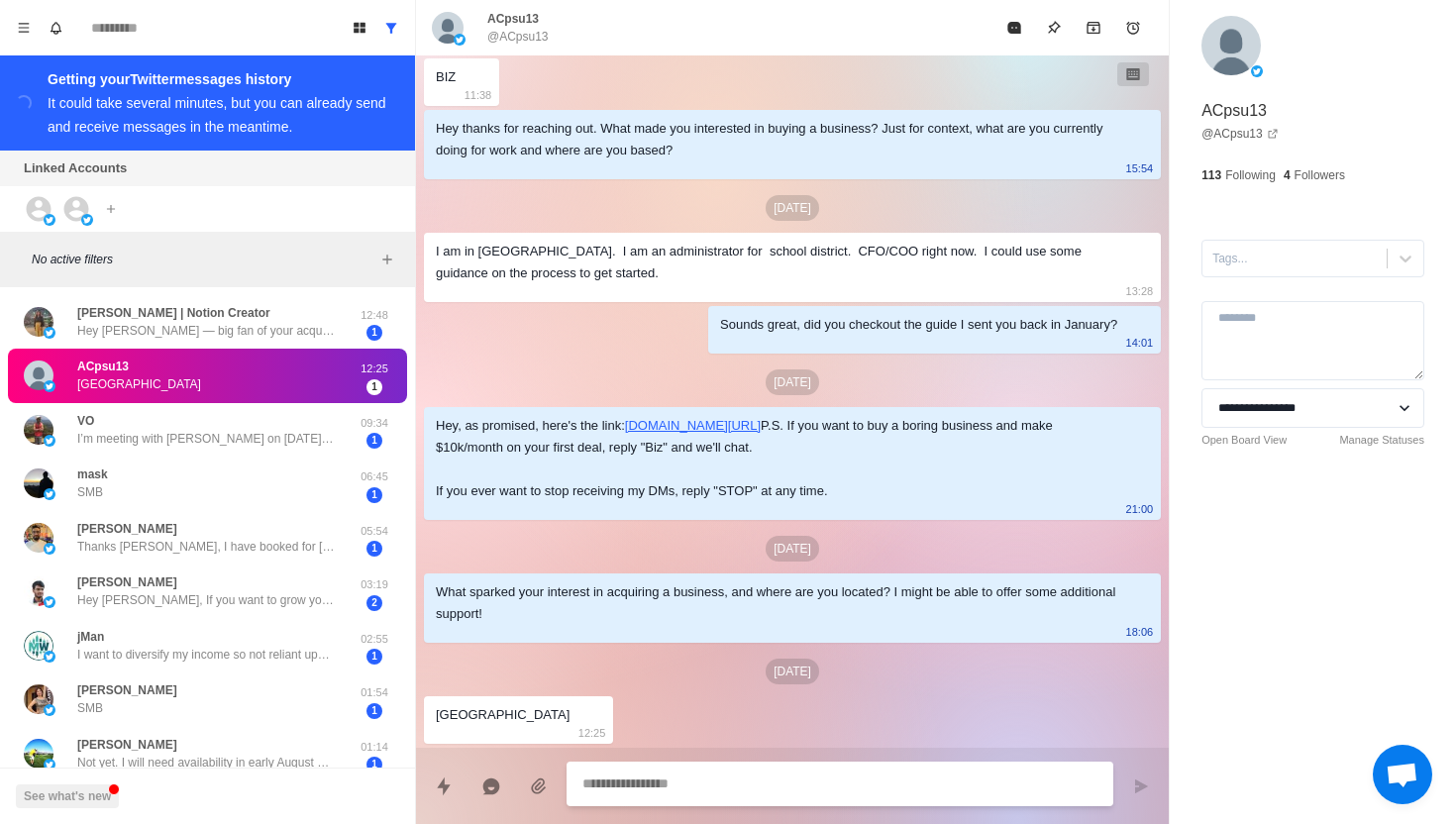 click at bounding box center [840, 783] 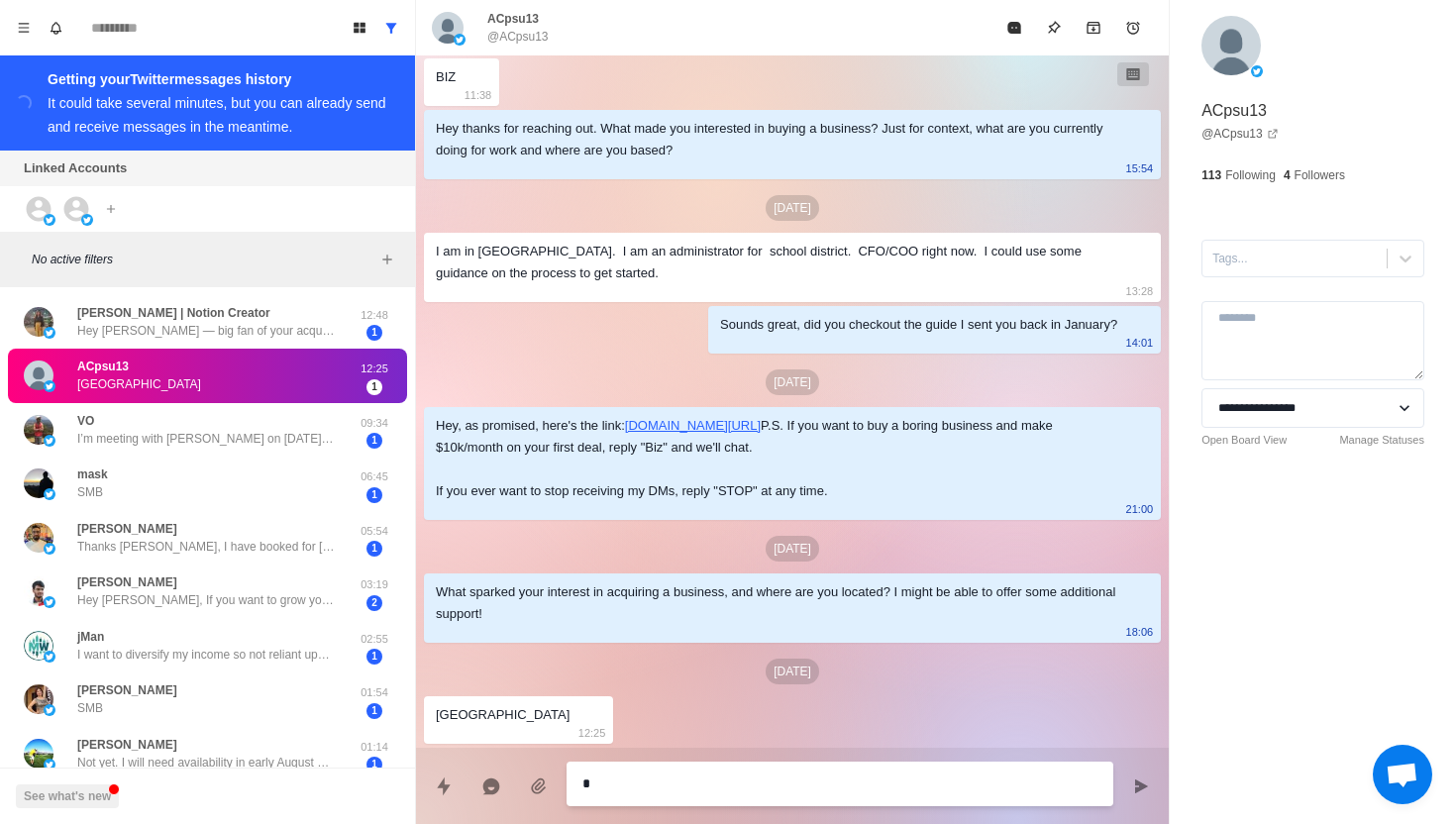 type on "*" 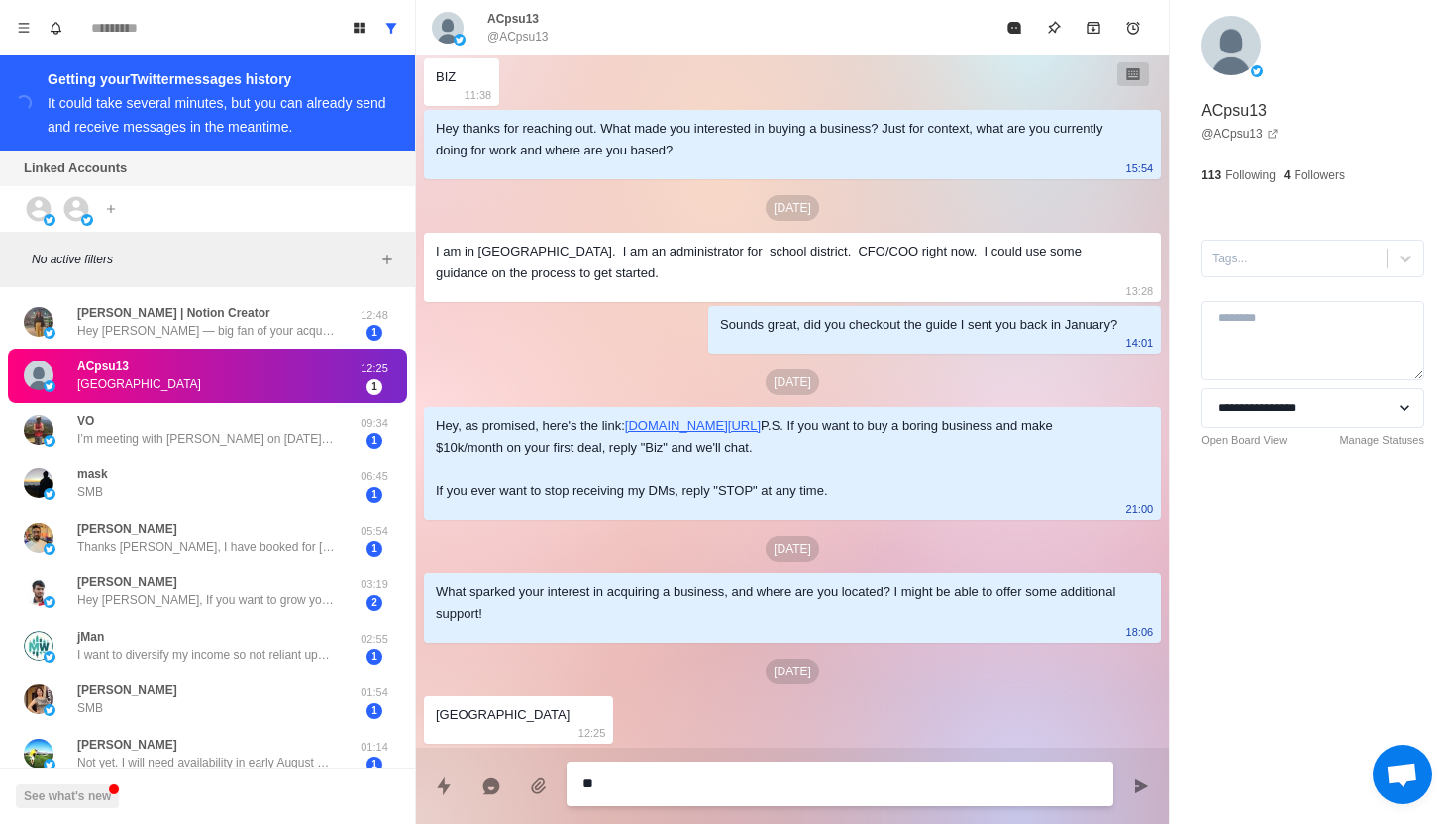 type on "*" 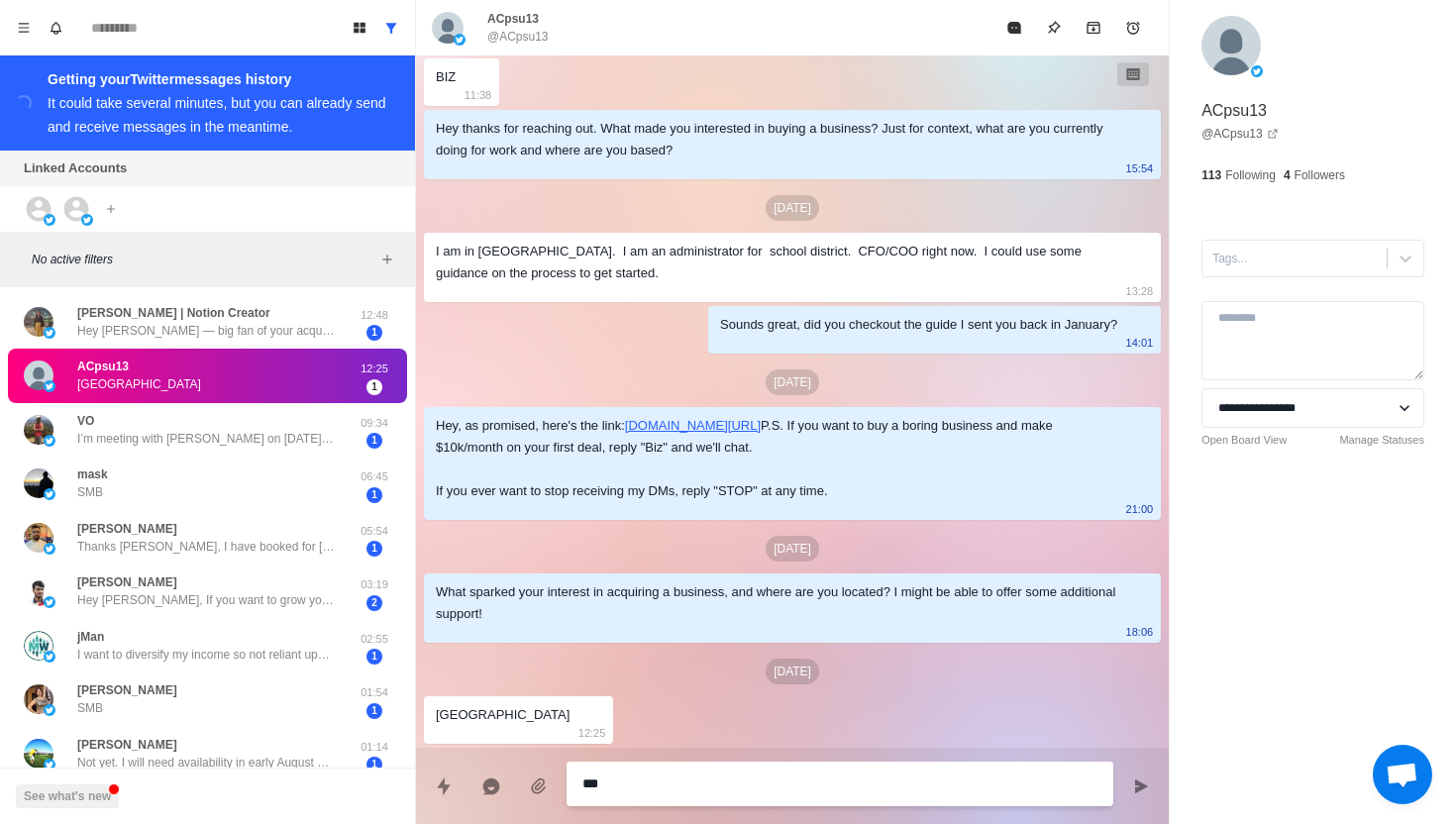 type on "*" 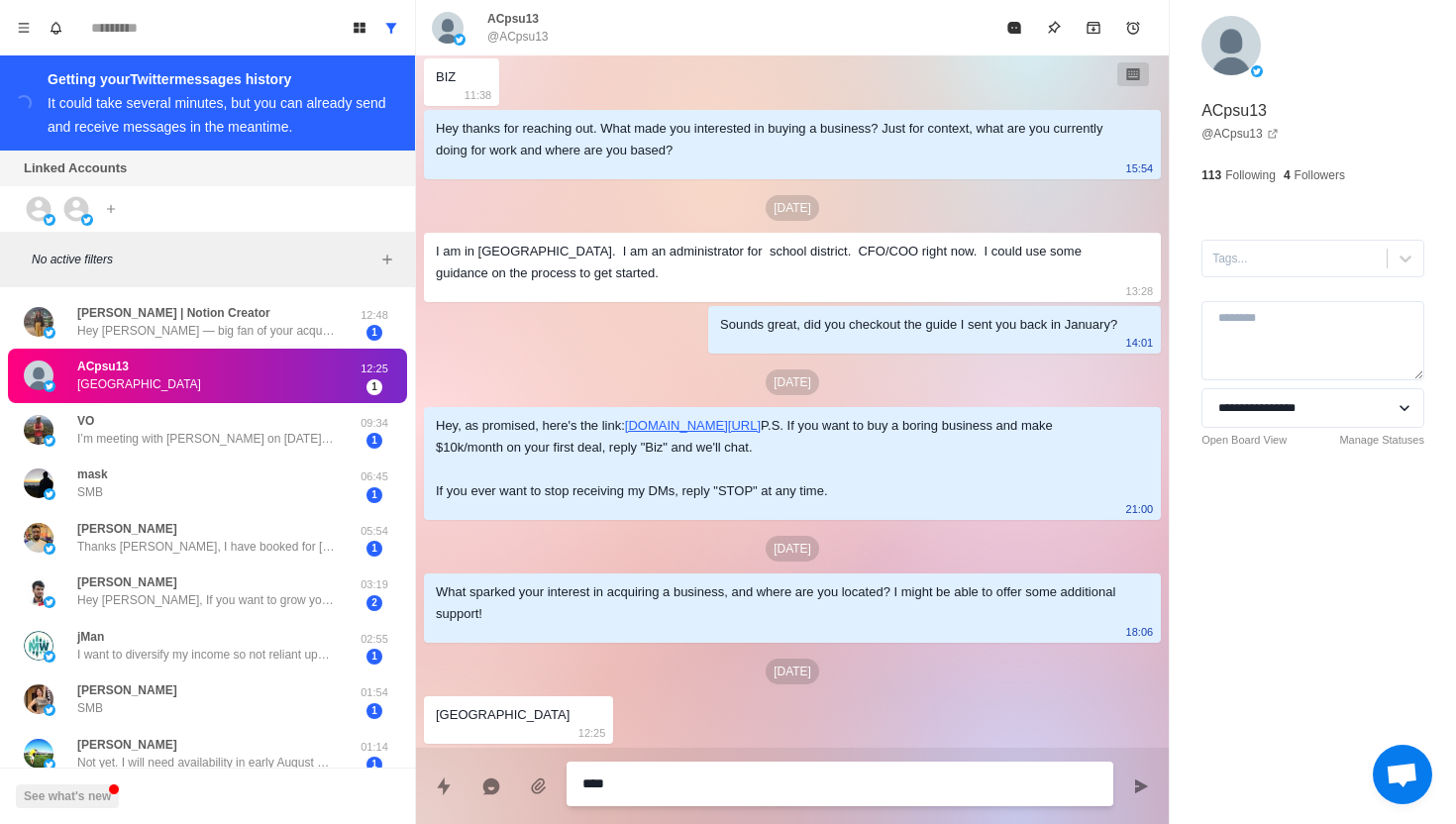 type on "*****" 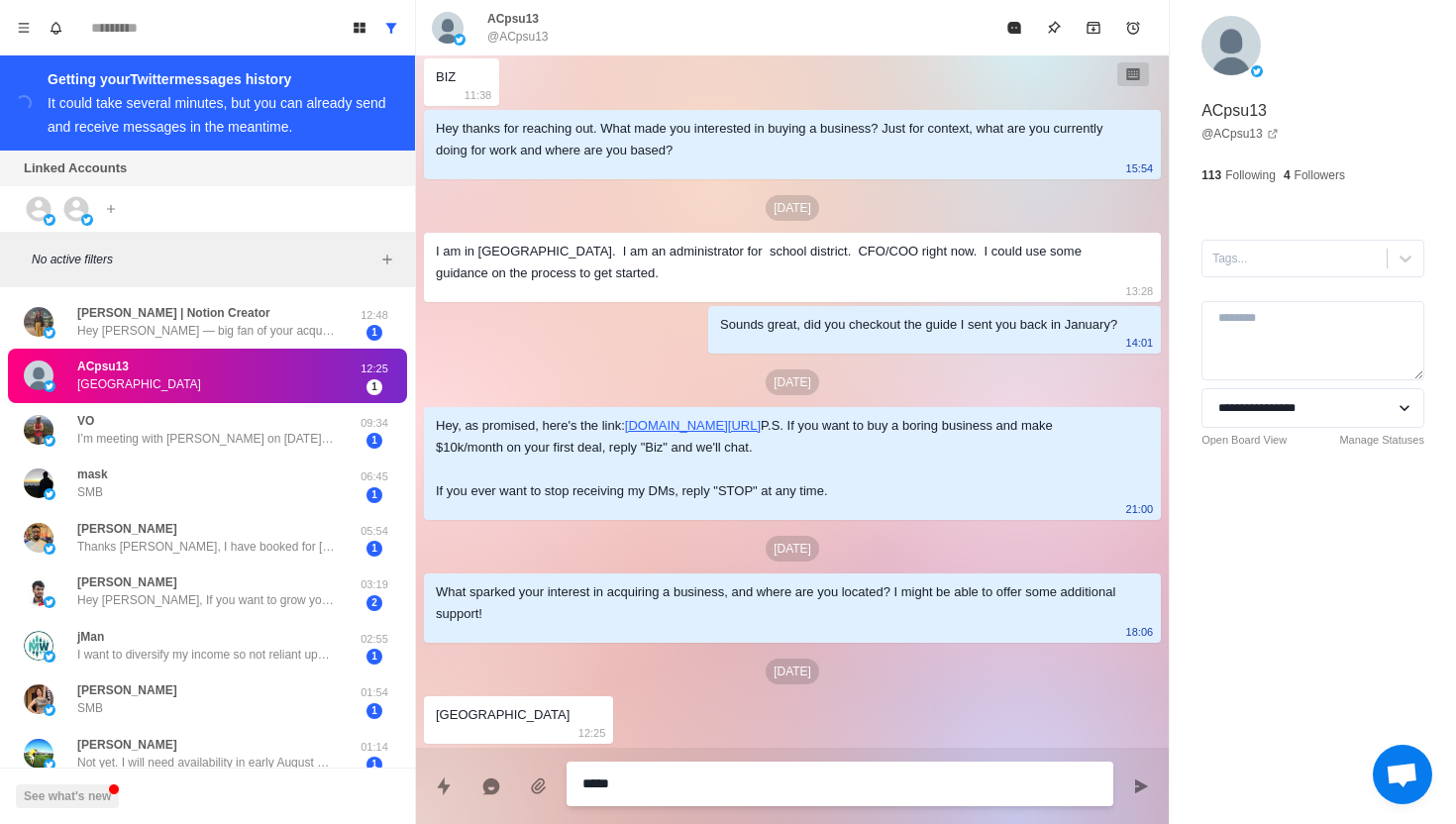 type on "*" 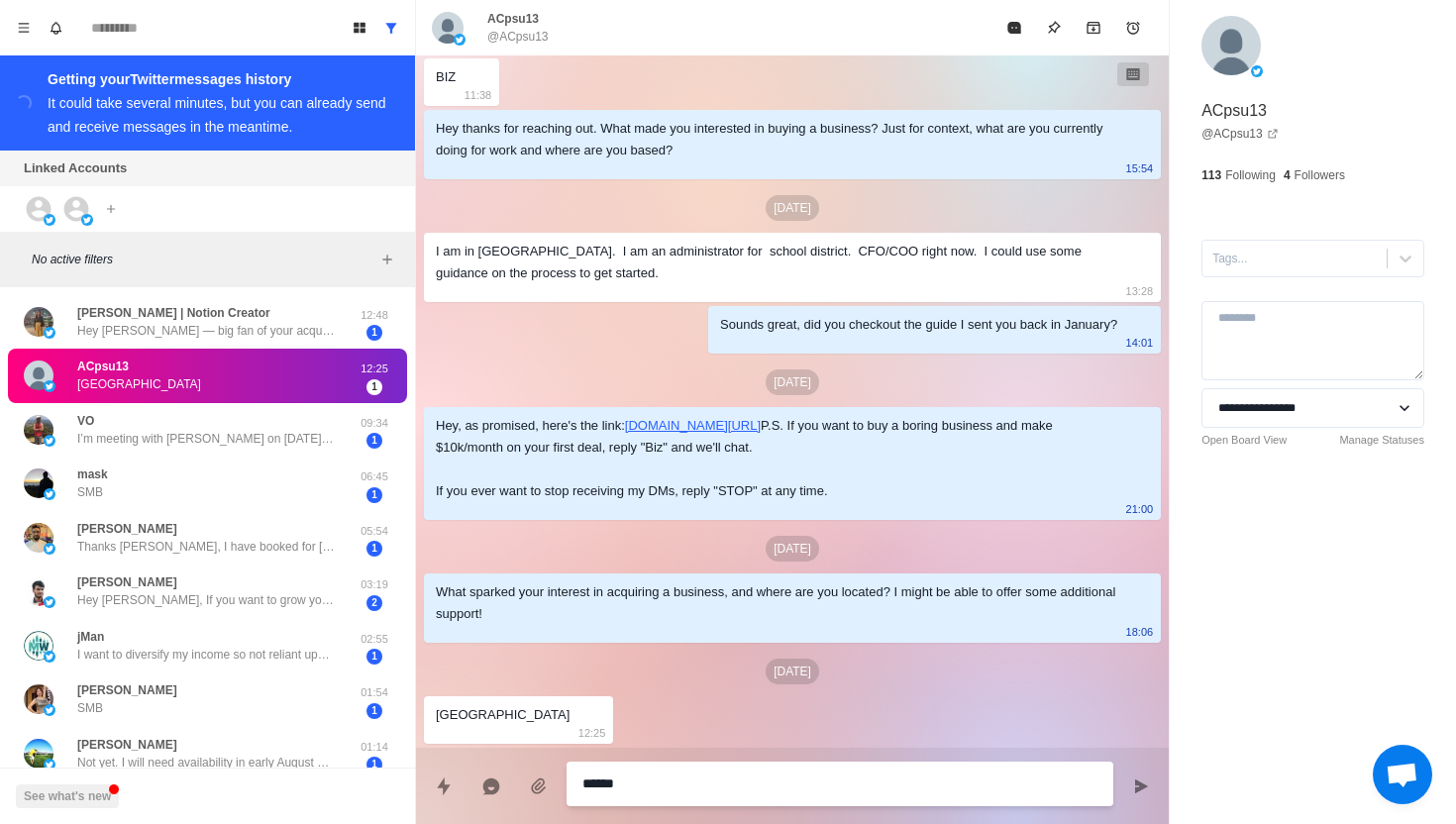 type on "*" 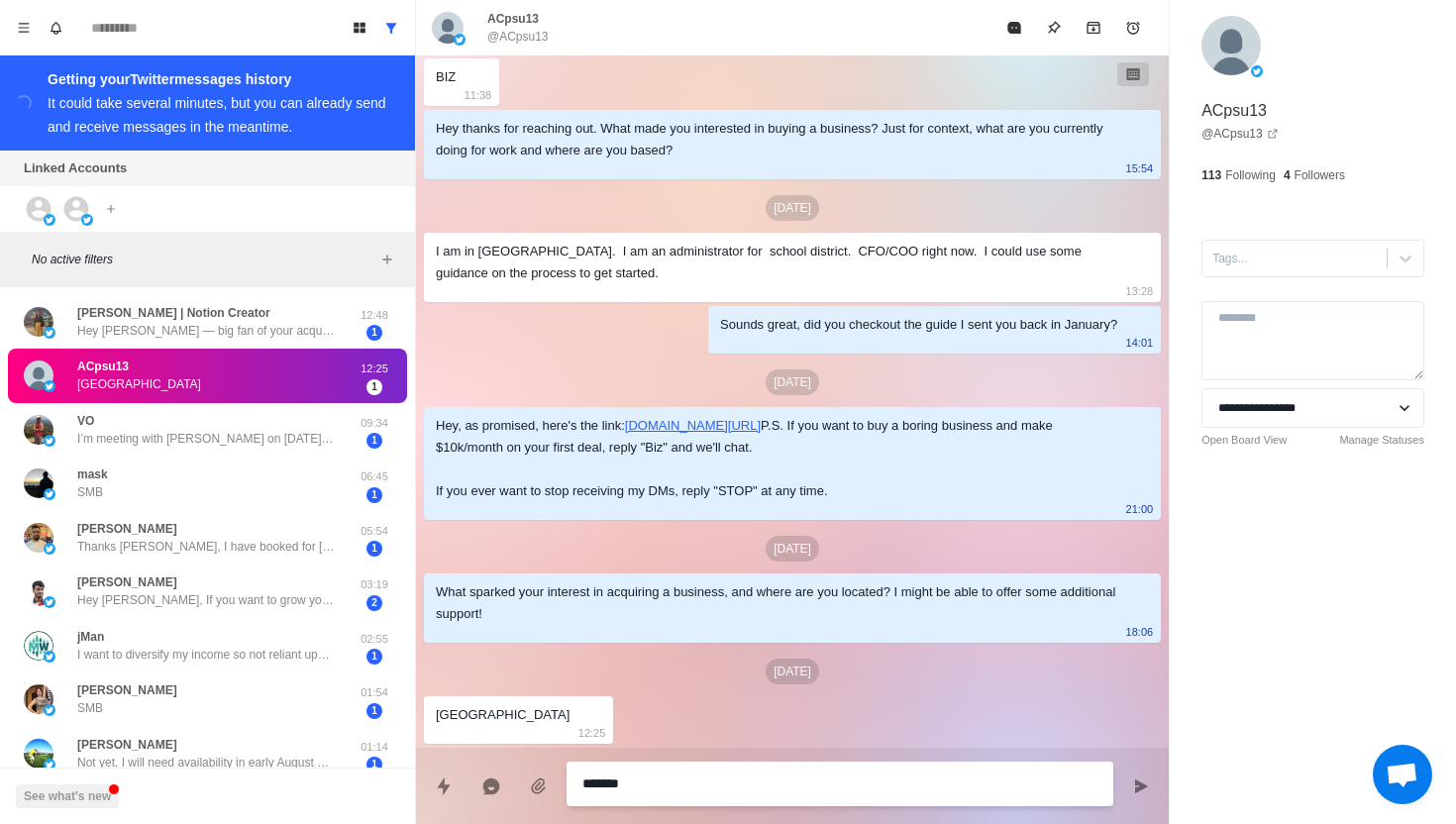 type on "*" 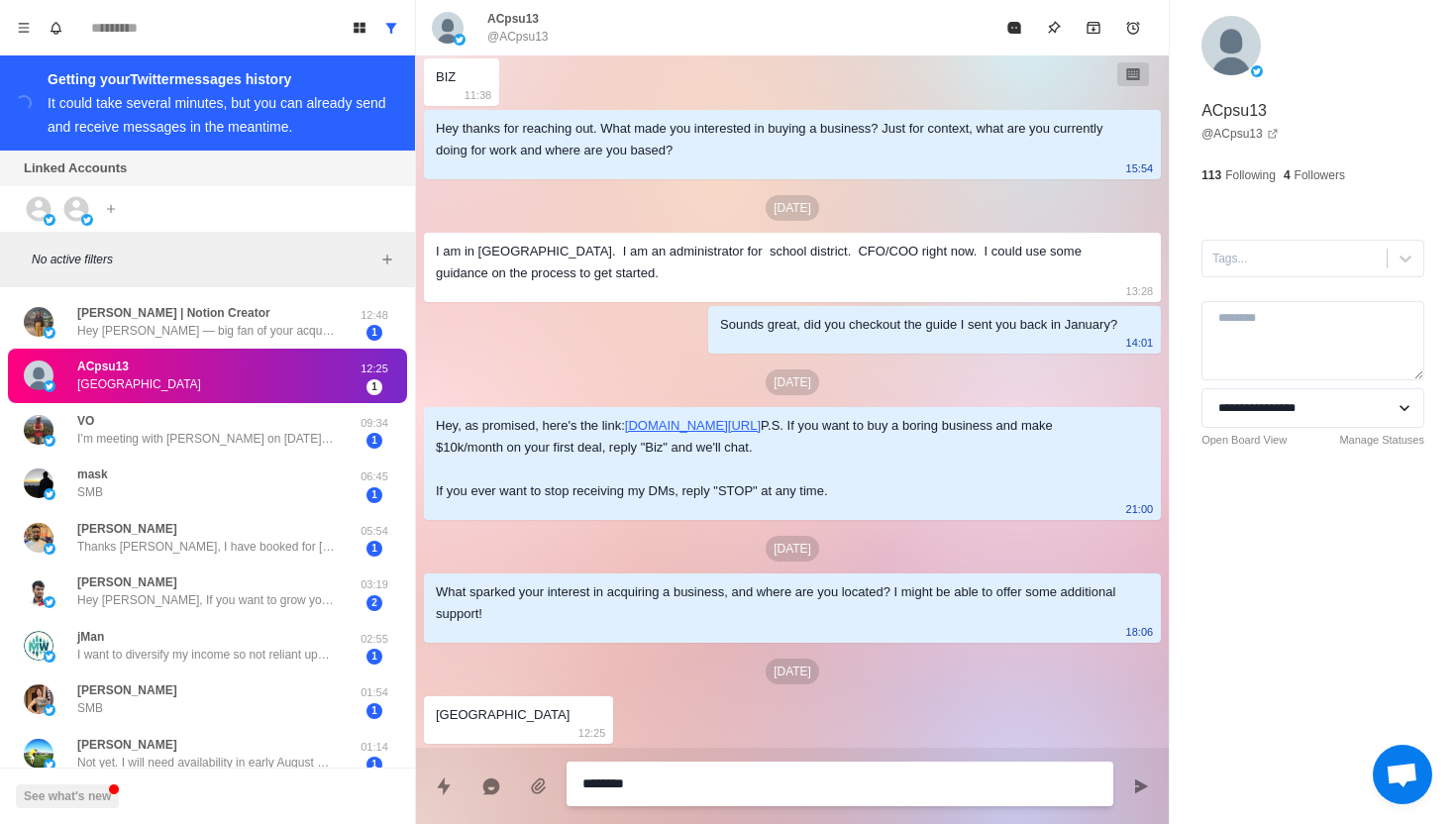 type on "*" 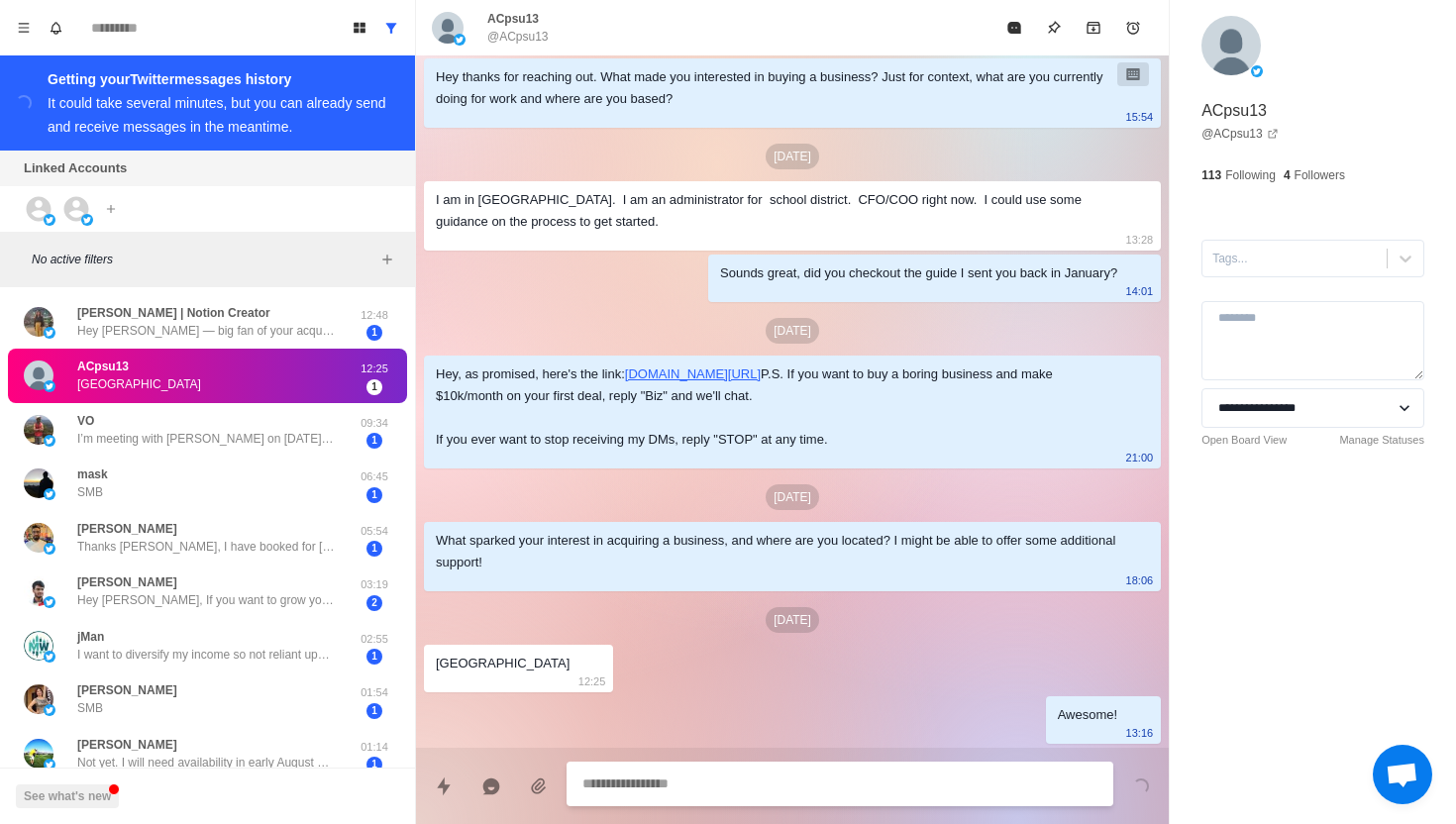 scroll, scrollTop: 506, scrollLeft: 0, axis: vertical 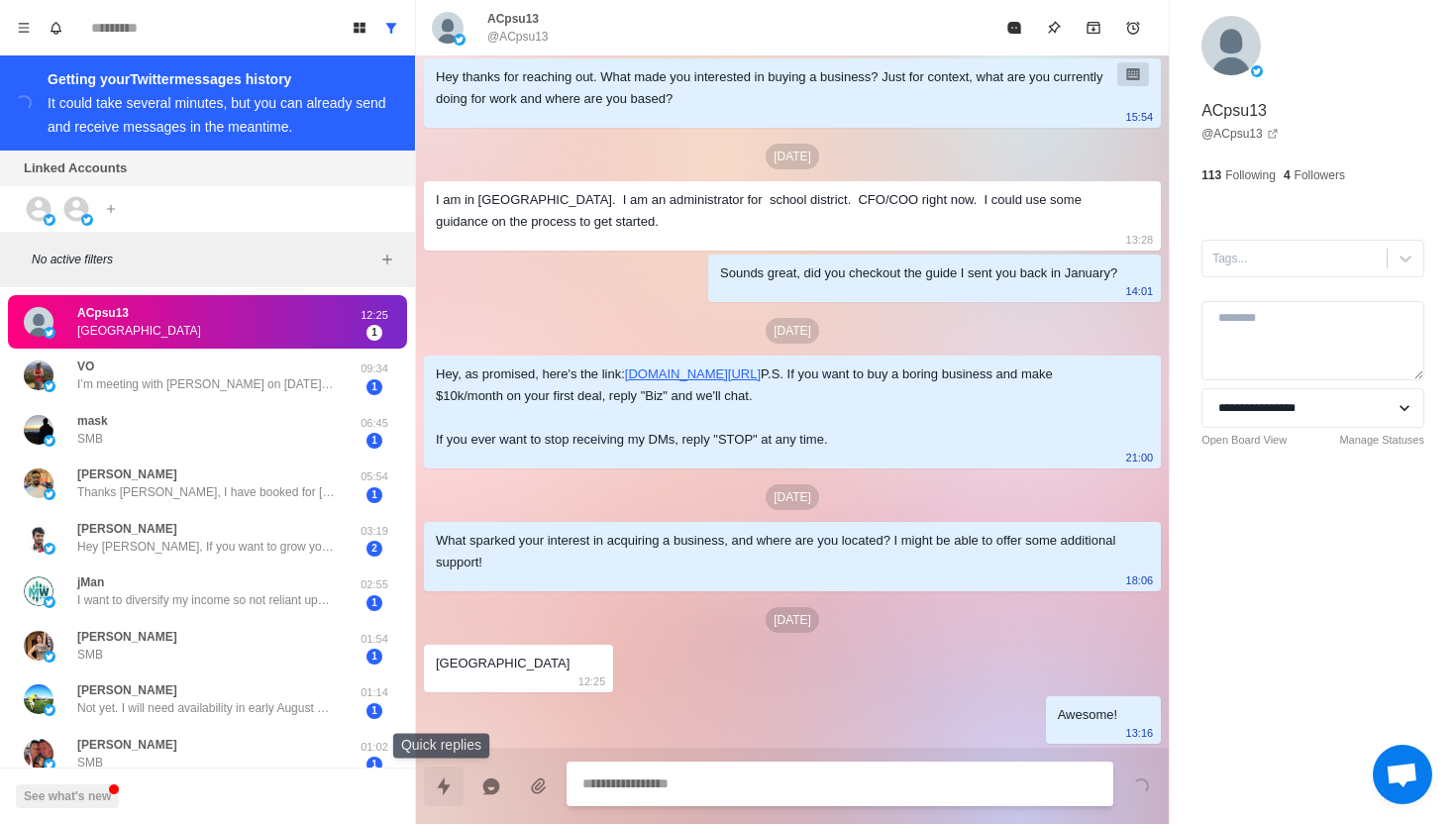 click 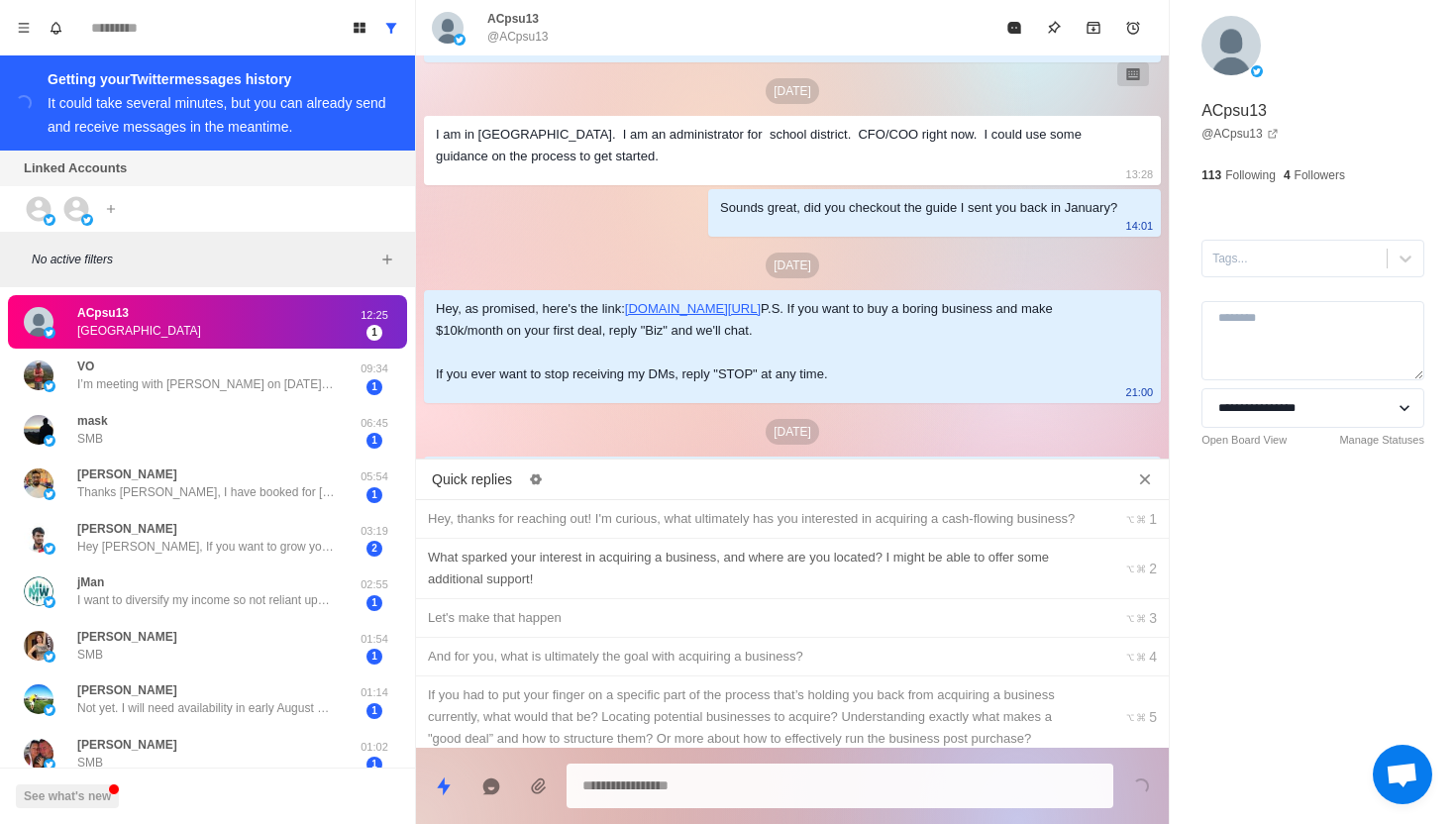 scroll, scrollTop: 7, scrollLeft: 0, axis: vertical 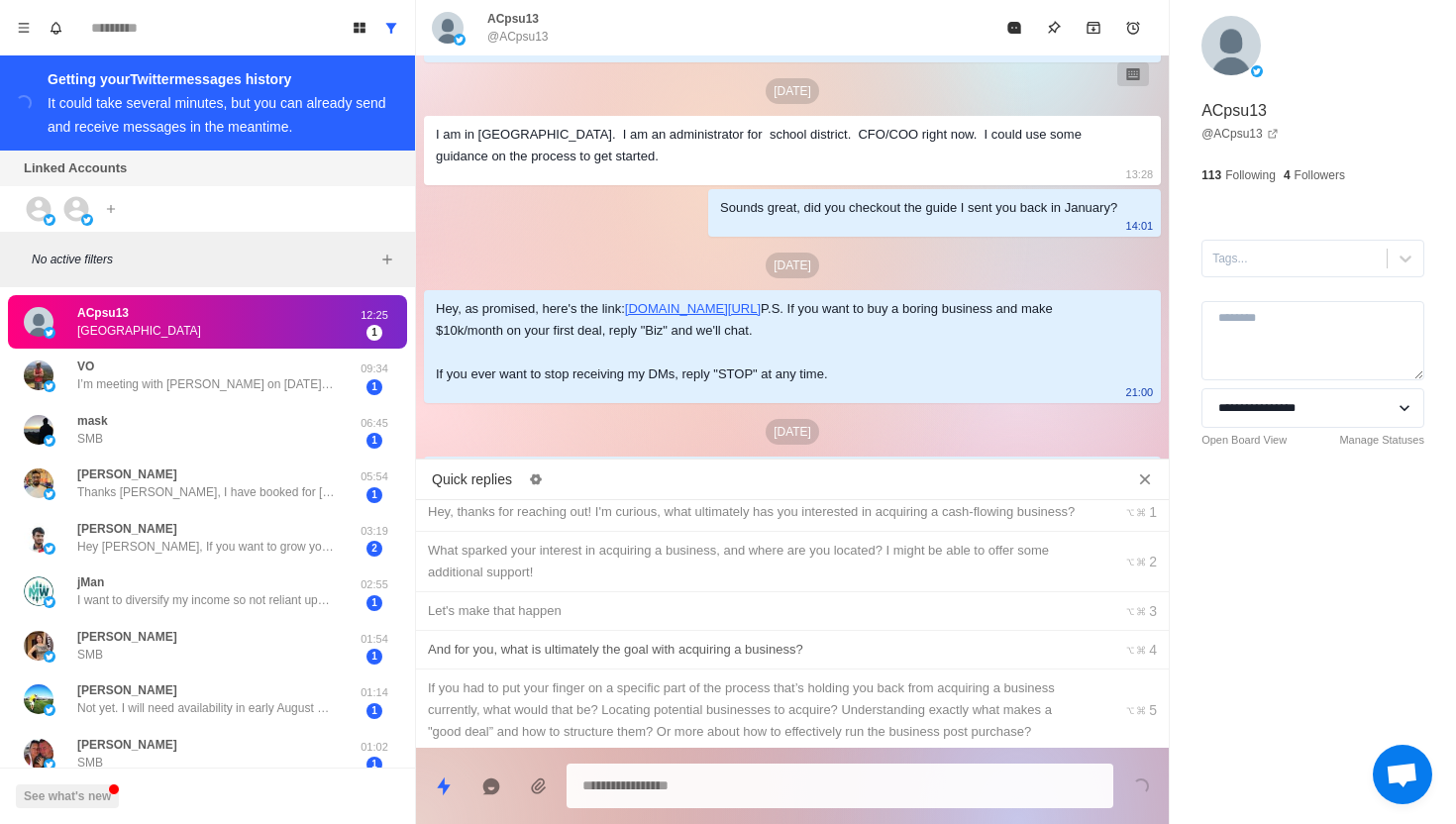 click on "And for you, what is ultimately the goal with acquiring a business?" at bounding box center (758, 650) 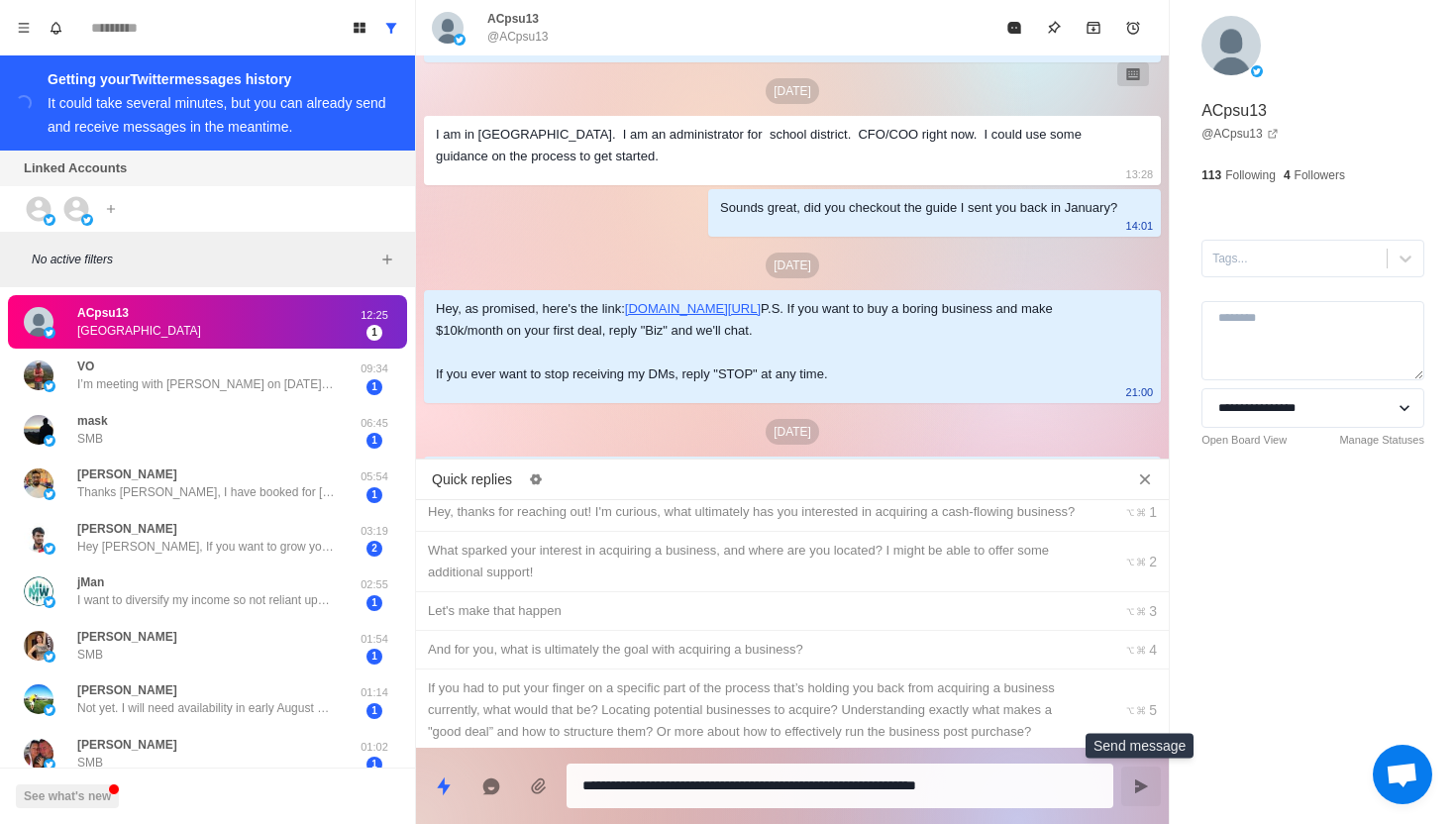 click at bounding box center [1141, 786] 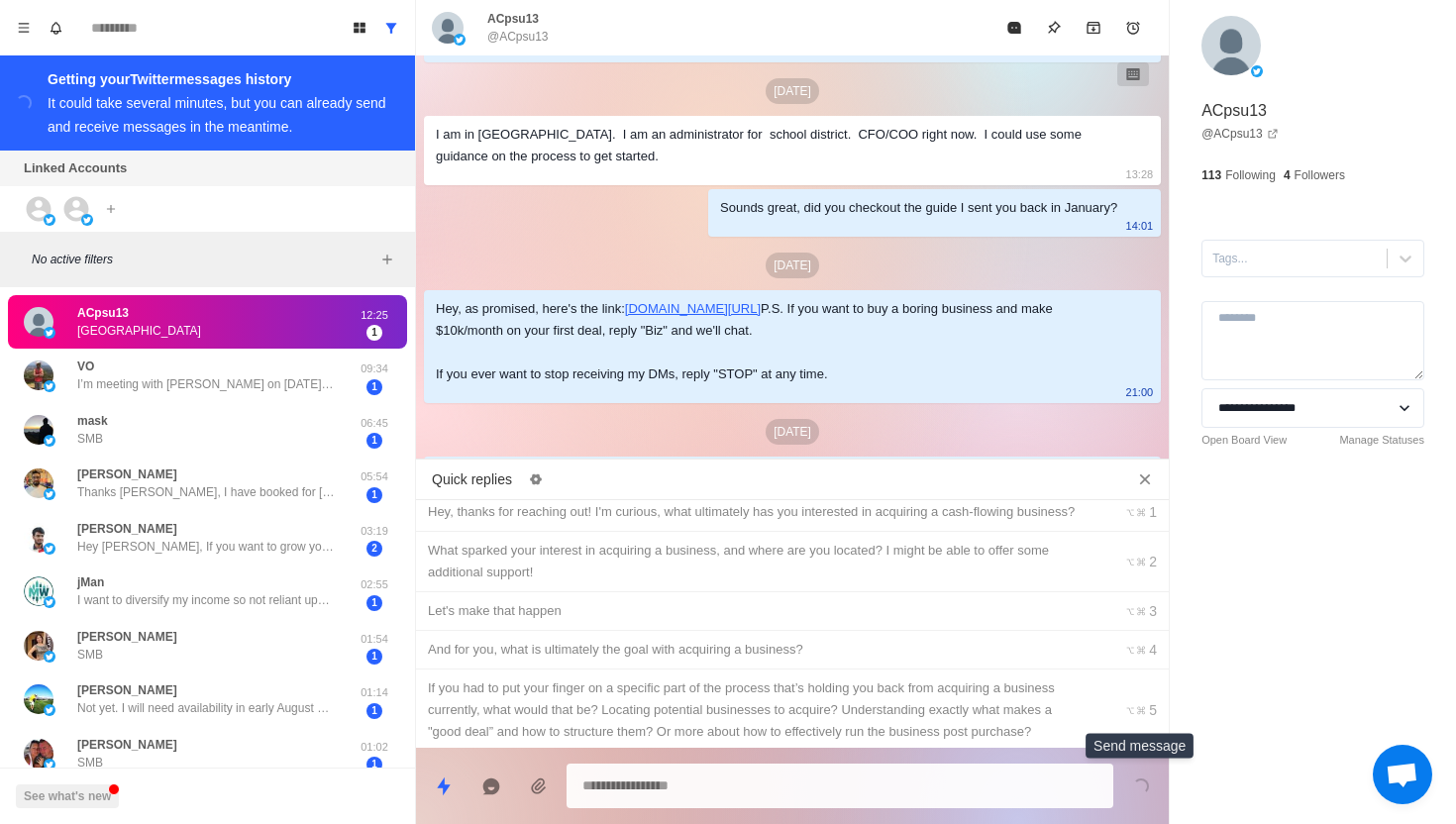 scroll, scrollTop: 838, scrollLeft: 0, axis: vertical 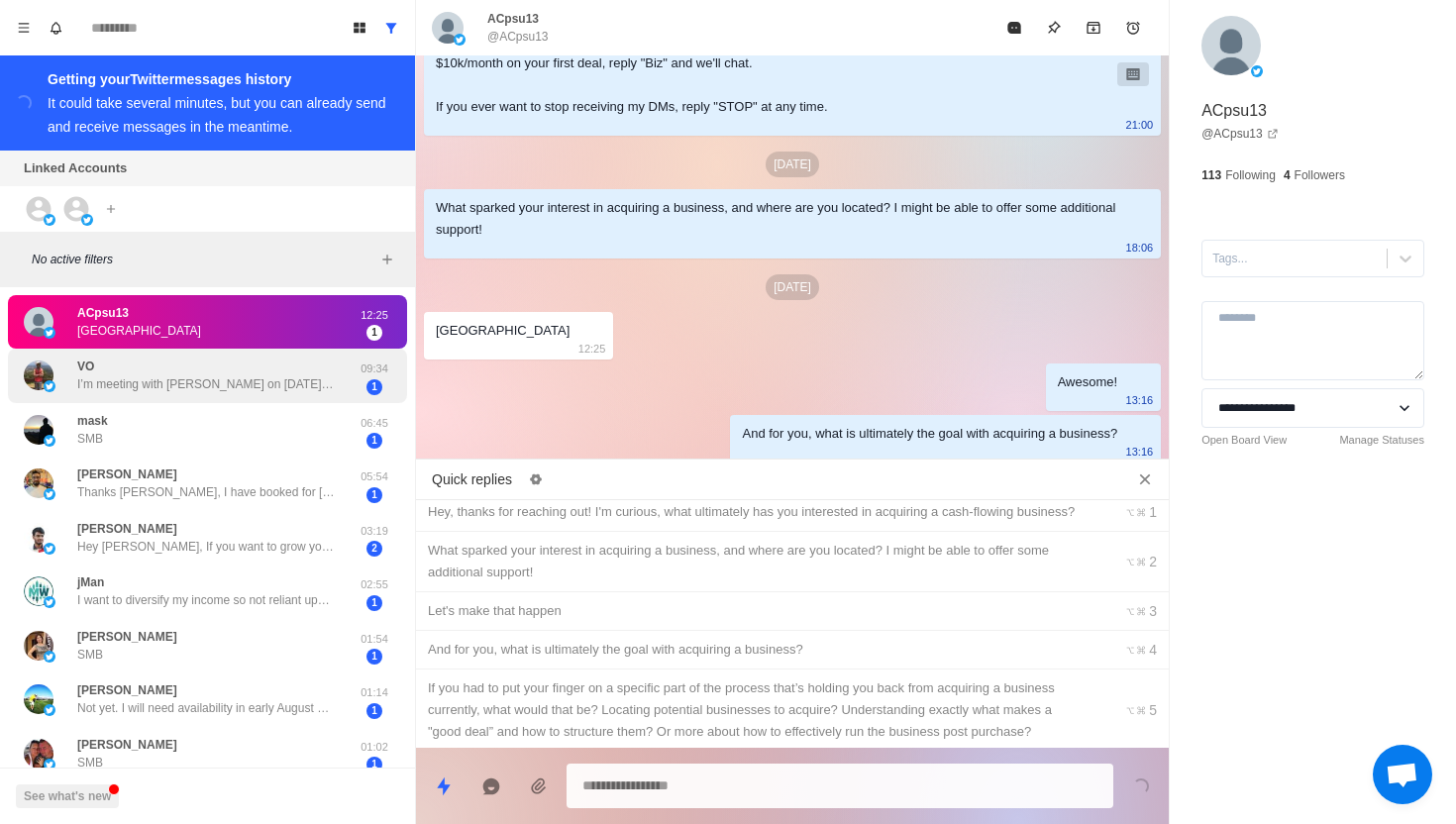 click on "I’m meeting with [PERSON_NAME] on [DATE] 1pm pst. I signed up prior to seeing this message, so I didn’t include my X@ on my application. My name is [PERSON_NAME]. Thank you so much!" at bounding box center [206, 384] 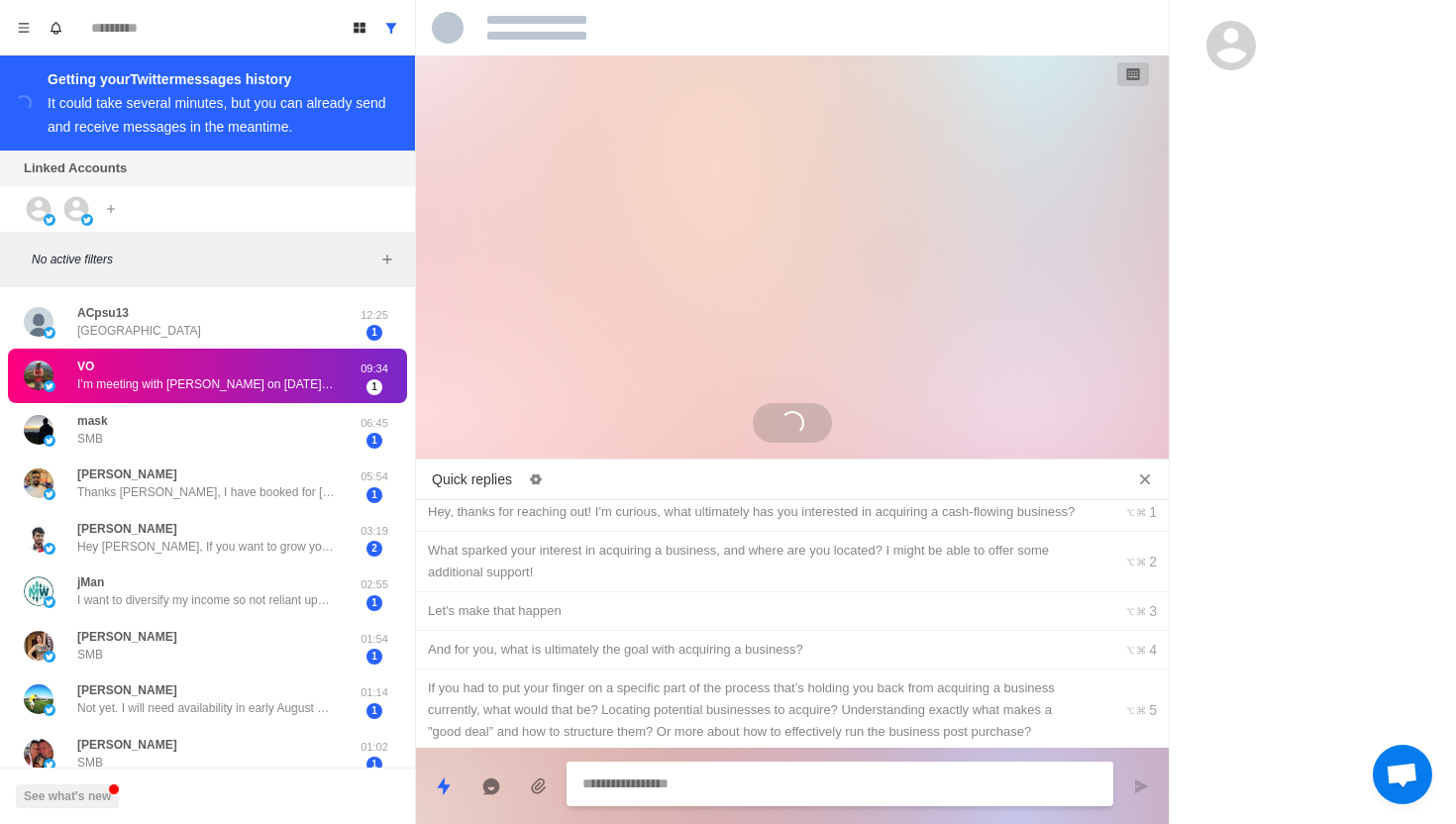 click at bounding box center (840, 783) 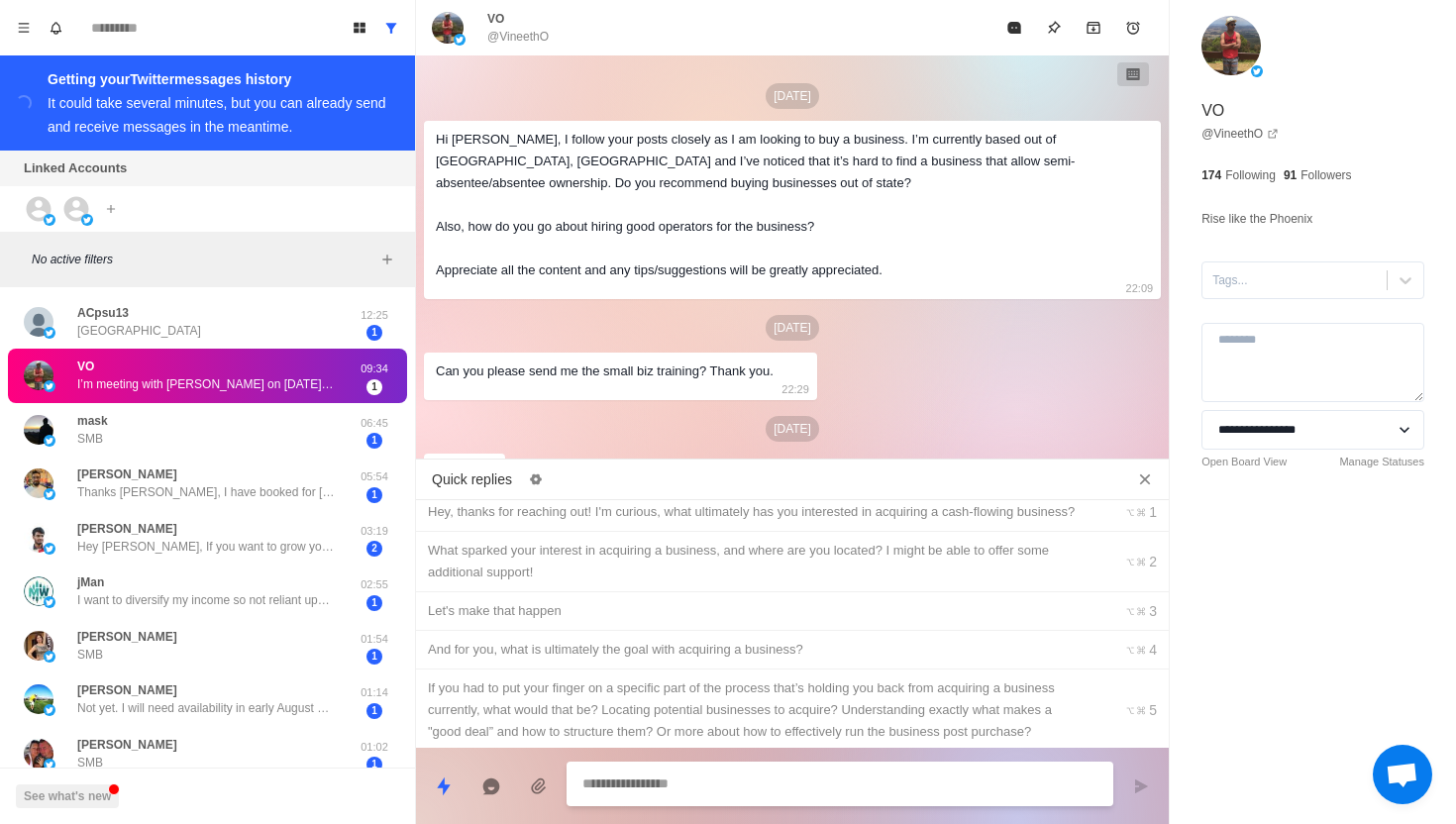 scroll, scrollTop: 3767, scrollLeft: 0, axis: vertical 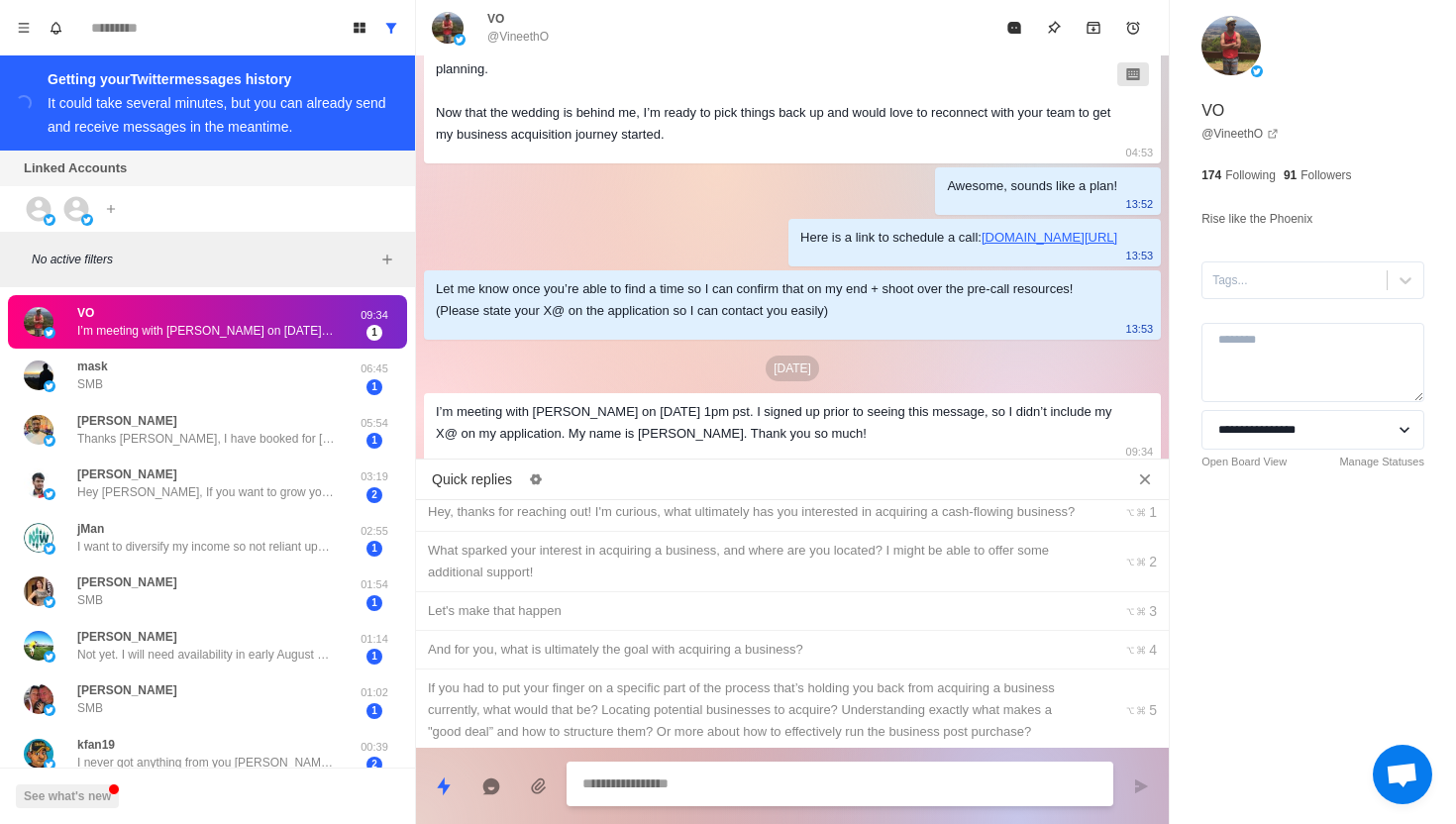 type on "*" 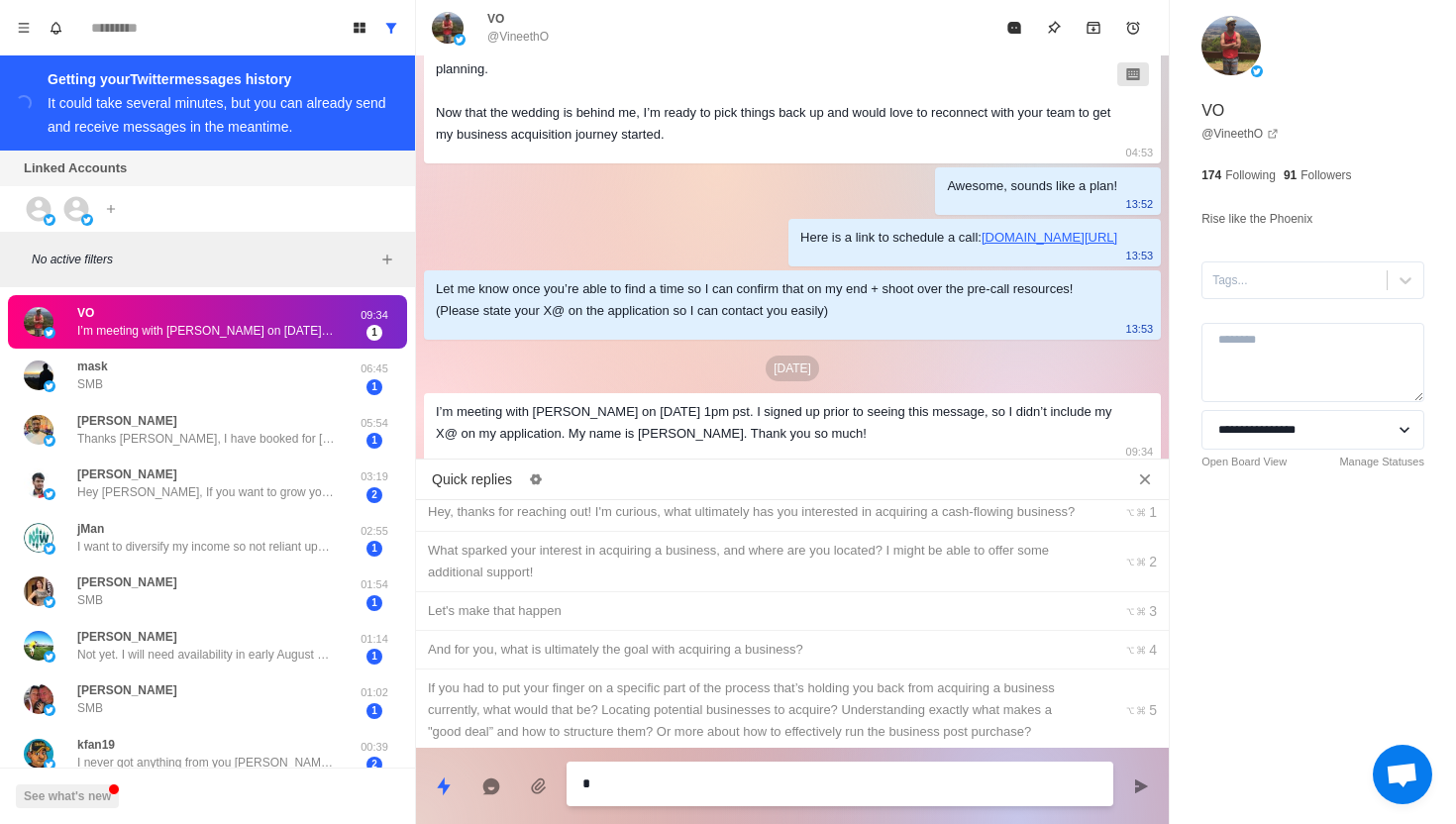 type on "*" 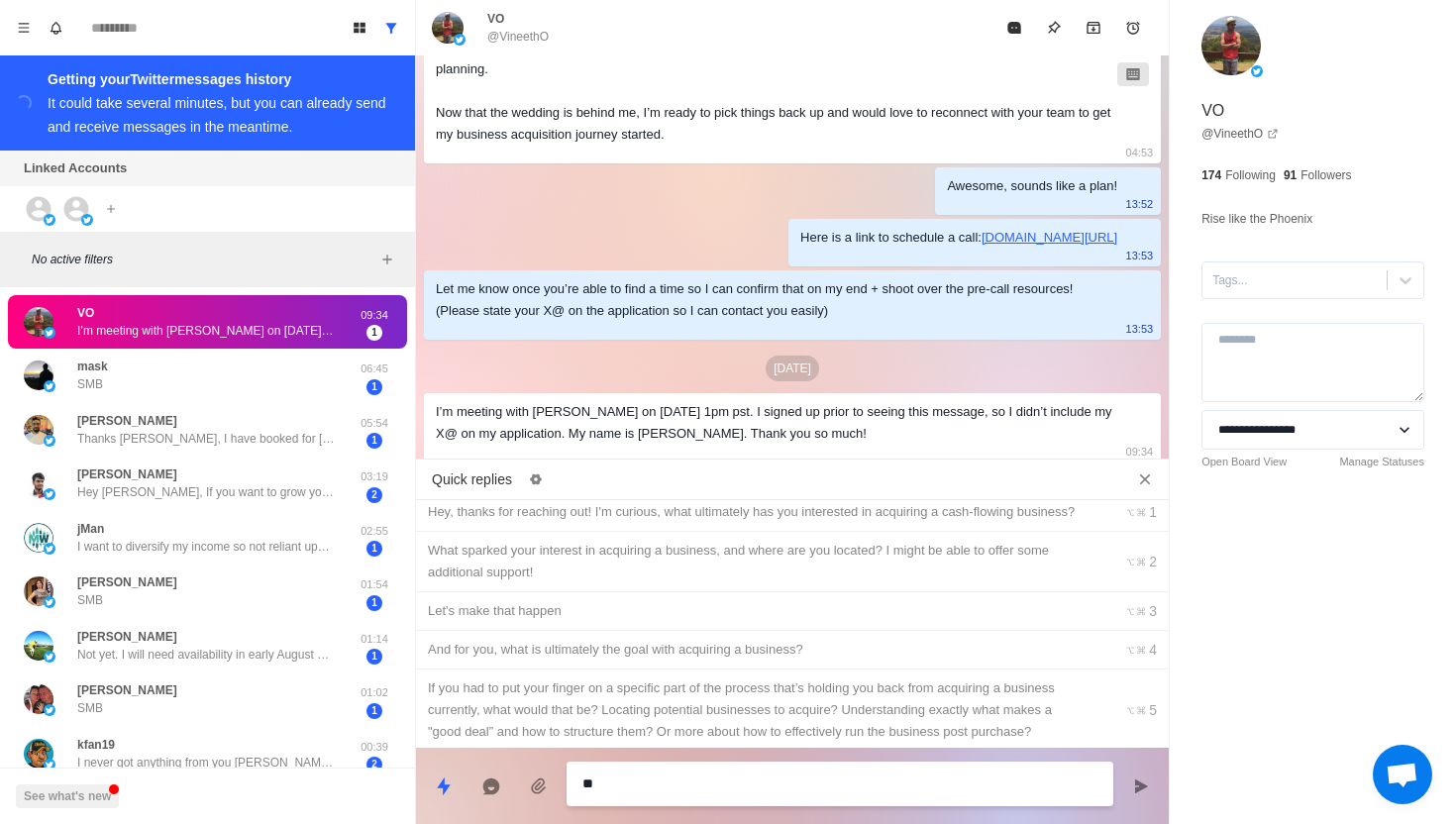 type on "*" 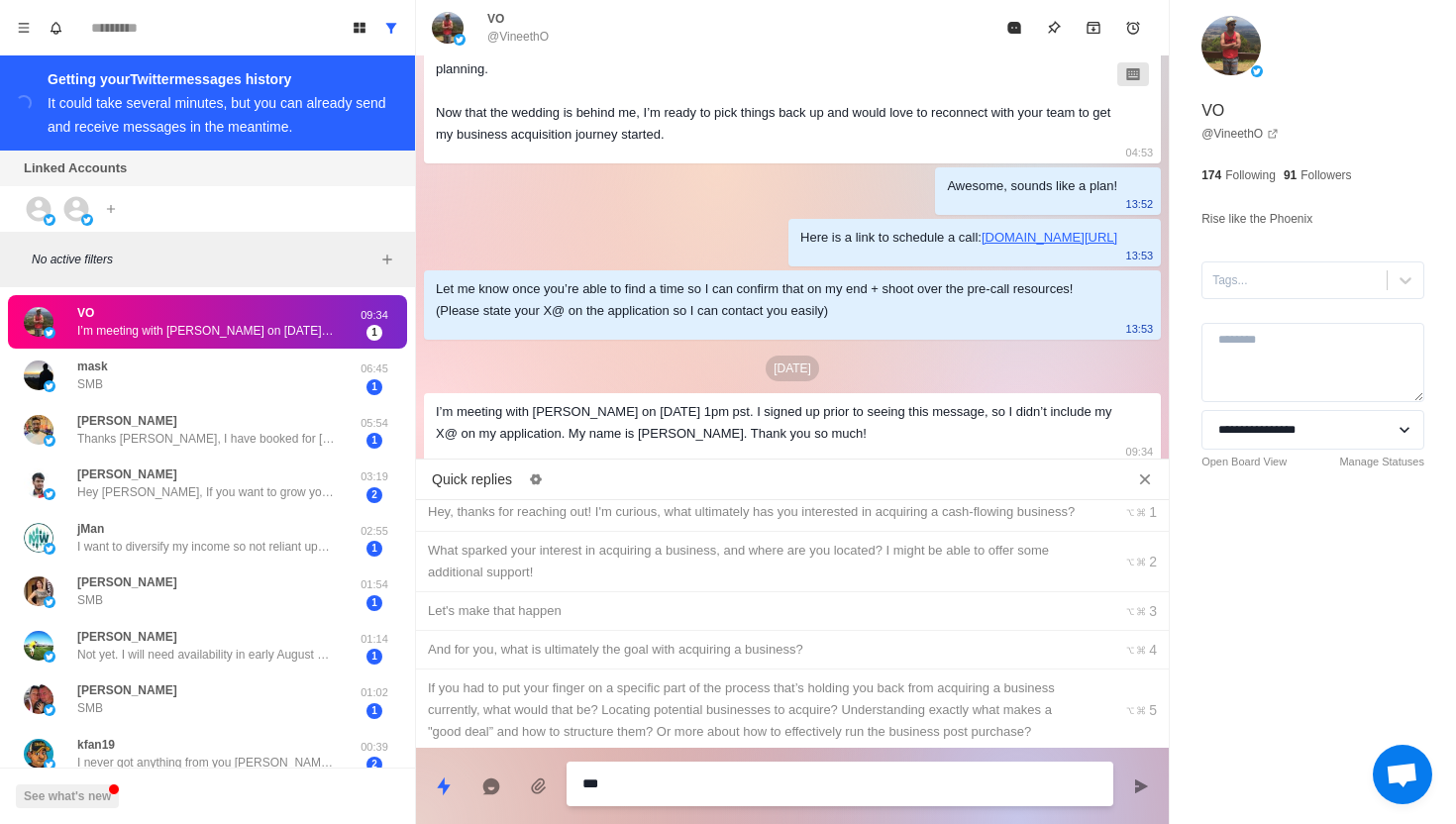 type on "*" 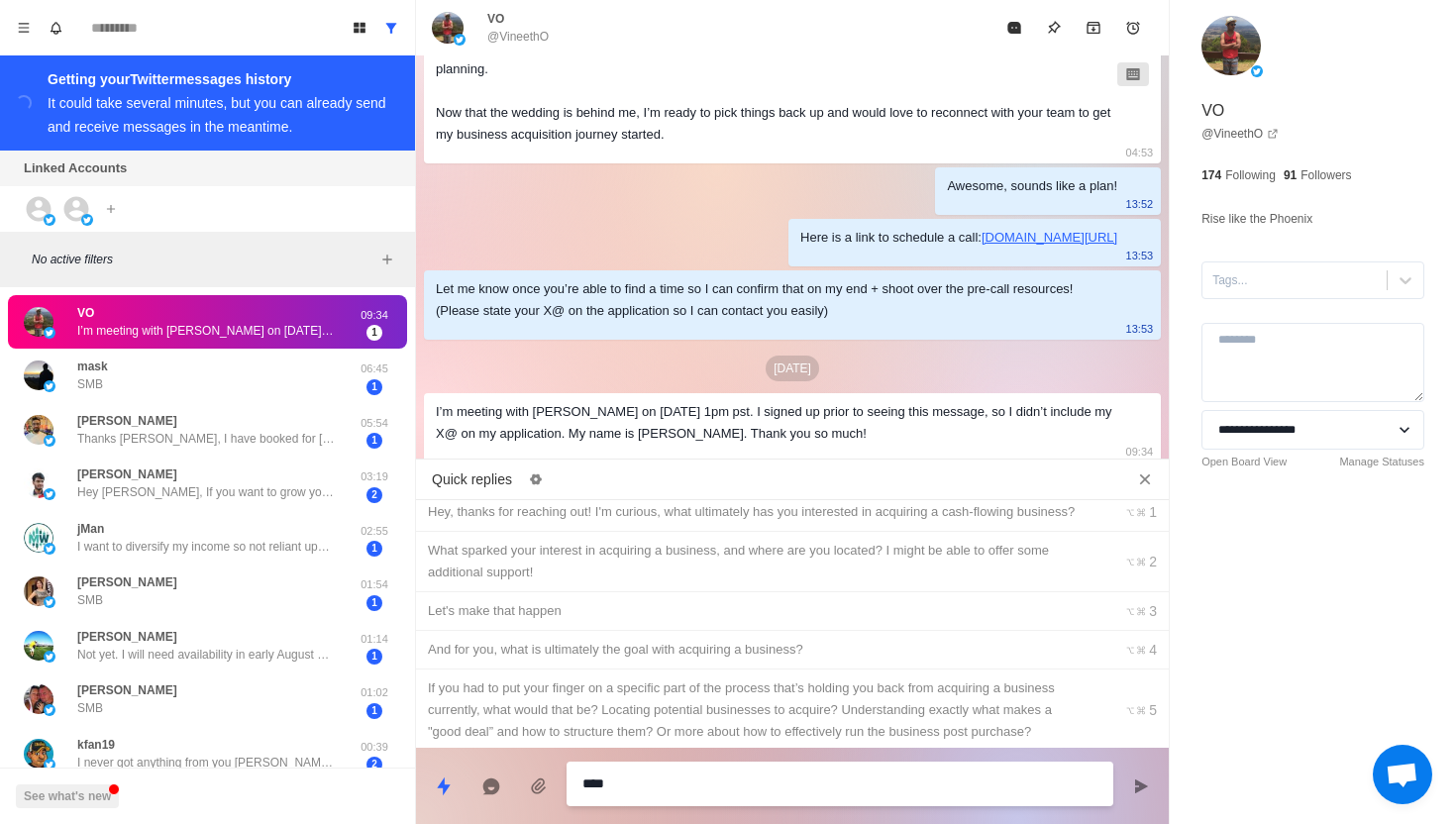 type on "*" 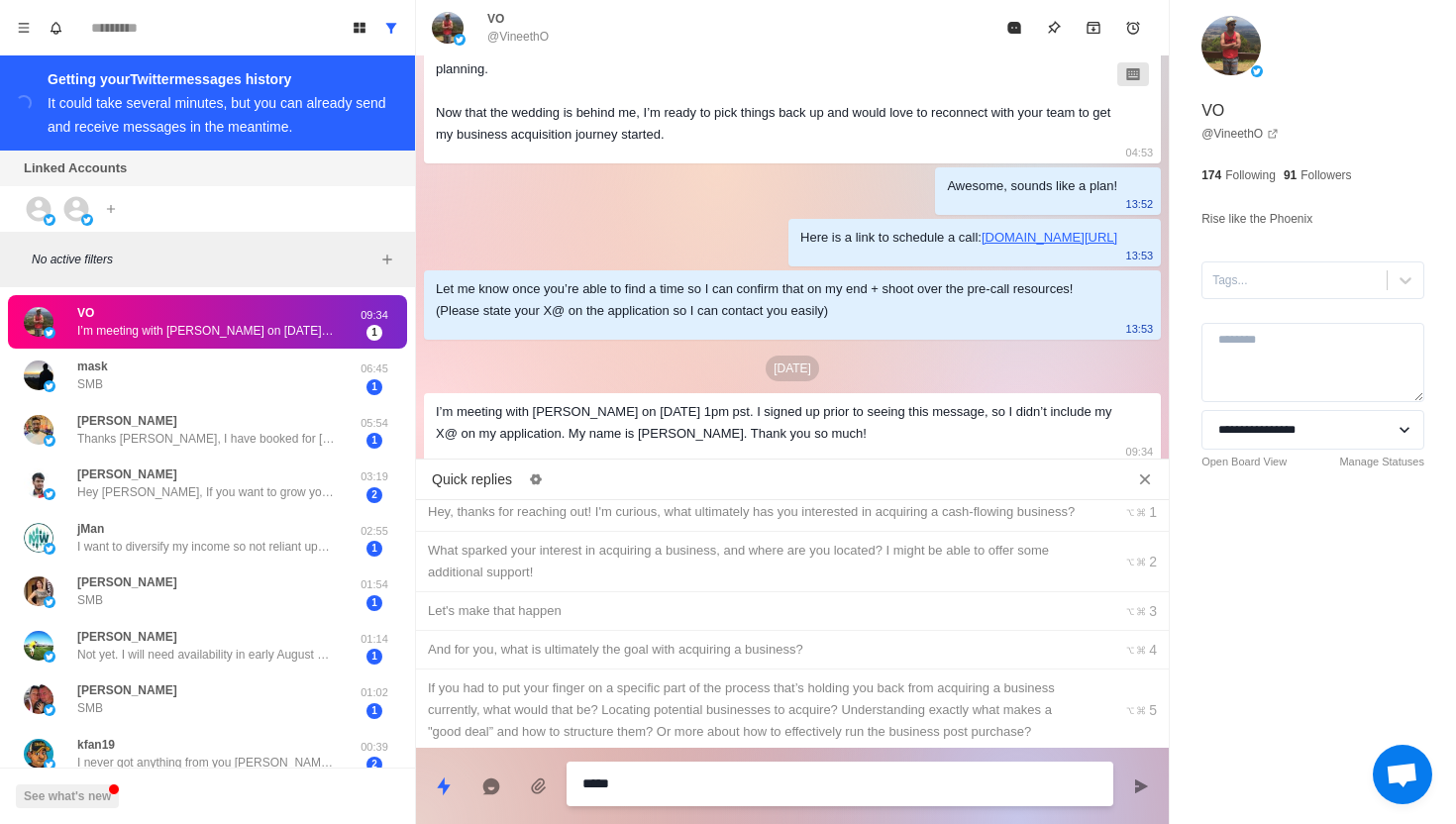type on "*" 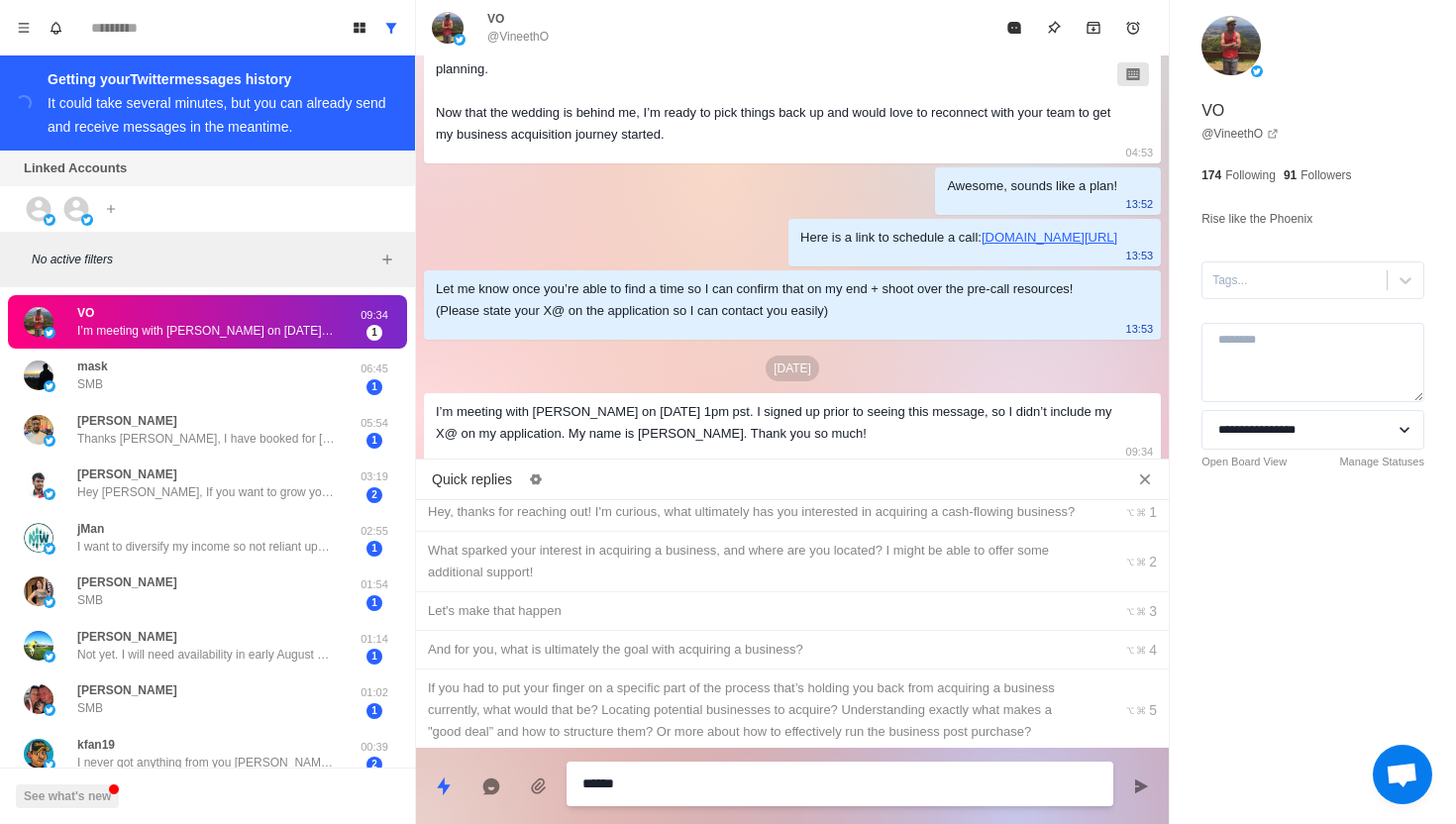 type on "*" 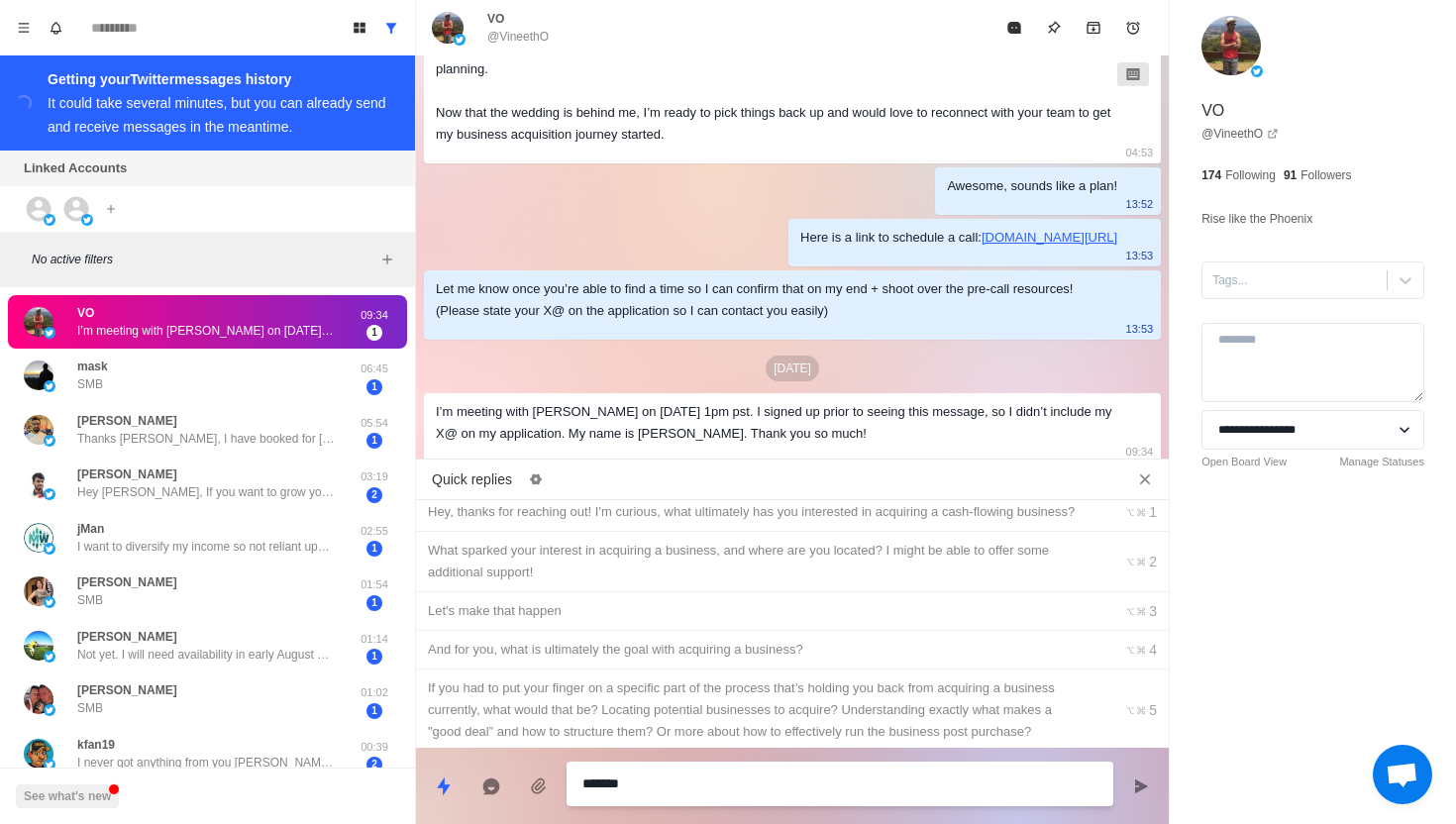 type on "*" 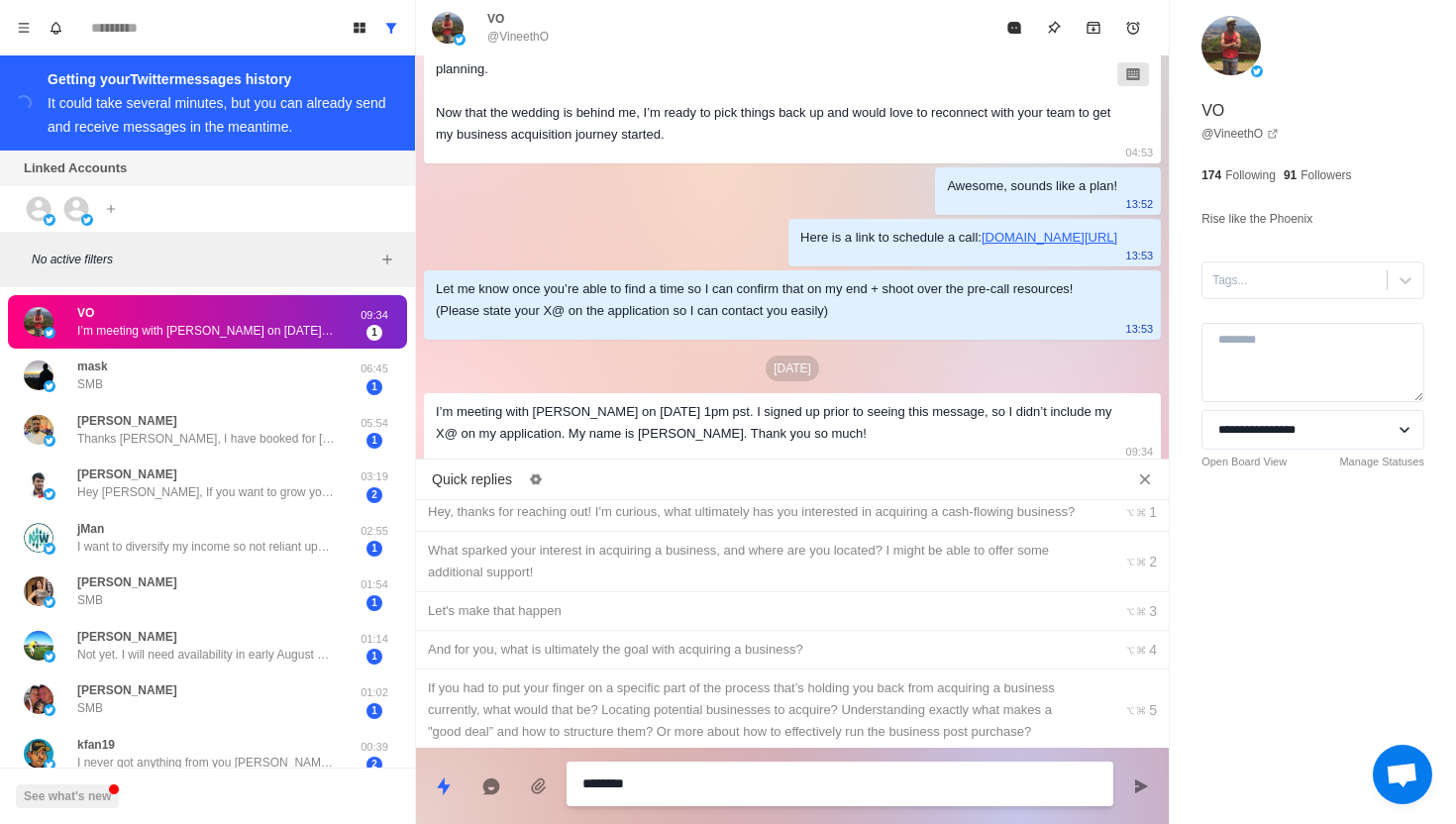 type on "*" 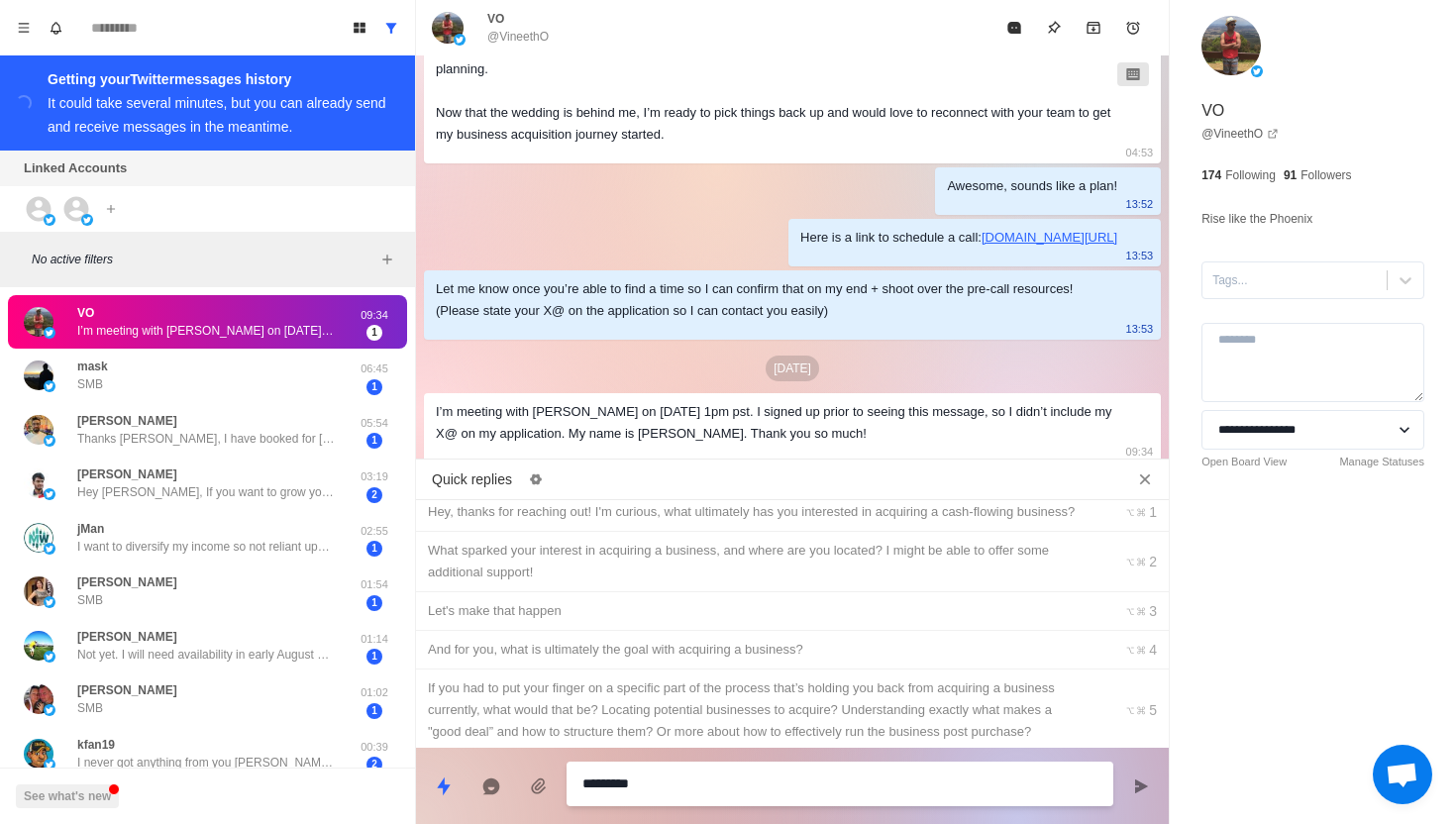 type on "*" 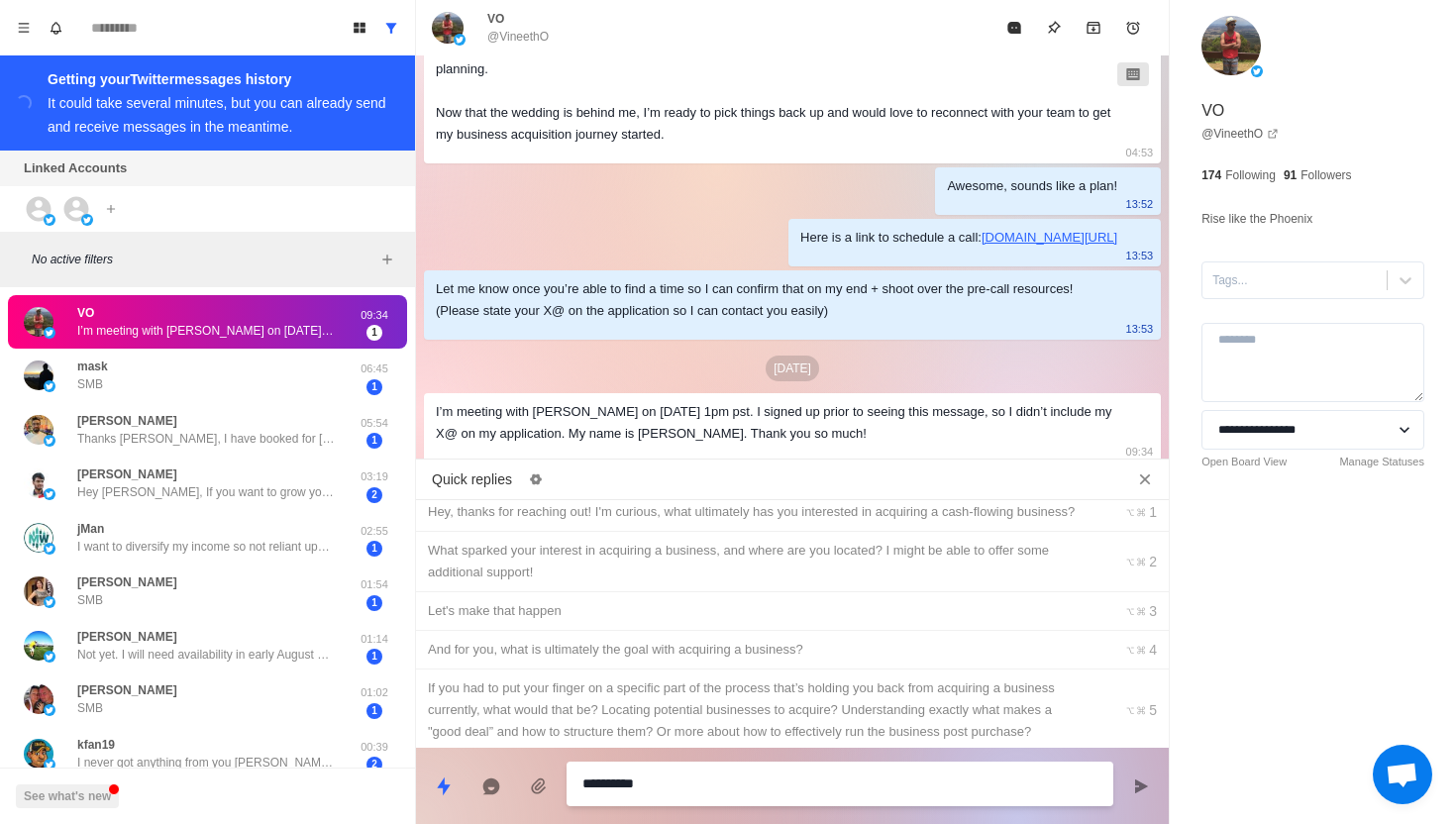type on "*" 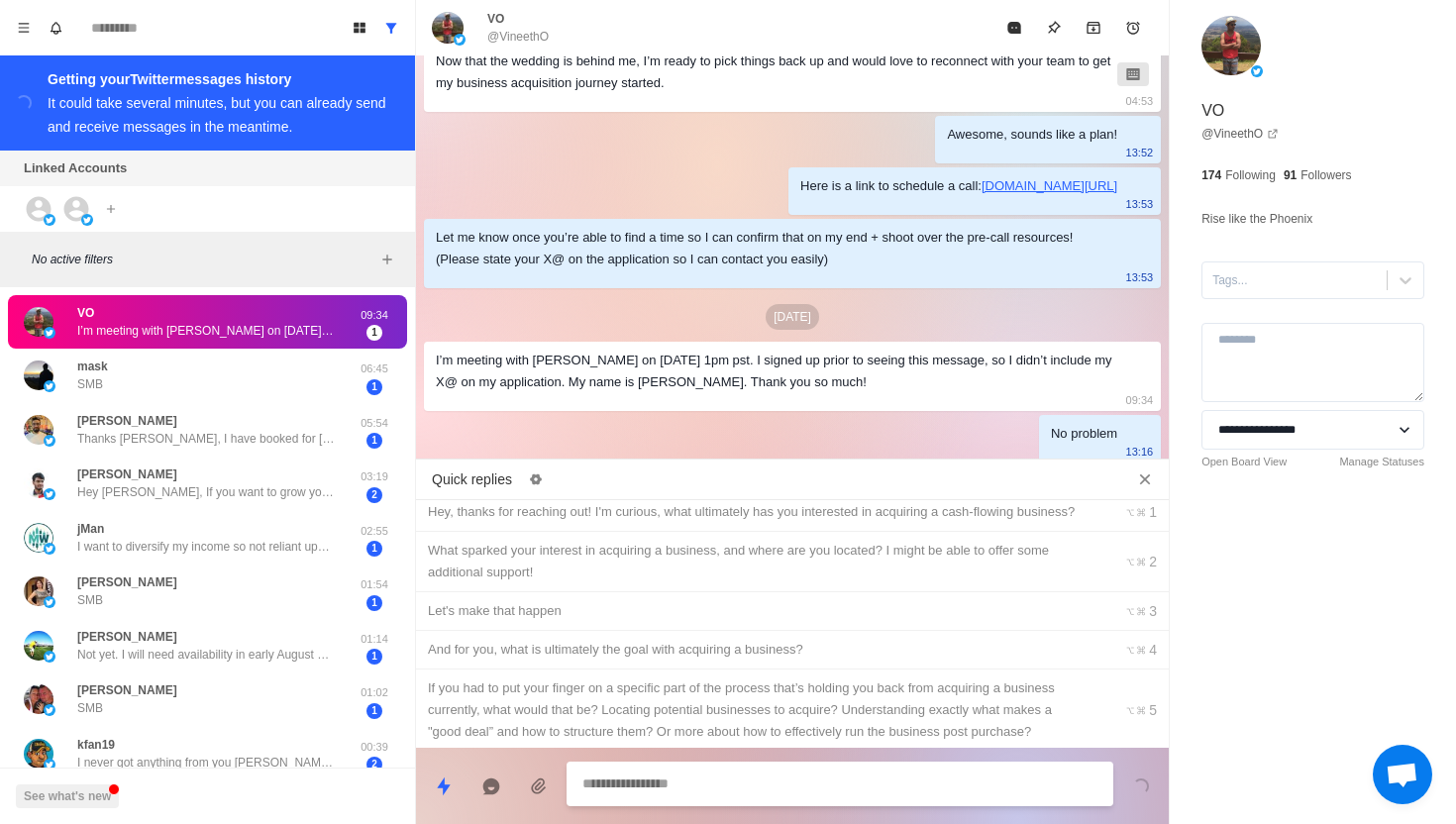 scroll, scrollTop: 3819, scrollLeft: 0, axis: vertical 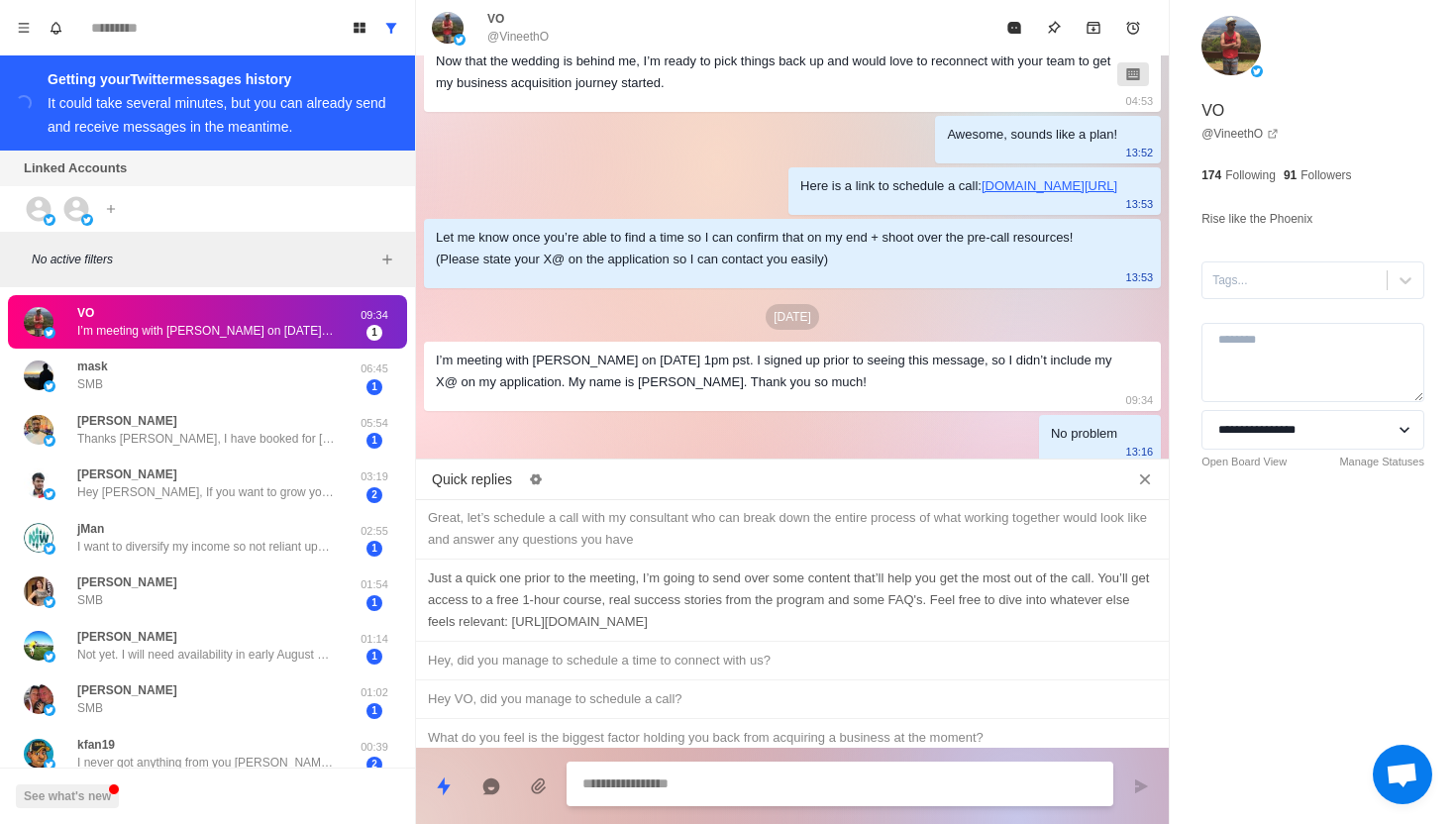 type on "*" 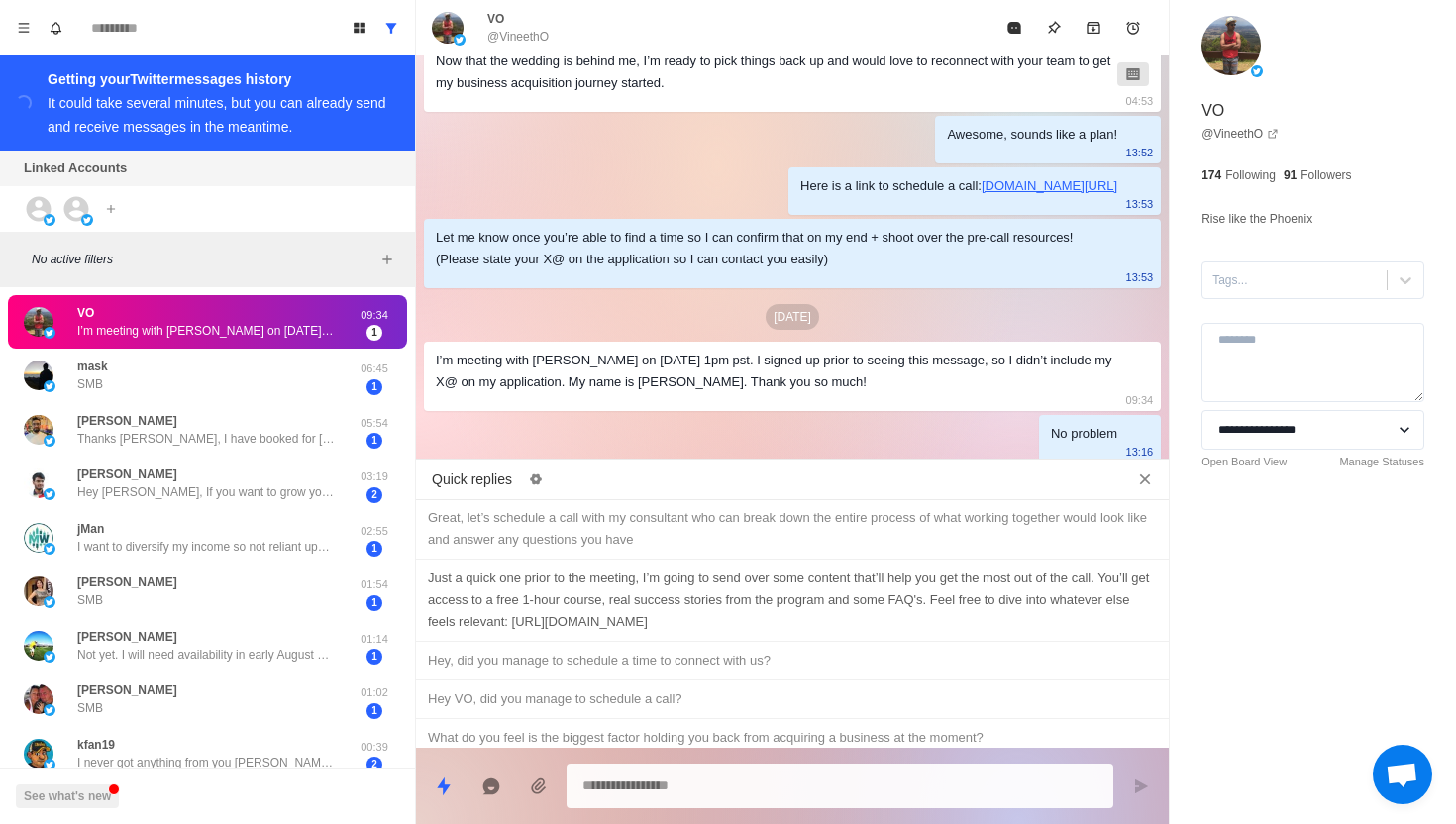 click on "Just a quick one prior to the meeting, I’m going to send over some content that’ll help you get the most out of the call. You’ll get access to a free 1-hour course, real success stories from the program and some FAQ's. Feel free to dive into whatever else feels relevant: [URL][DOMAIN_NAME]" at bounding box center (792, 600) 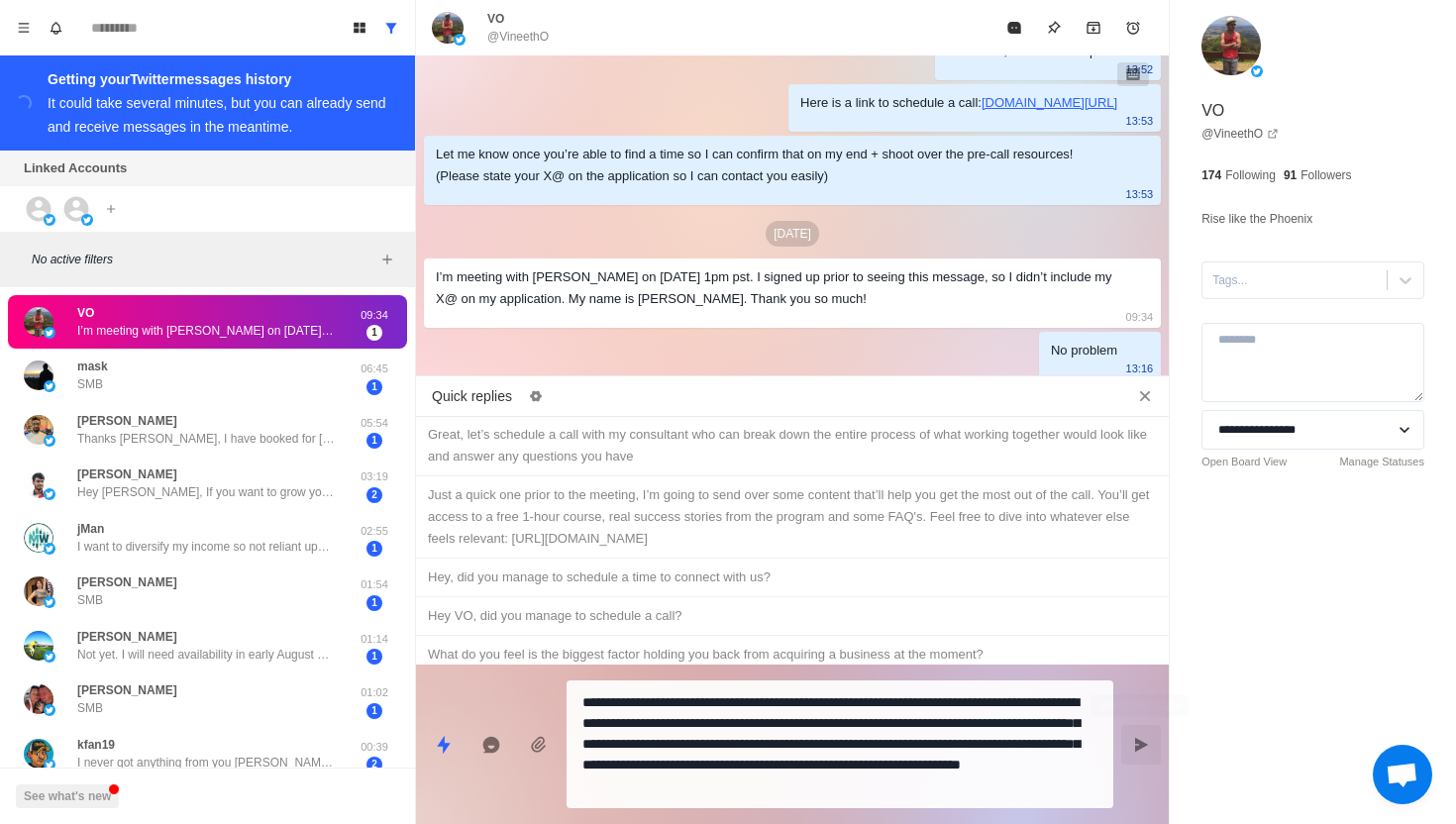 click 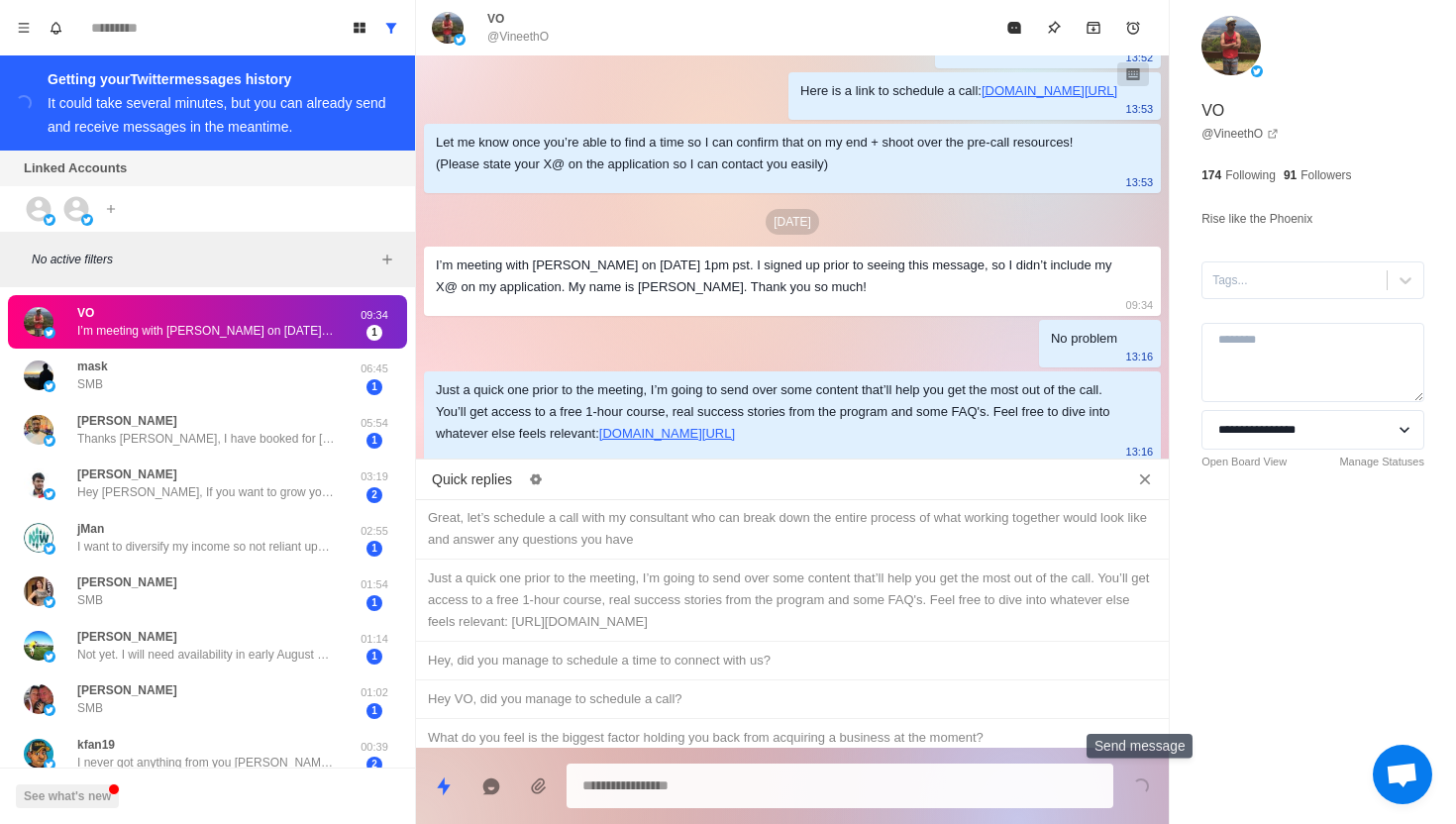 scroll, scrollTop: 3936, scrollLeft: 0, axis: vertical 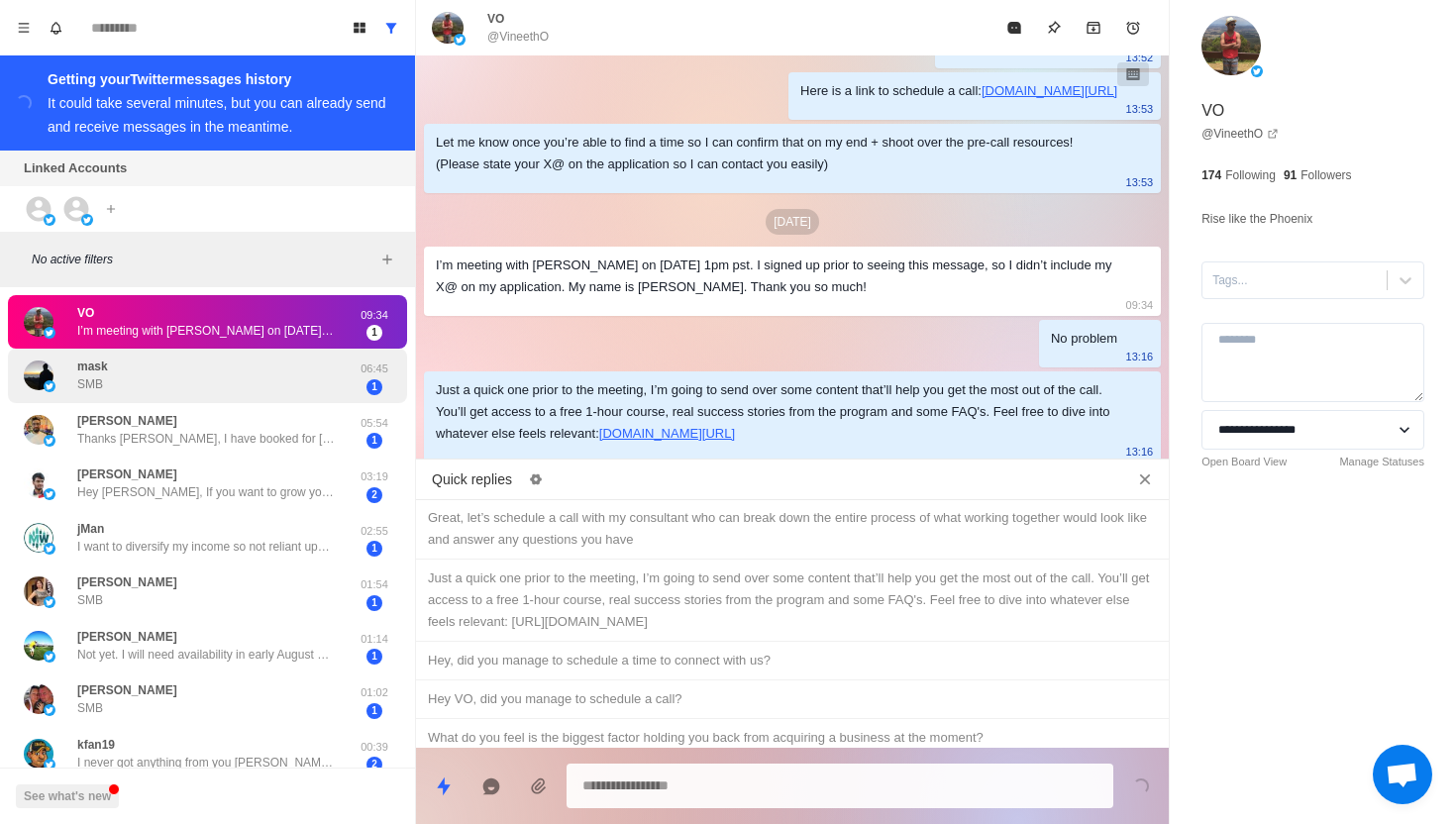 click on "mask SMB 06:45 1" at bounding box center (207, 375) 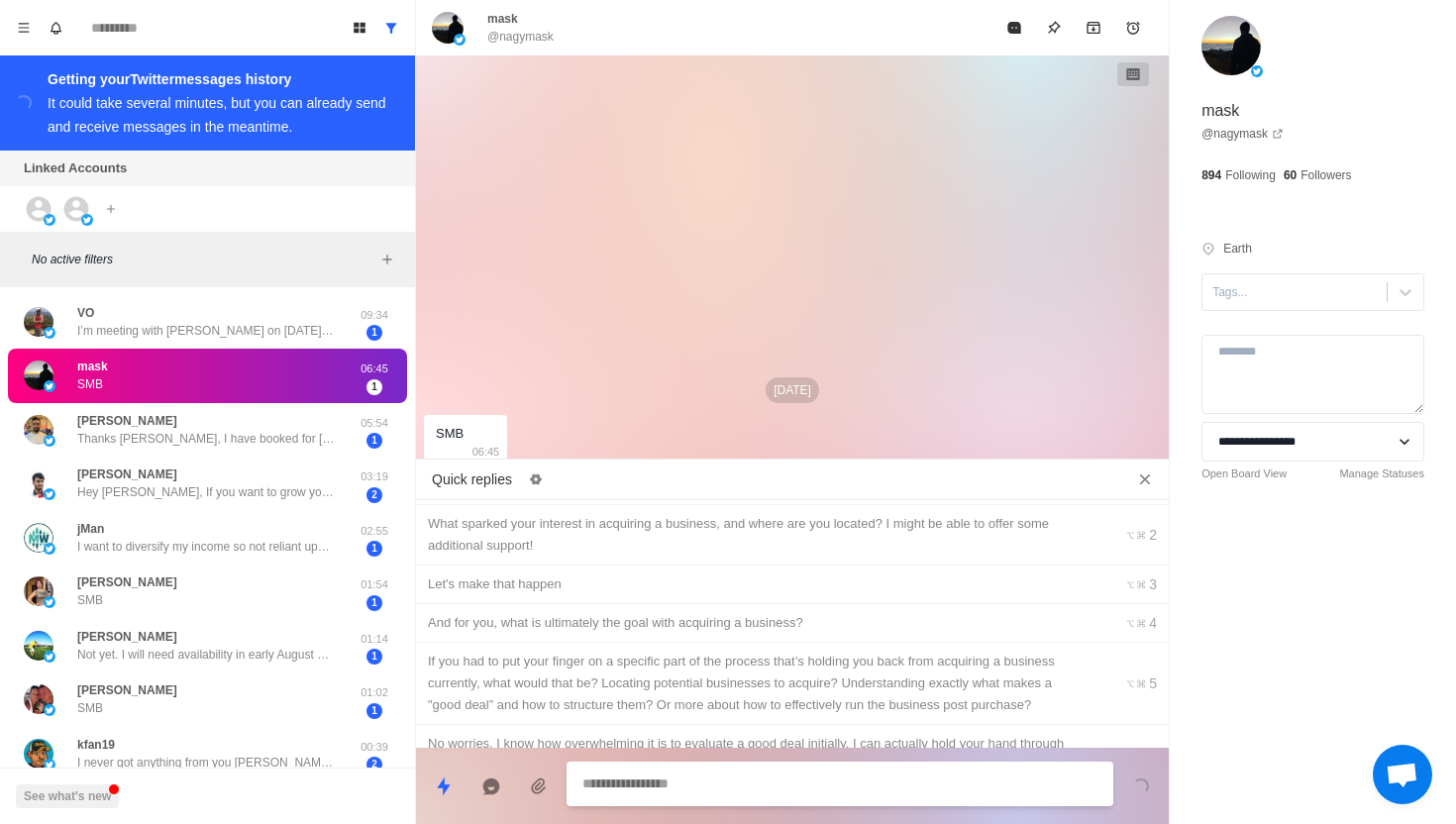 scroll, scrollTop: 0, scrollLeft: 0, axis: both 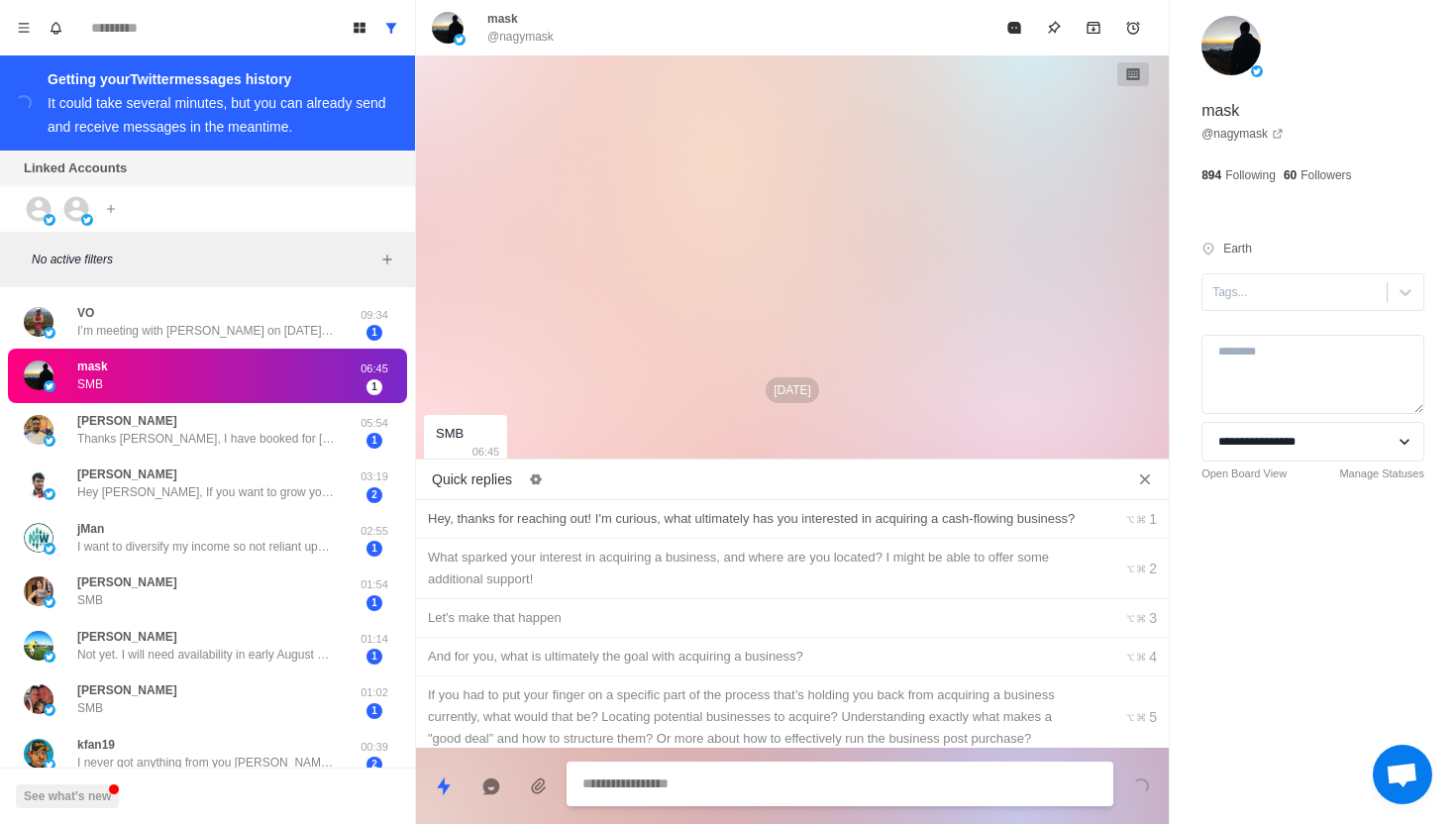 type on "*" 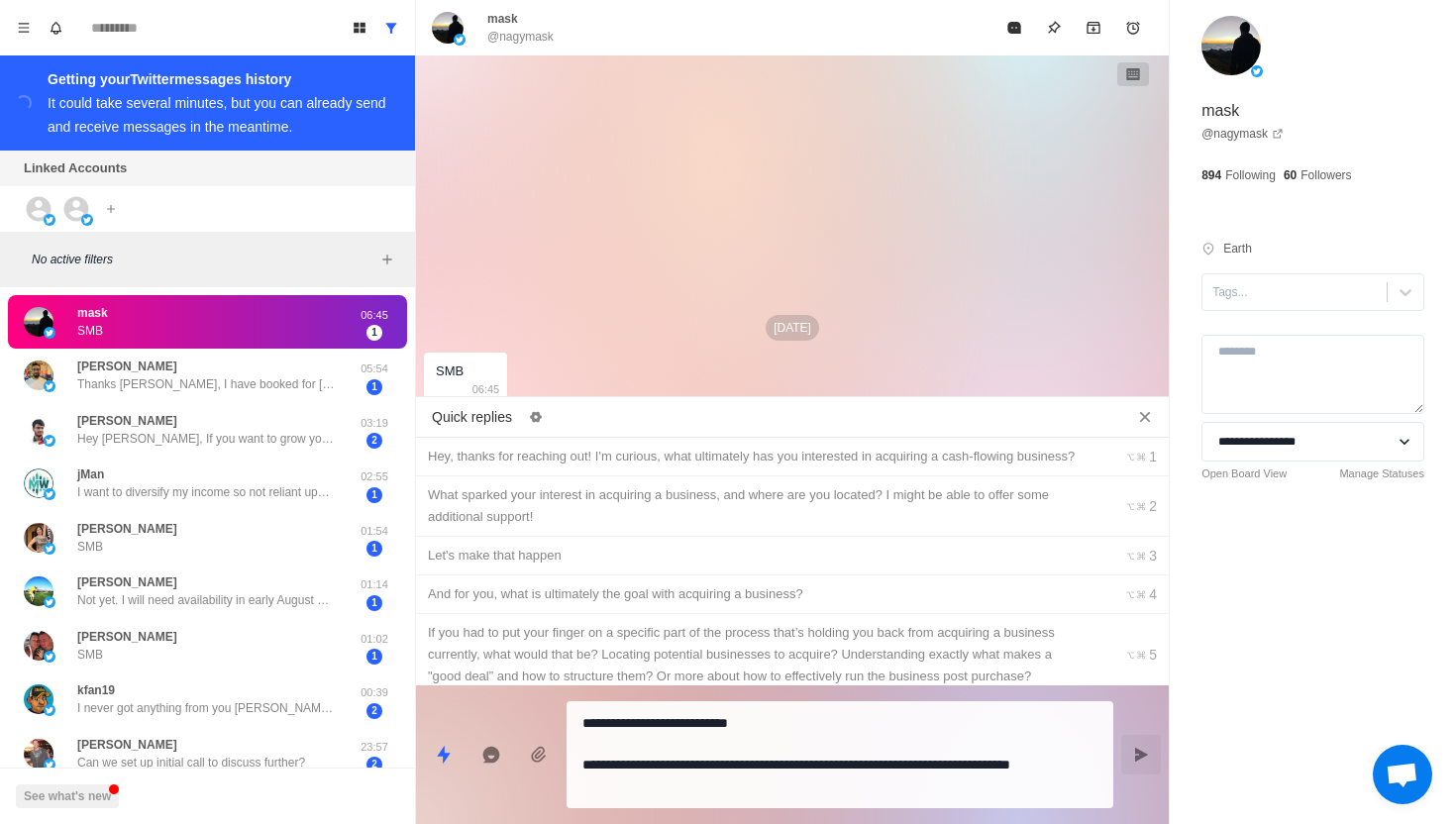 click at bounding box center (1141, 755) 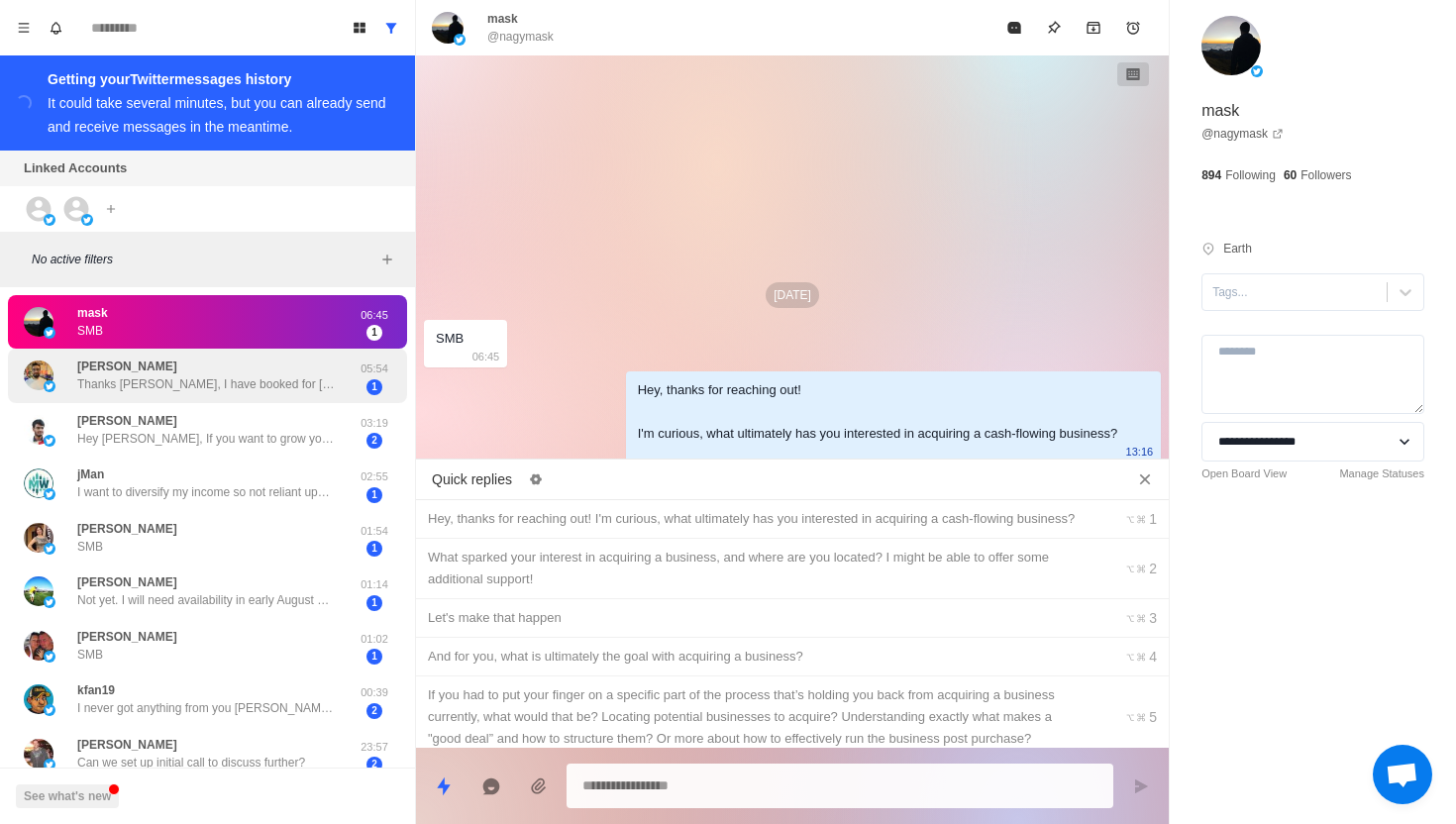 click on "Thanks [PERSON_NAME], I have booked for [DATE] evening eastern" at bounding box center (206, 384) 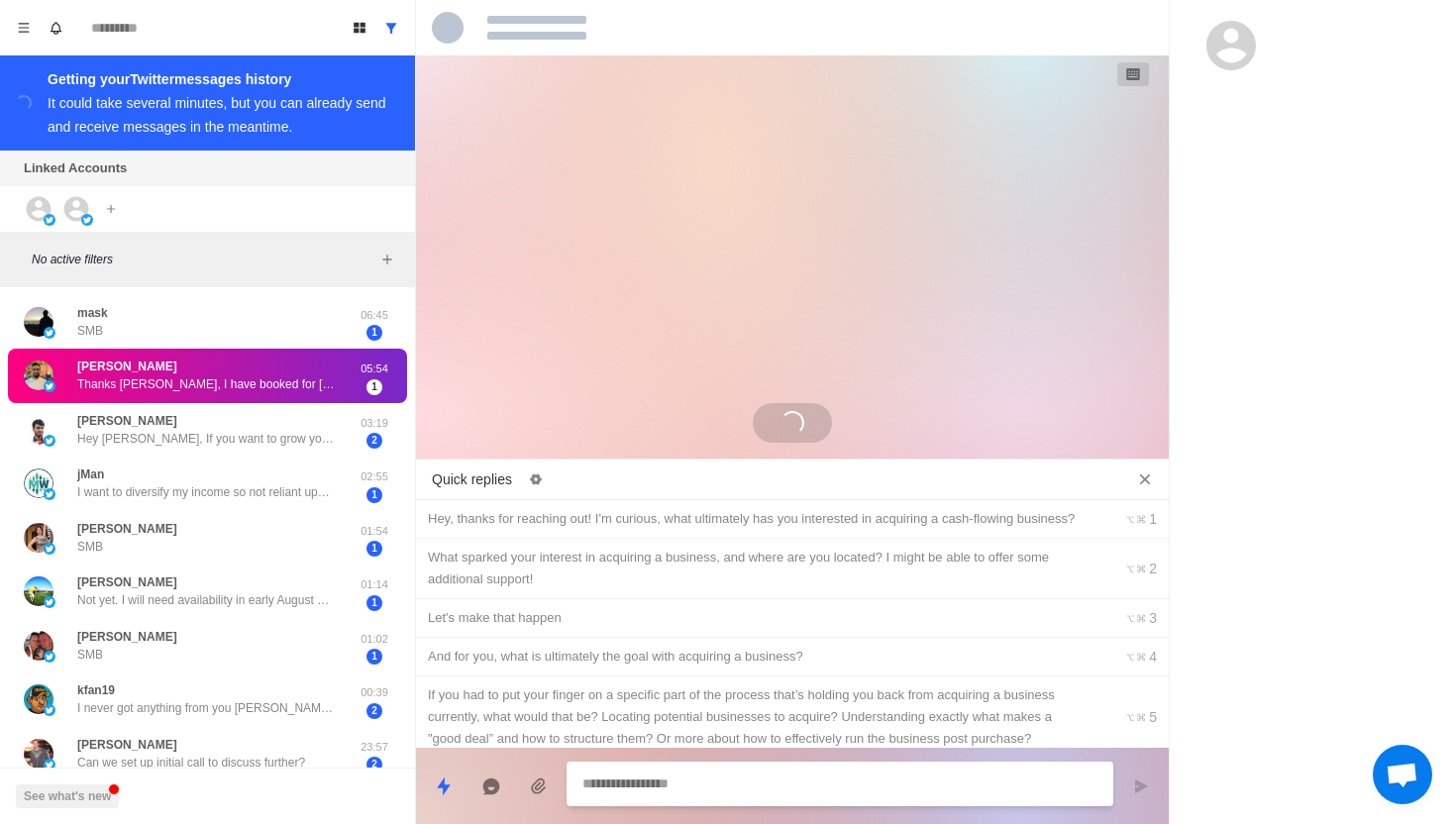 scroll, scrollTop: 1585, scrollLeft: 0, axis: vertical 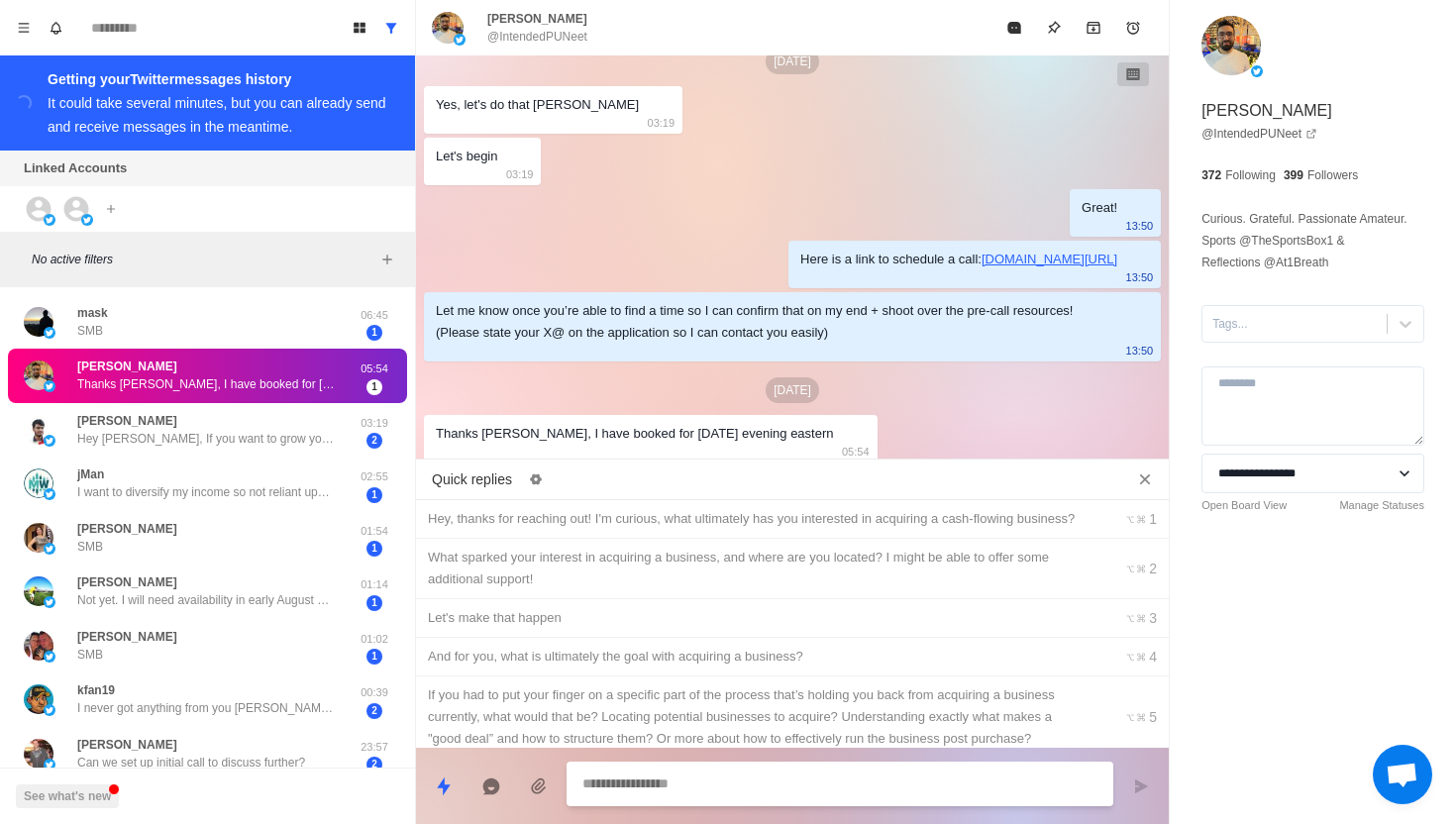 click at bounding box center [840, 783] 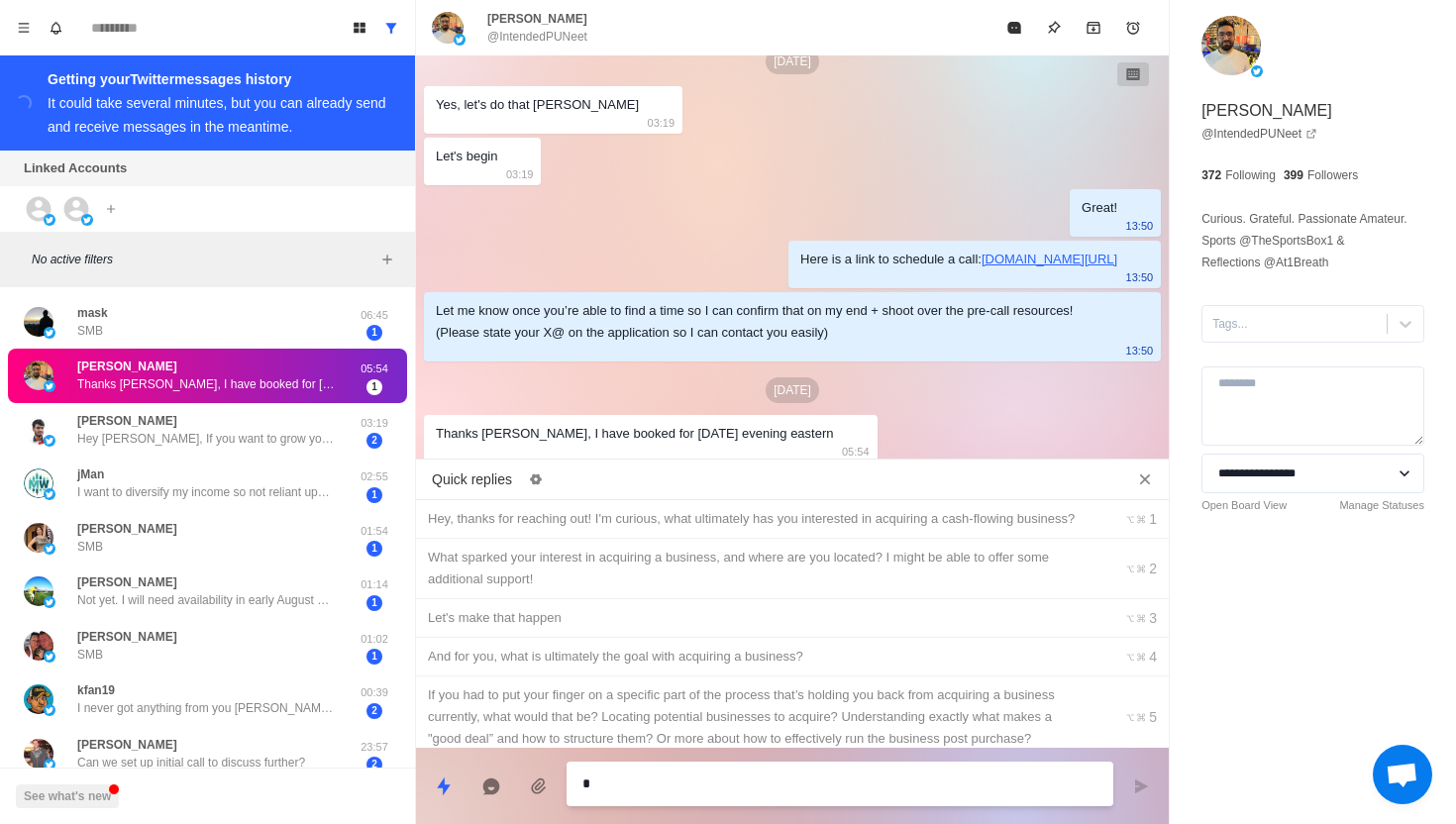 type on "*" 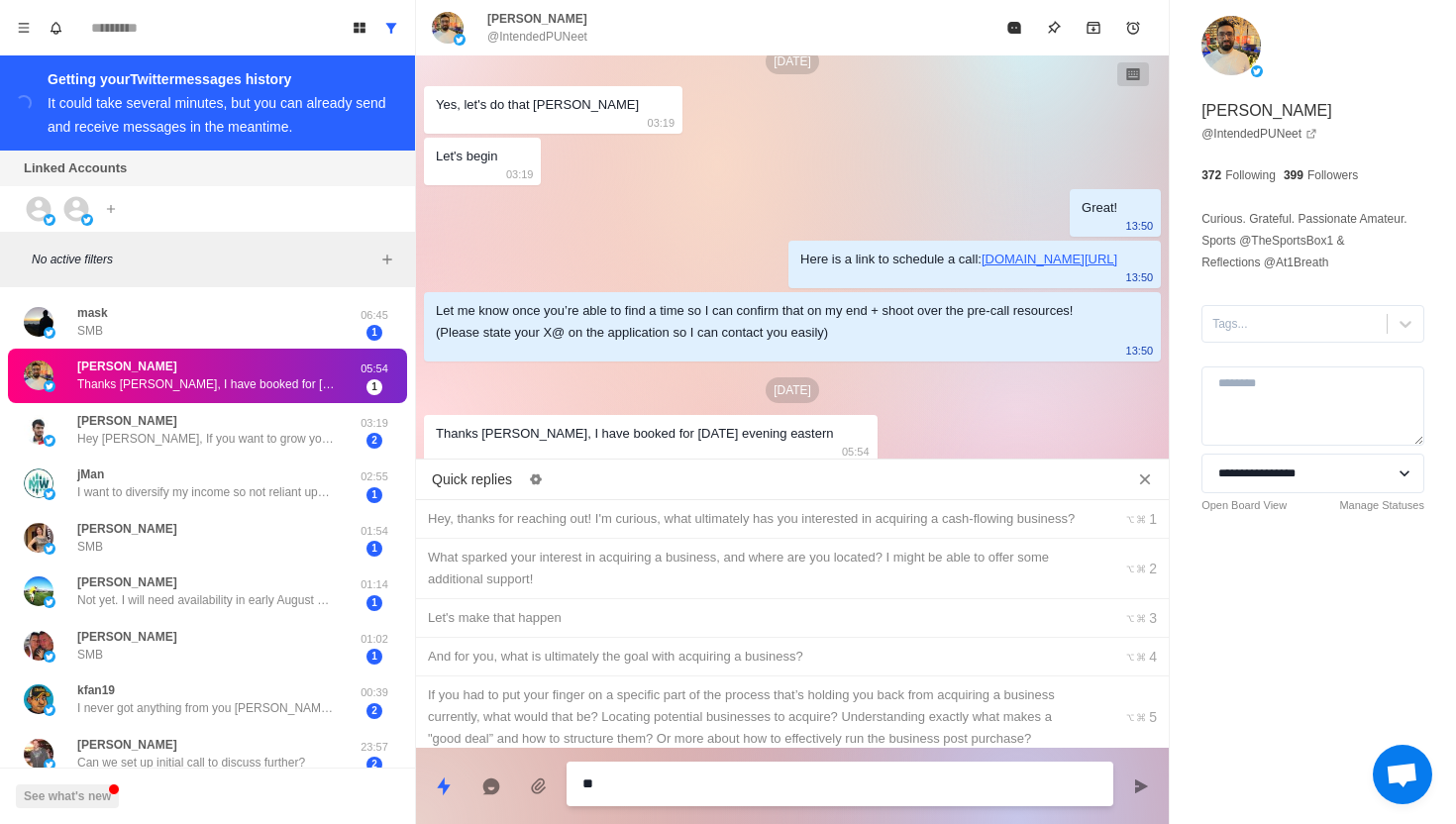 type on "*" 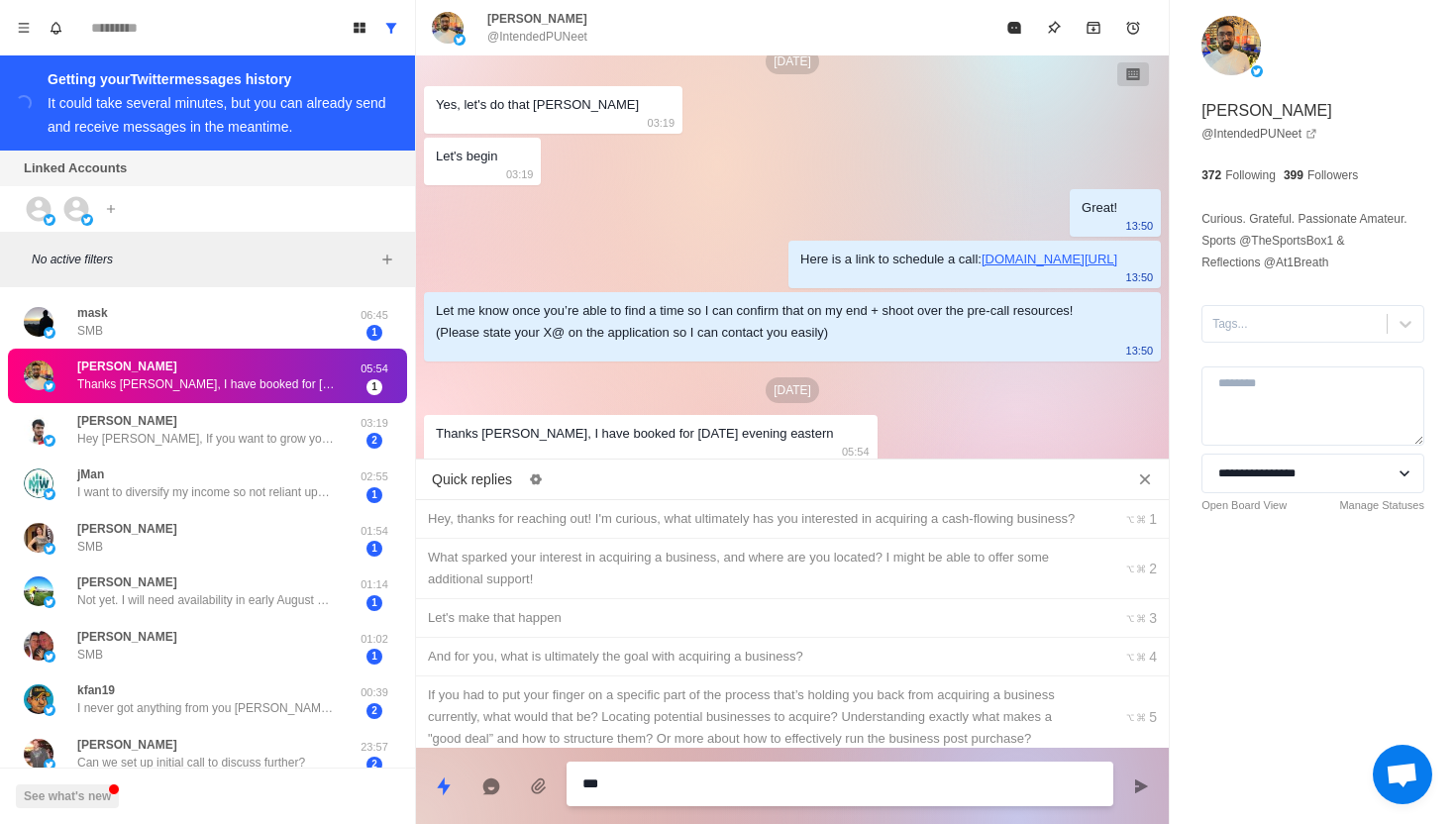 type on "*" 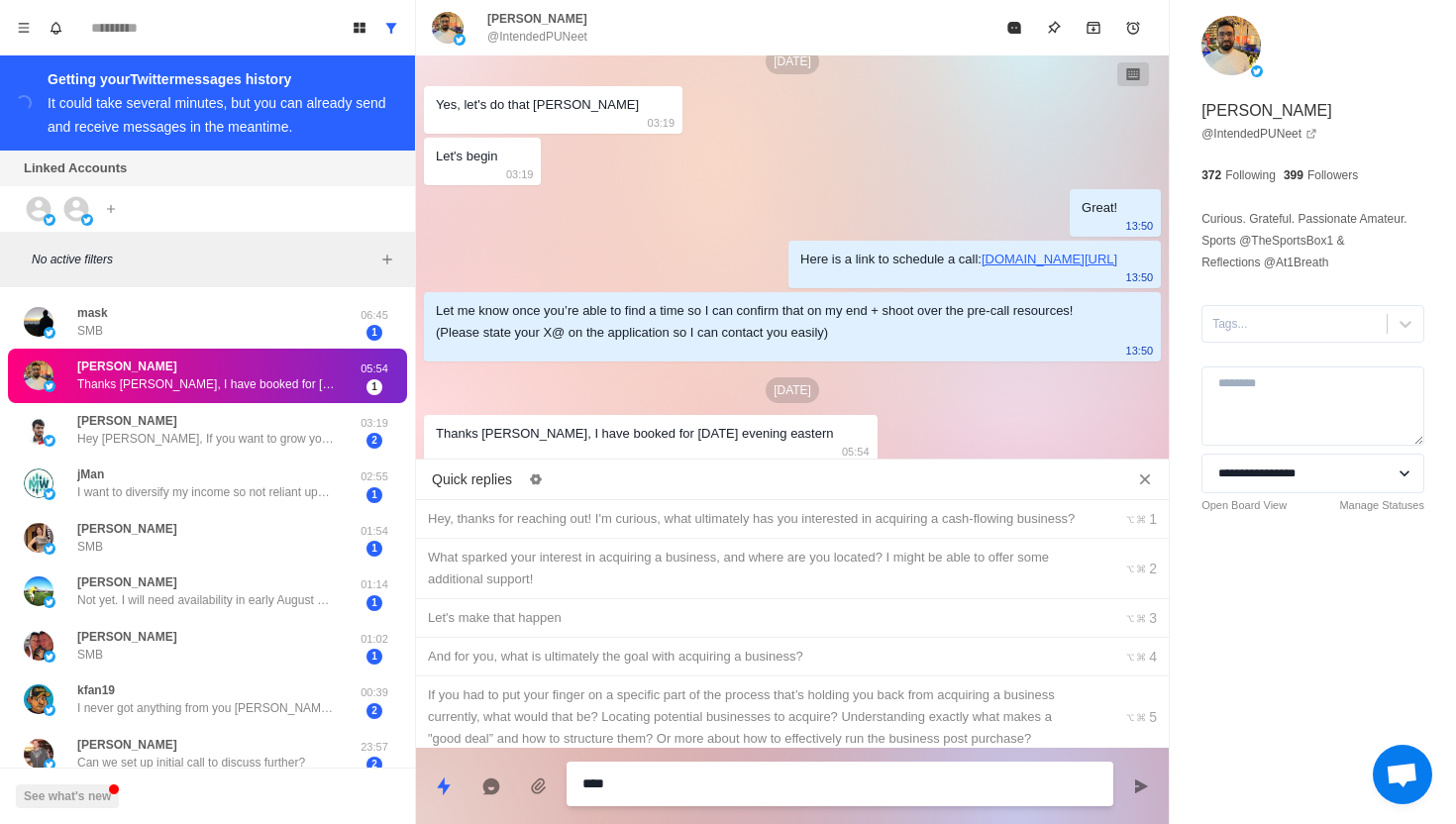 type on "*" 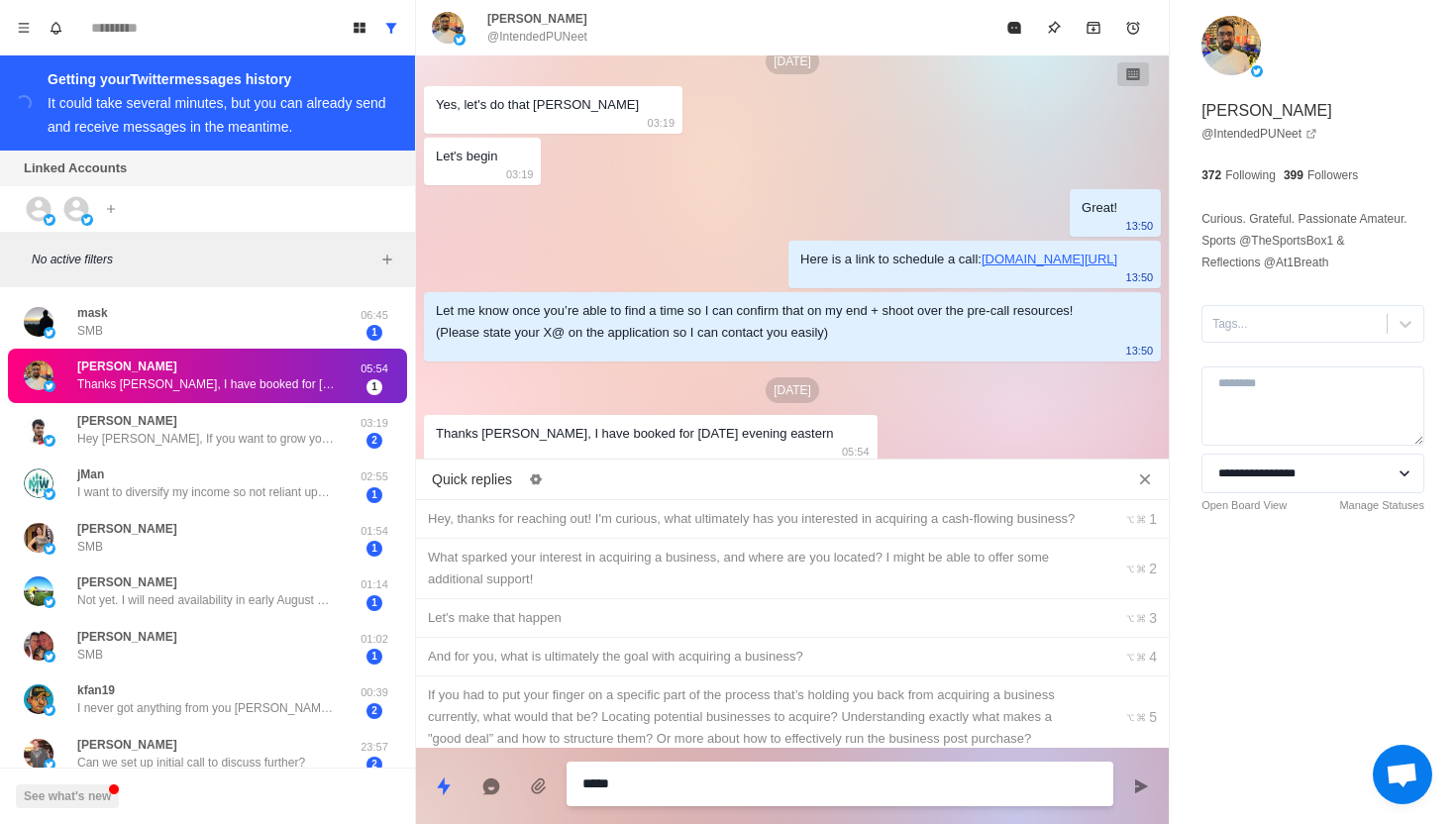 type on "******" 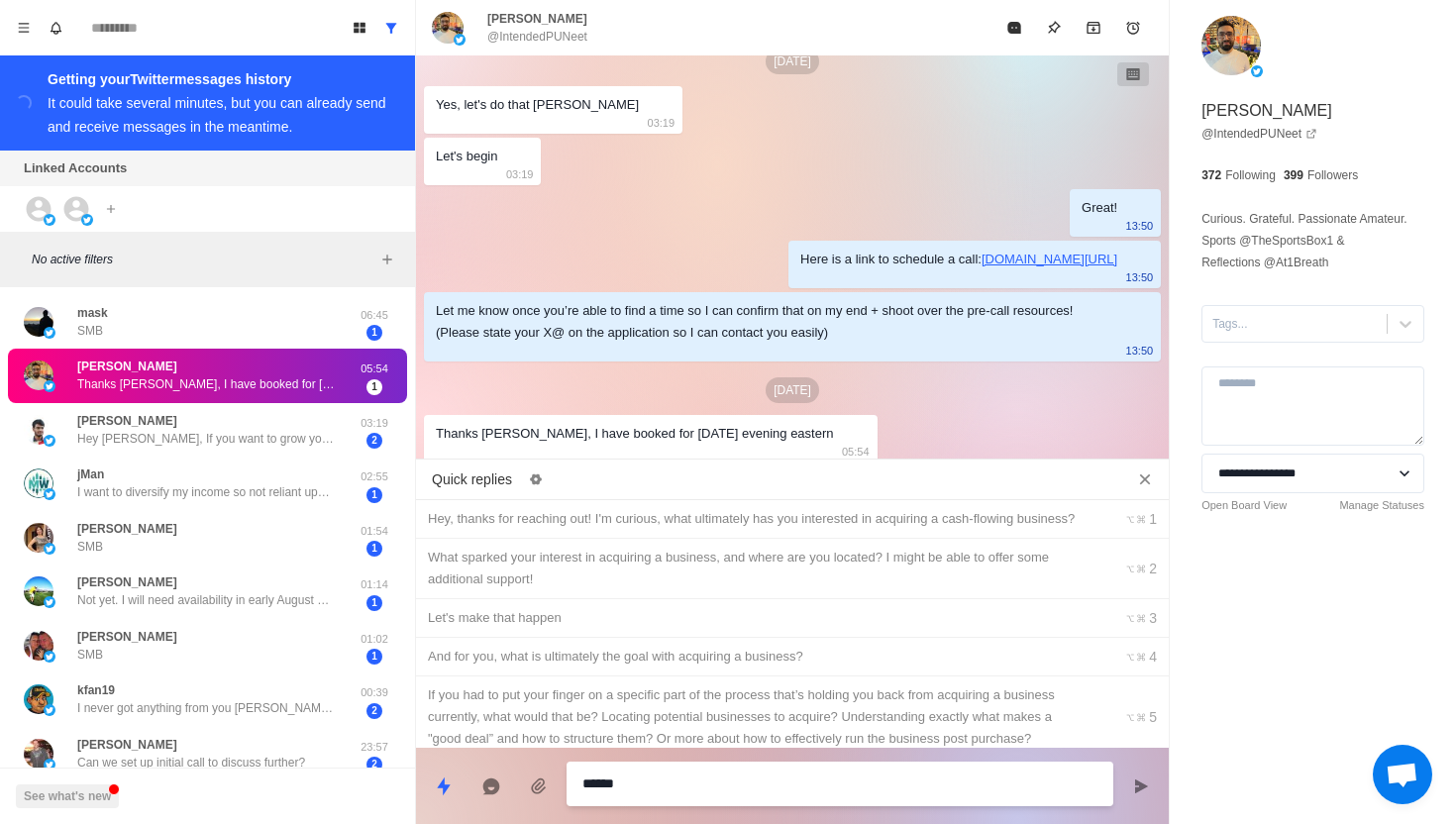 type on "*" 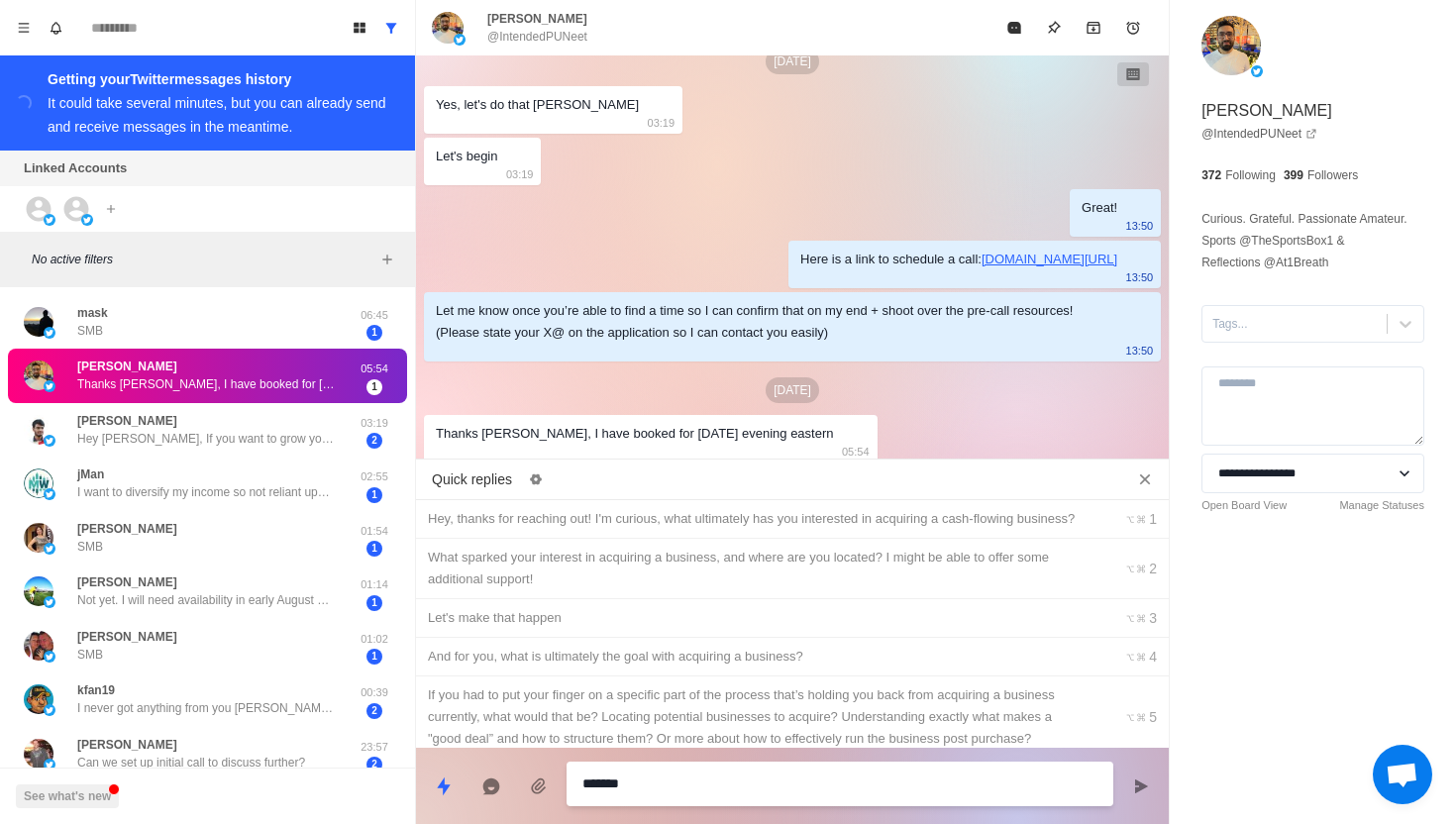 type on "*" 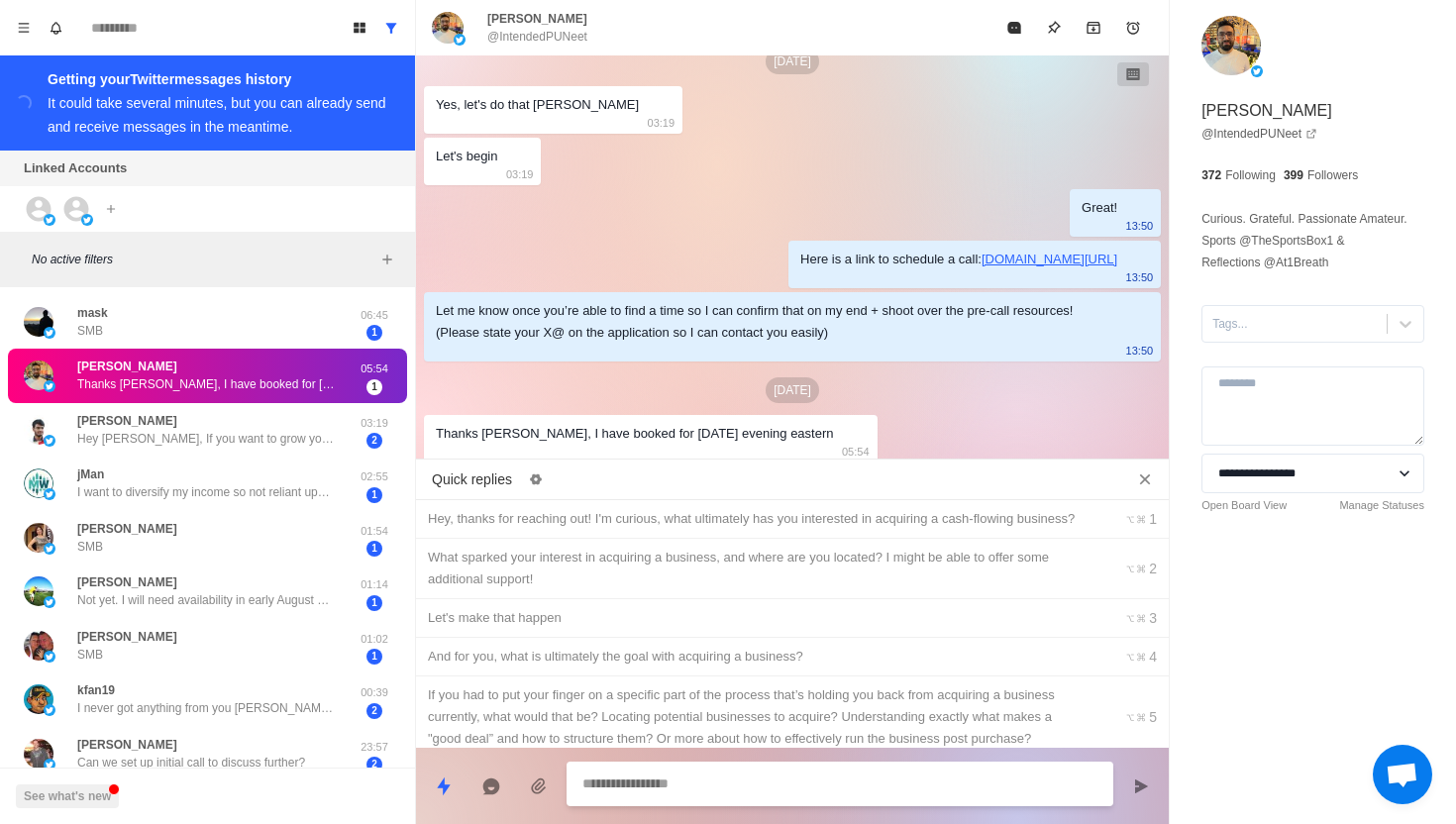 scroll, scrollTop: 1636, scrollLeft: 0, axis: vertical 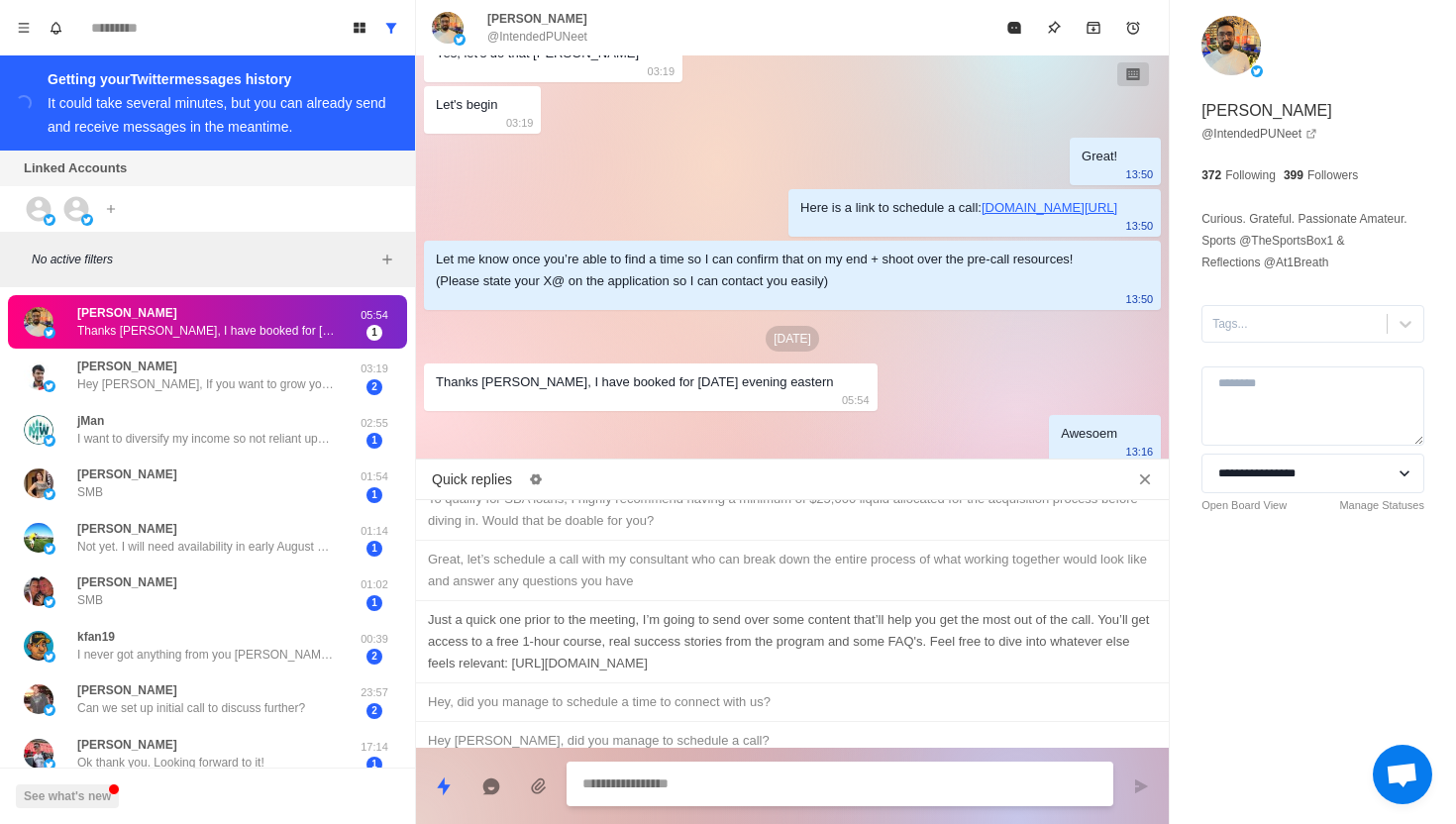 type on "*" 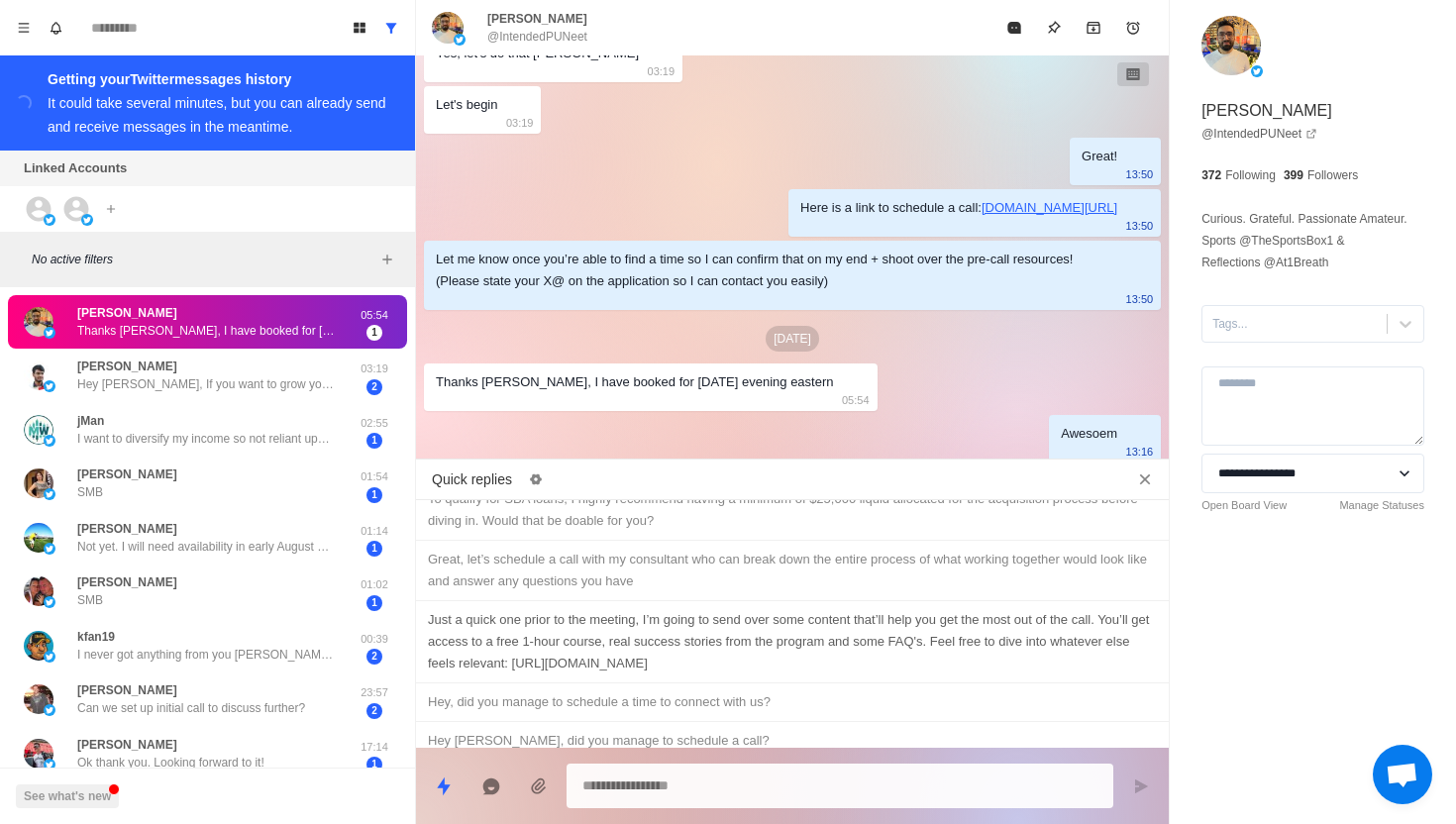 click on "Just a quick one prior to the meeting, I’m going to send over some content that’ll help you get the most out of the call. You’ll get access to a free 1-hour course, real success stories from the program and some FAQ's. Feel free to dive into whatever else feels relevant: [URL][DOMAIN_NAME]" at bounding box center (792, 642) 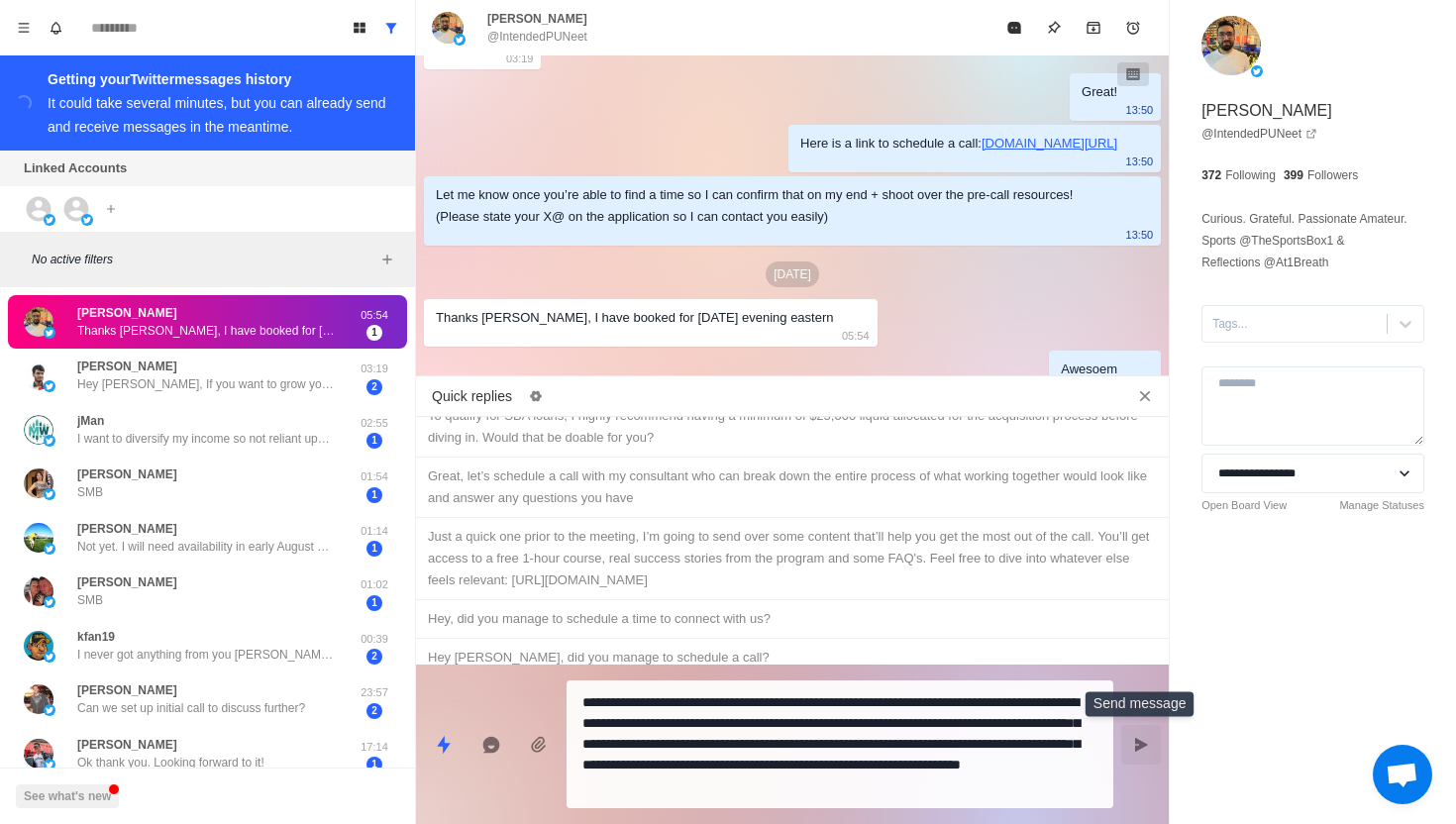 click at bounding box center [1141, 745] 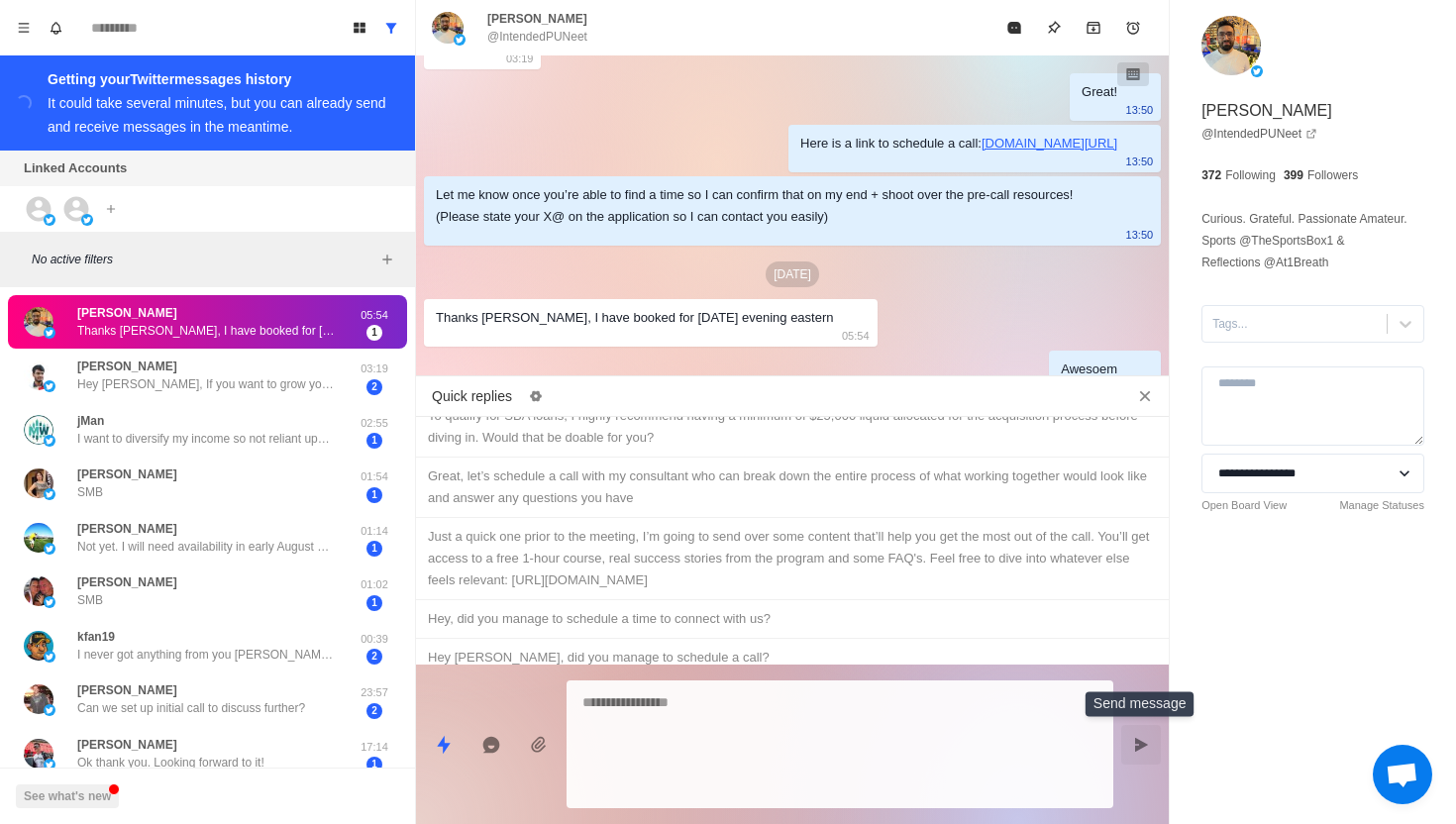 scroll, scrollTop: 1753, scrollLeft: 0, axis: vertical 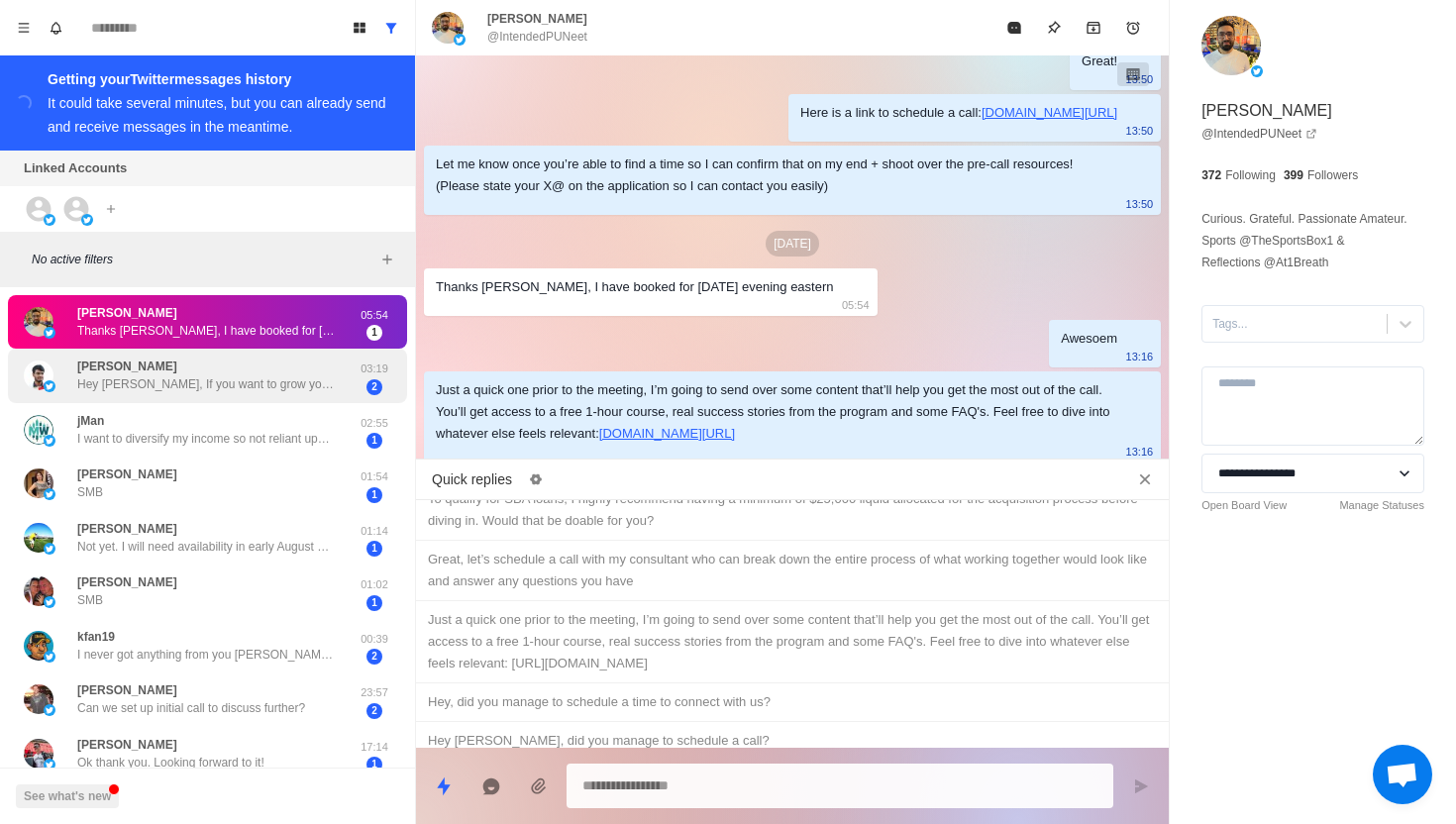 click on "[PERSON_NAME] Hey [PERSON_NAME],
If you want to grow your Twitter  2-4x faster read this:
I am building the biggest X Engagement Group in the Ecom + Agency Owner niche on WhatsApp. Already inside are $50M CEOs, 8 figure brand owners, and 6 fig agency owners.
This is free right now - but will be paid soon. If you join now you get lifetime free access.
Simple rule: Others engage with you - you engage with them. You grow your Twitter 2-4x faster.
Should I send in more info? 03:19 2" at bounding box center [207, 375] 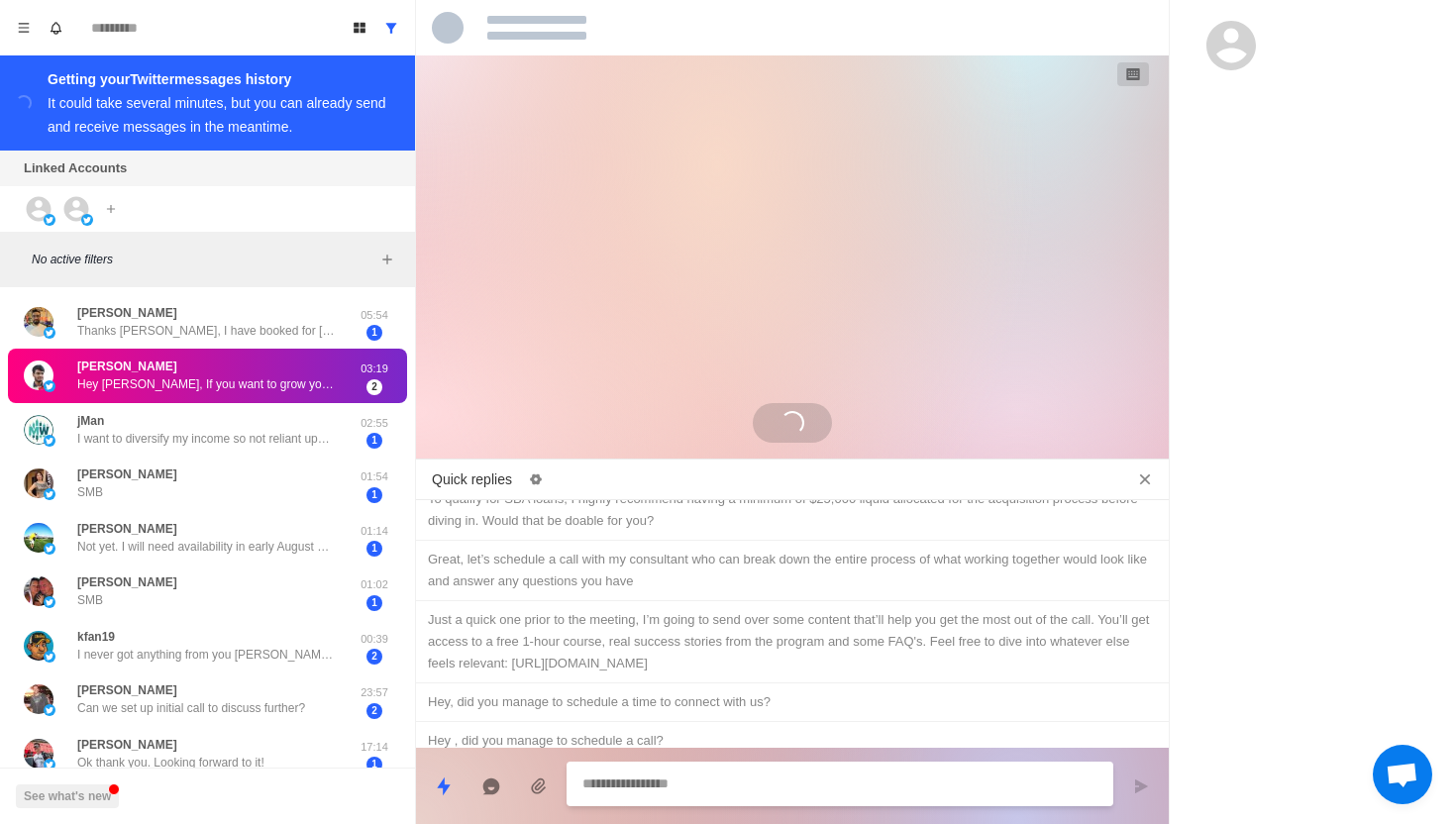 scroll, scrollTop: 111, scrollLeft: 0, axis: vertical 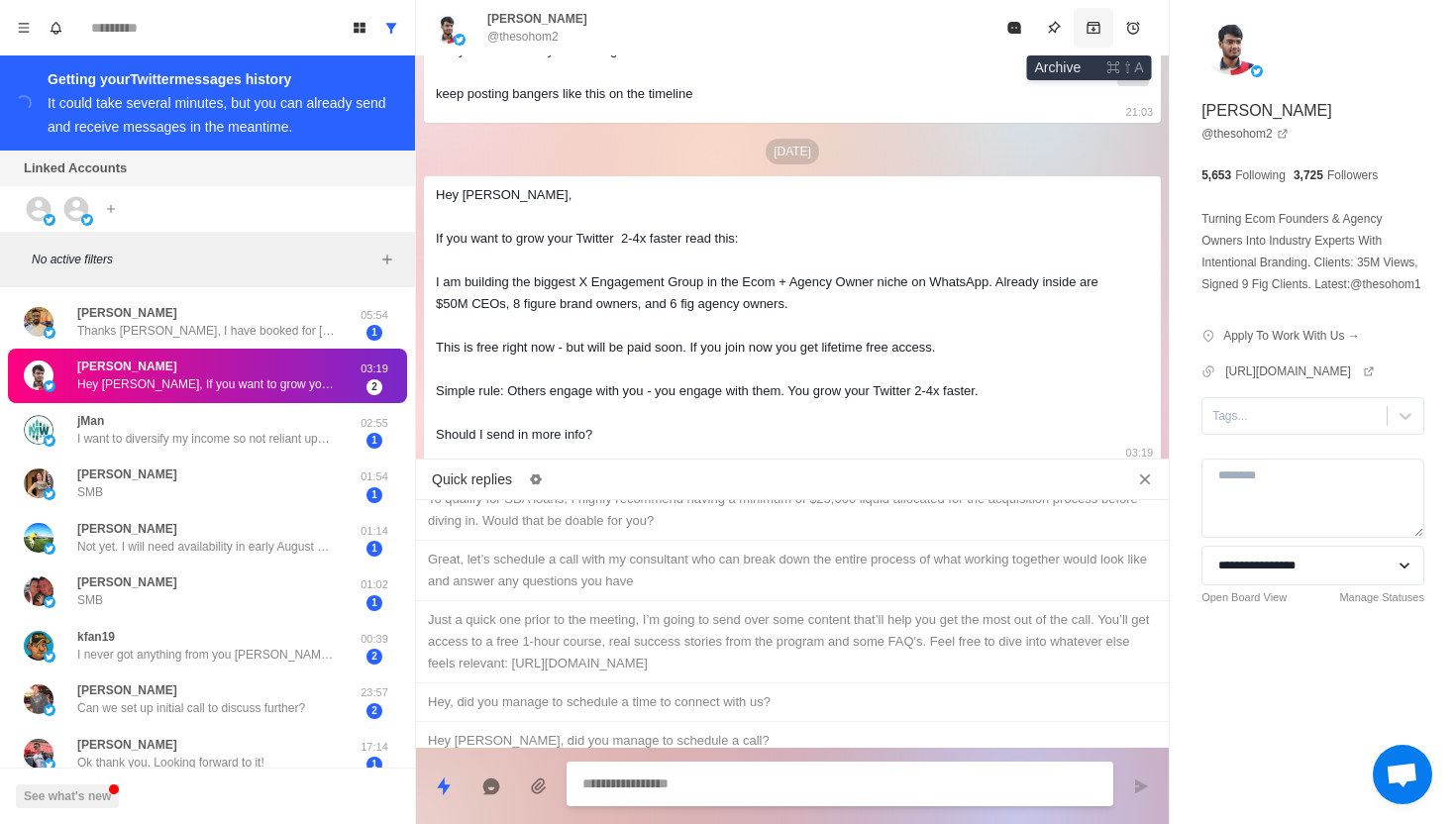 click at bounding box center [1093, 28] 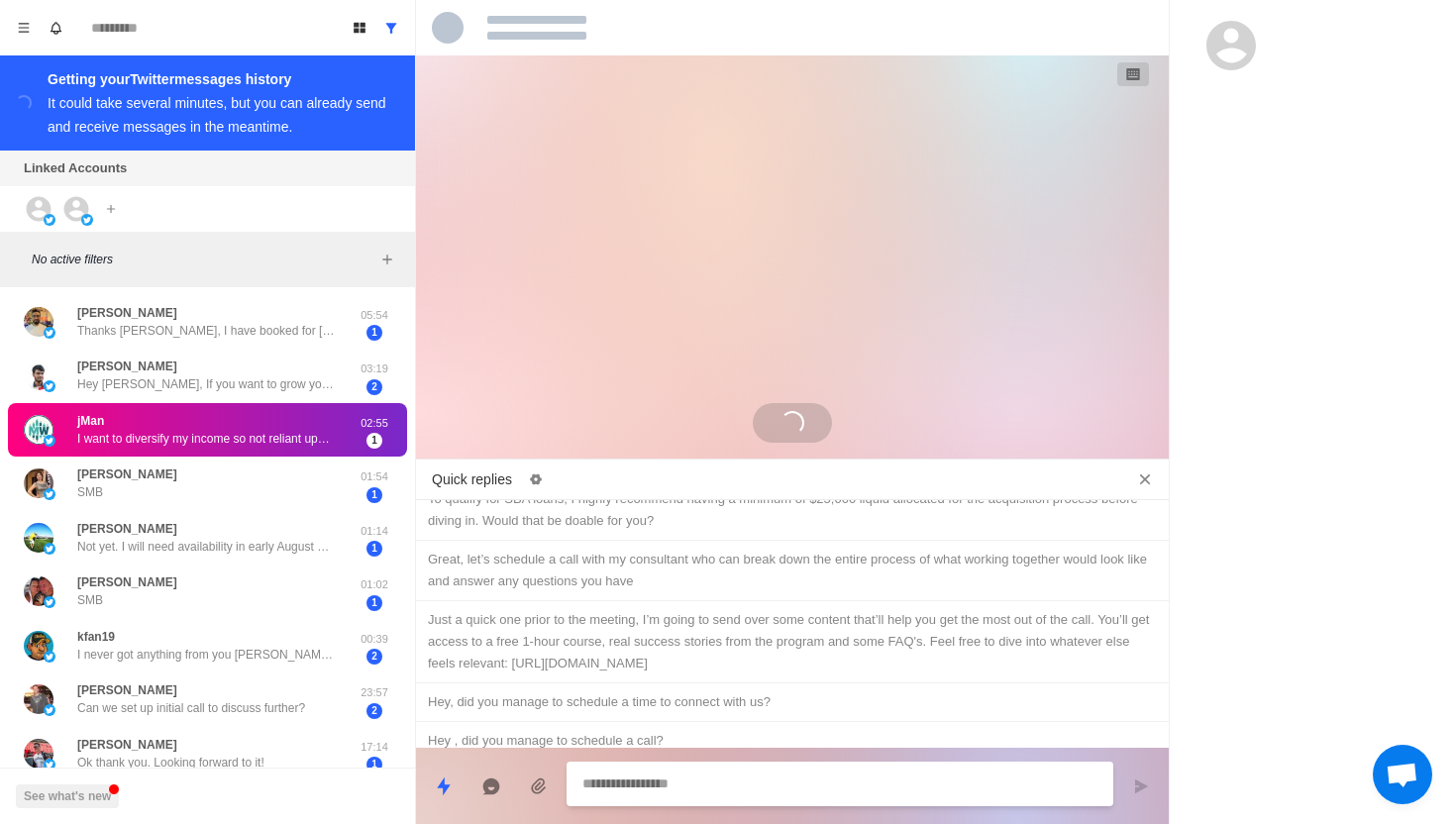 scroll, scrollTop: 0, scrollLeft: 0, axis: both 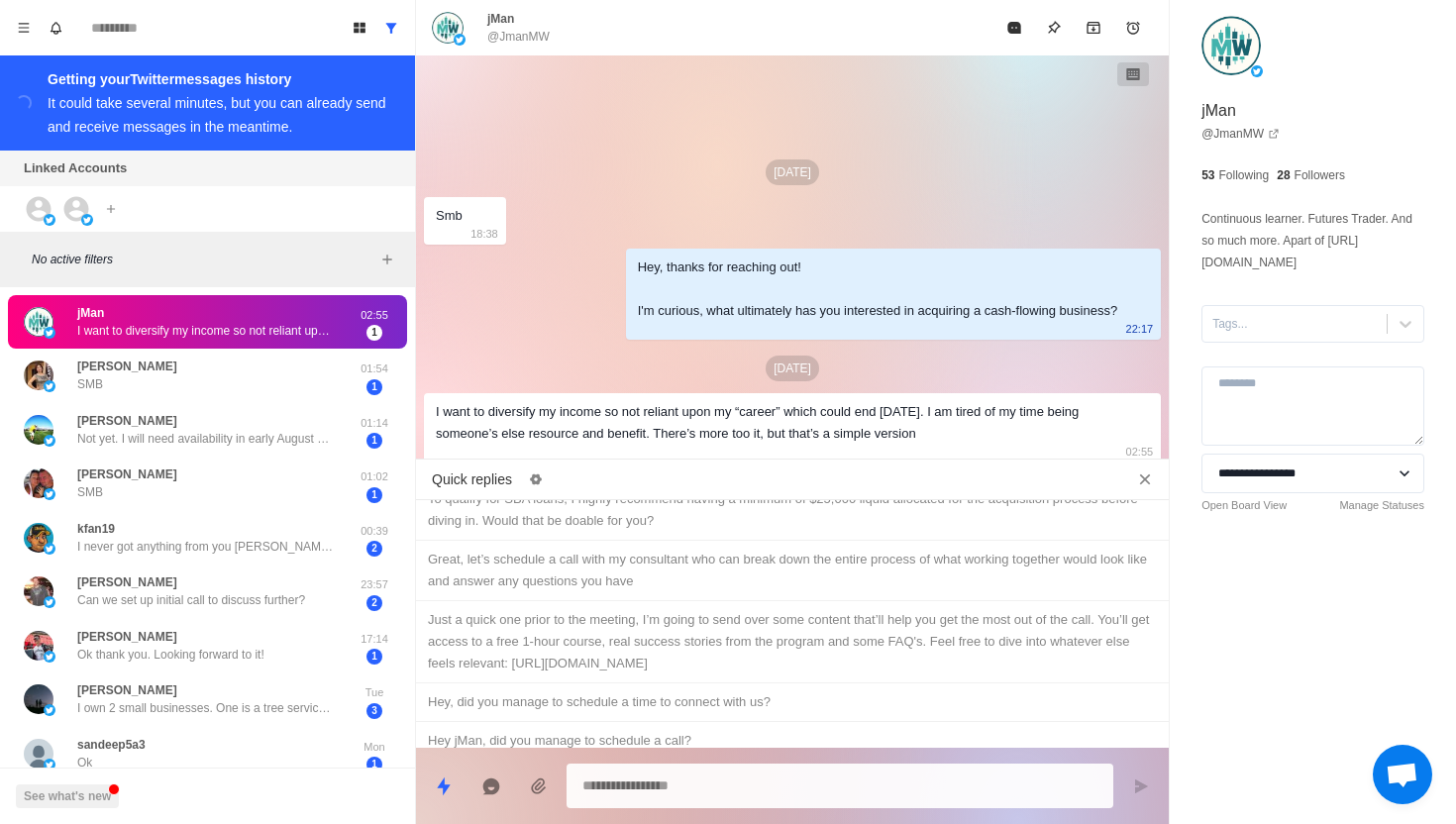 drag, startPoint x: 976, startPoint y: 429, endPoint x: 602, endPoint y: 309, distance: 392.77984 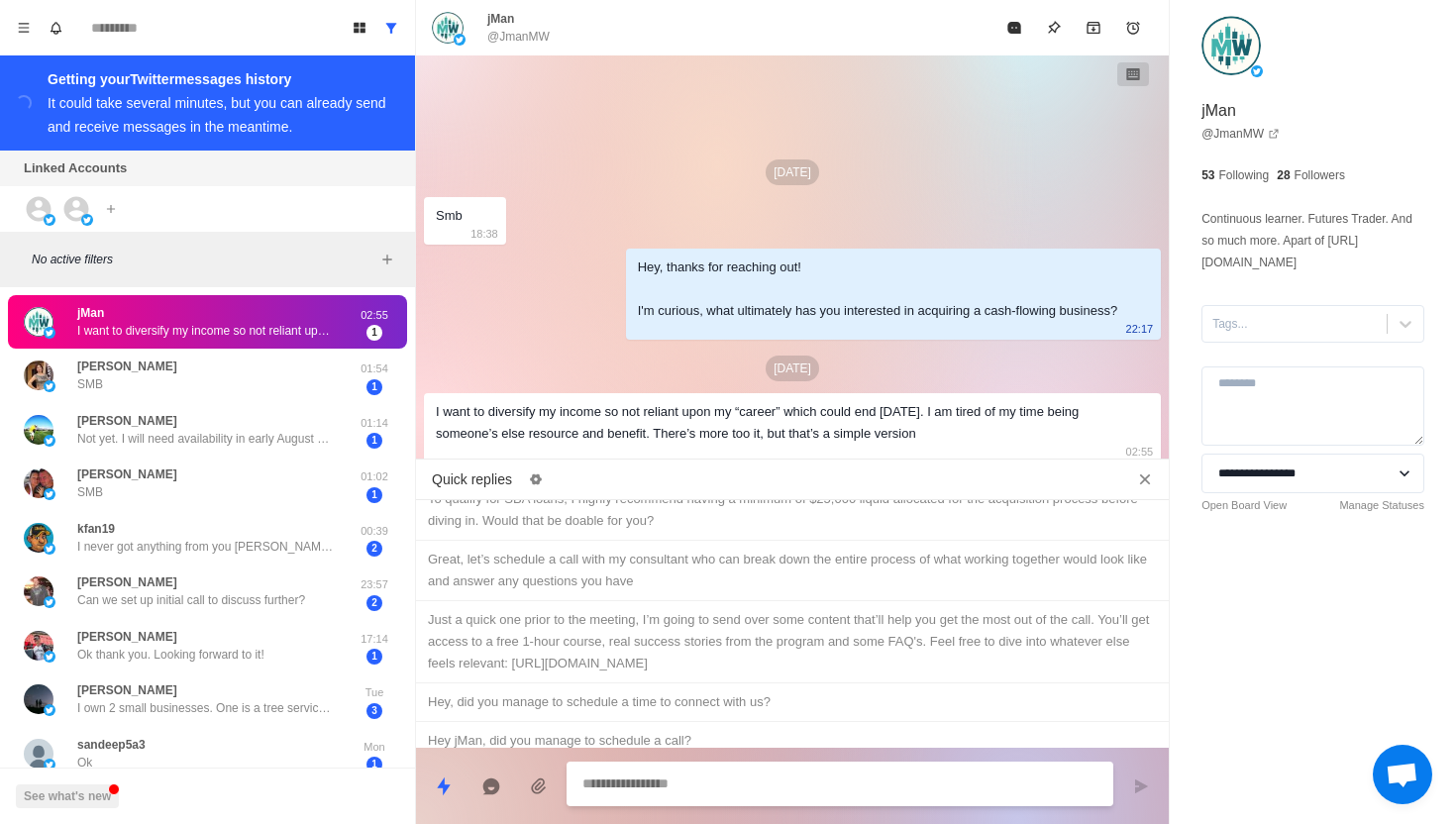 paste on "**********" 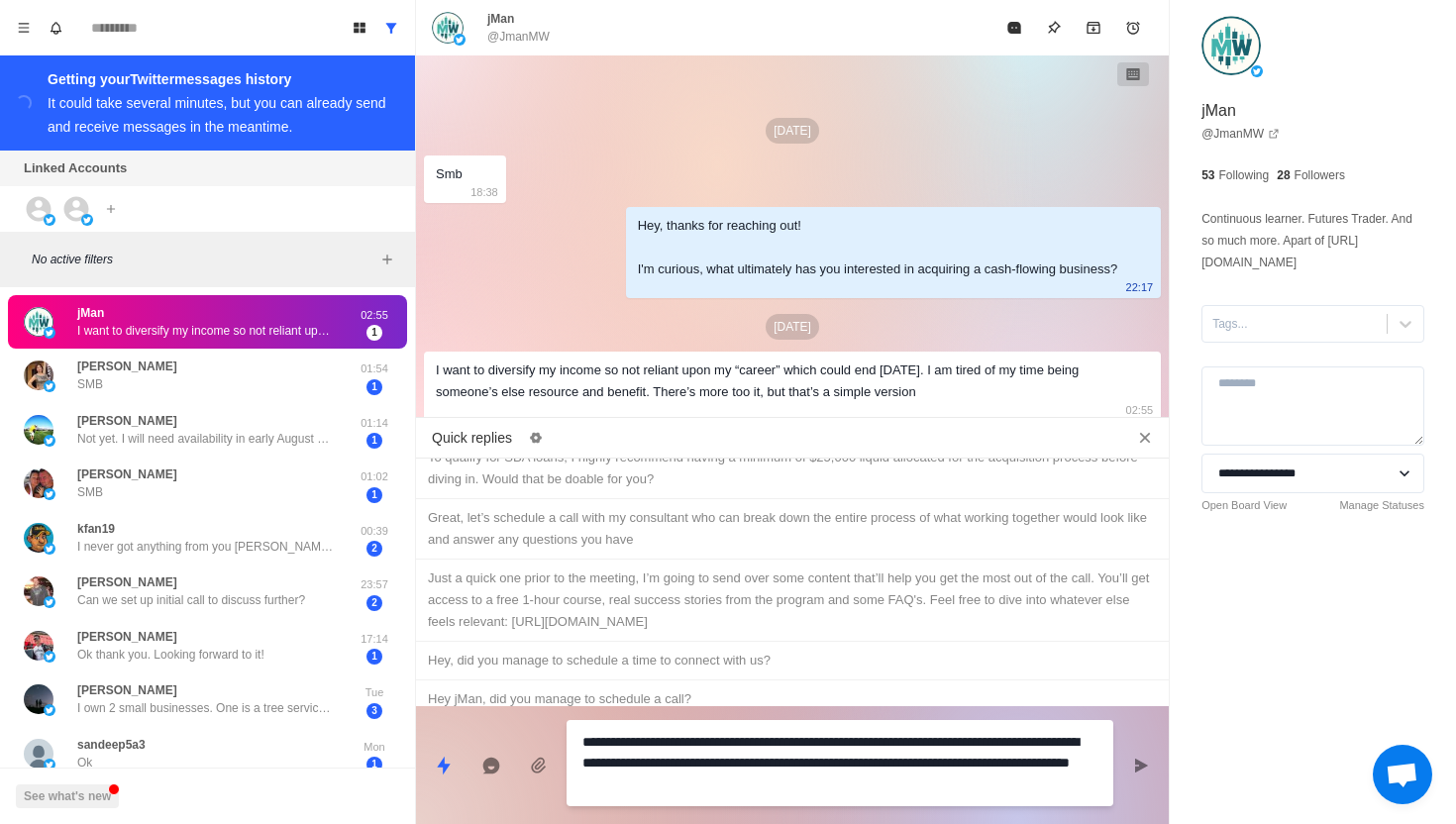 click on "**********" at bounding box center [840, 763] 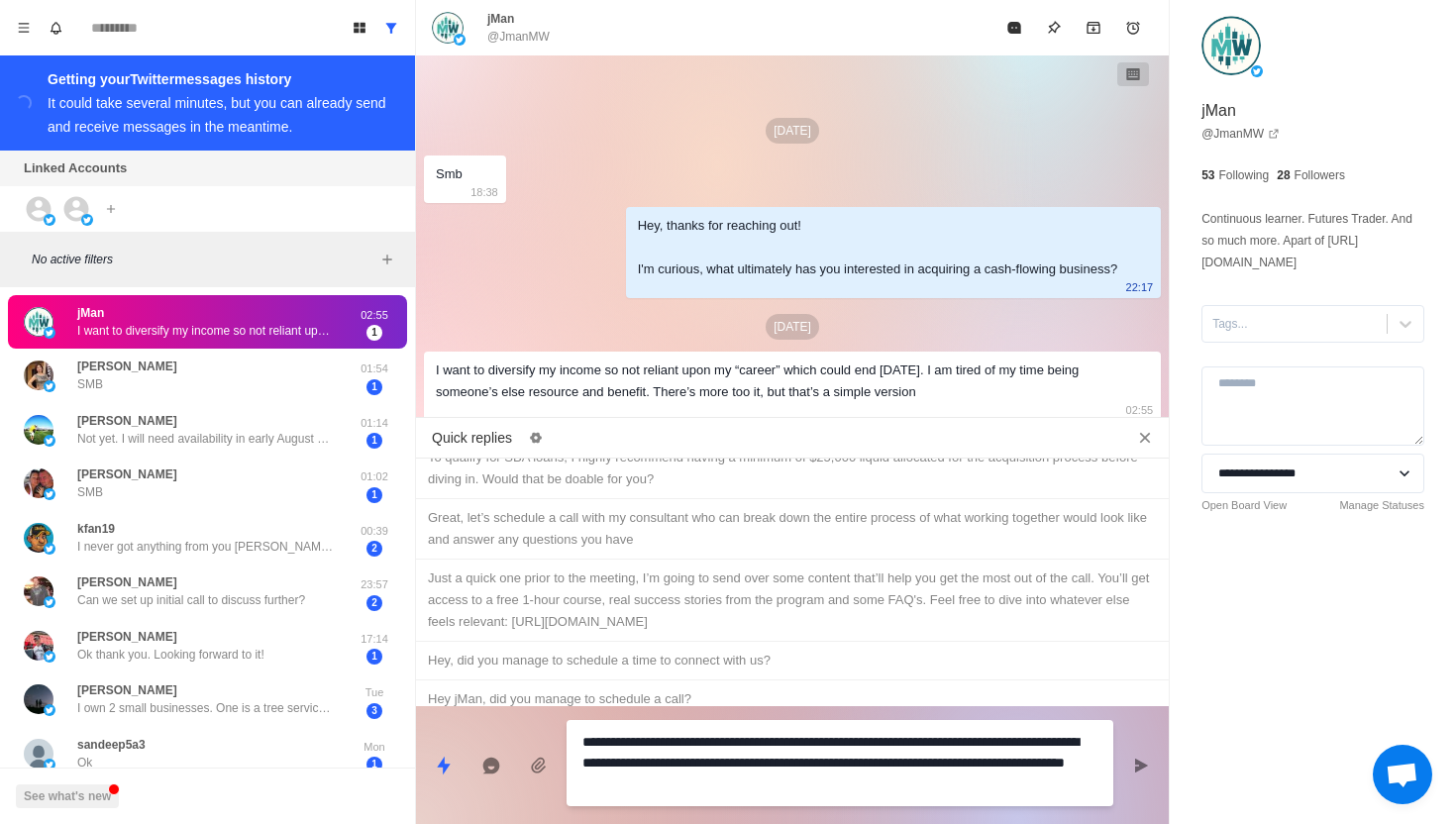 type on "*" 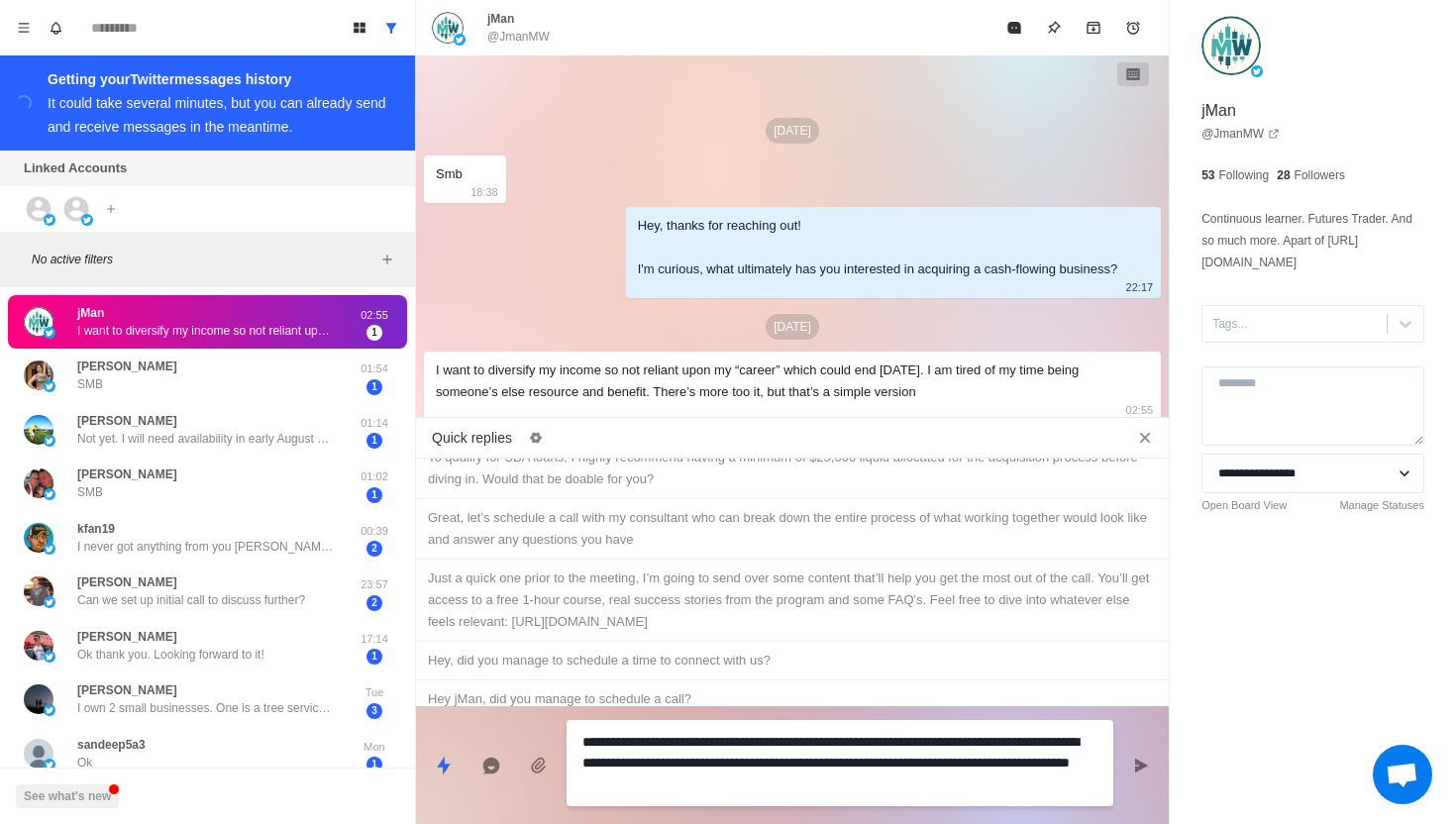 type on "*" 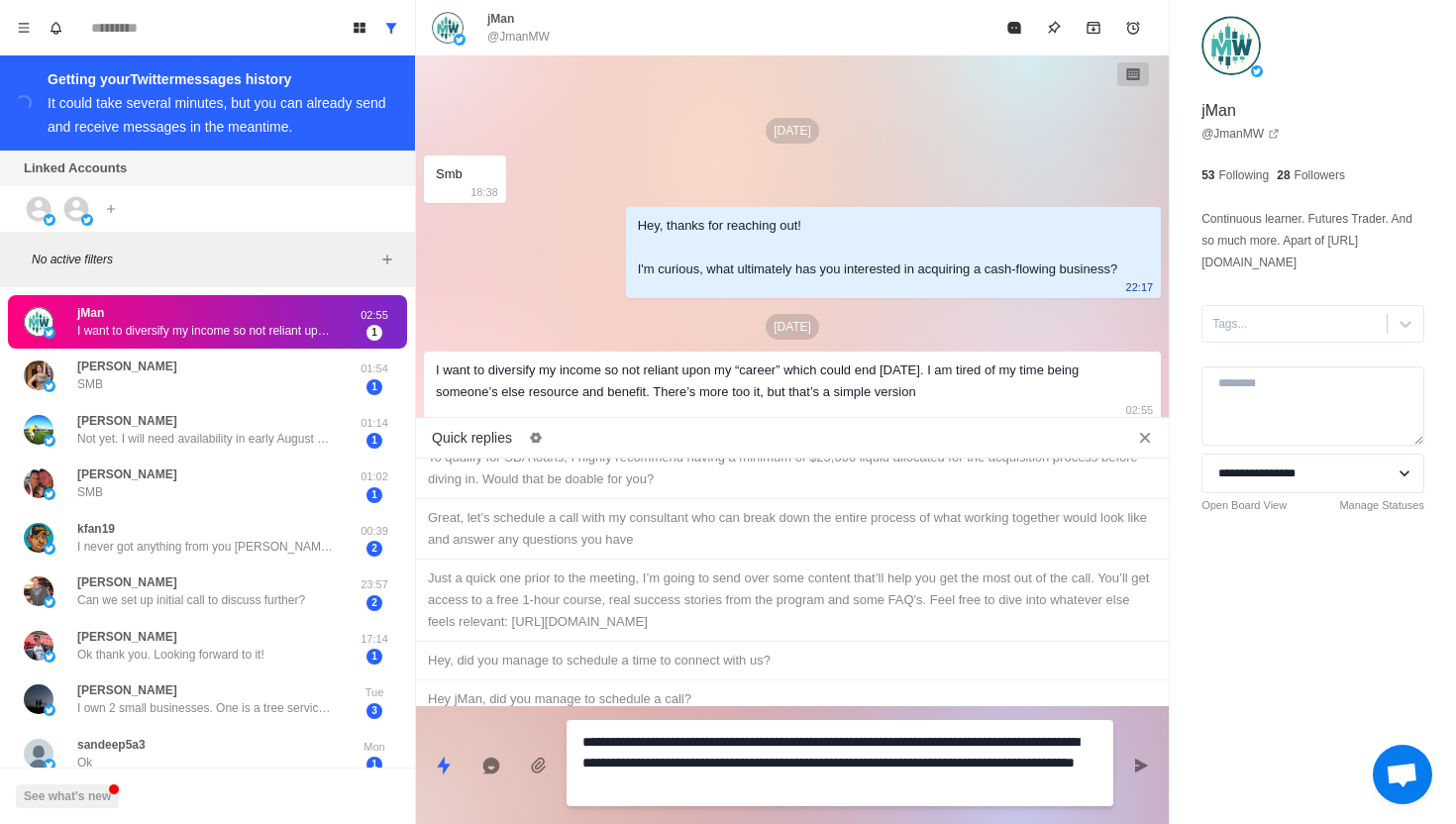 drag, startPoint x: 993, startPoint y: 767, endPoint x: 1040, endPoint y: 815, distance: 67.17887 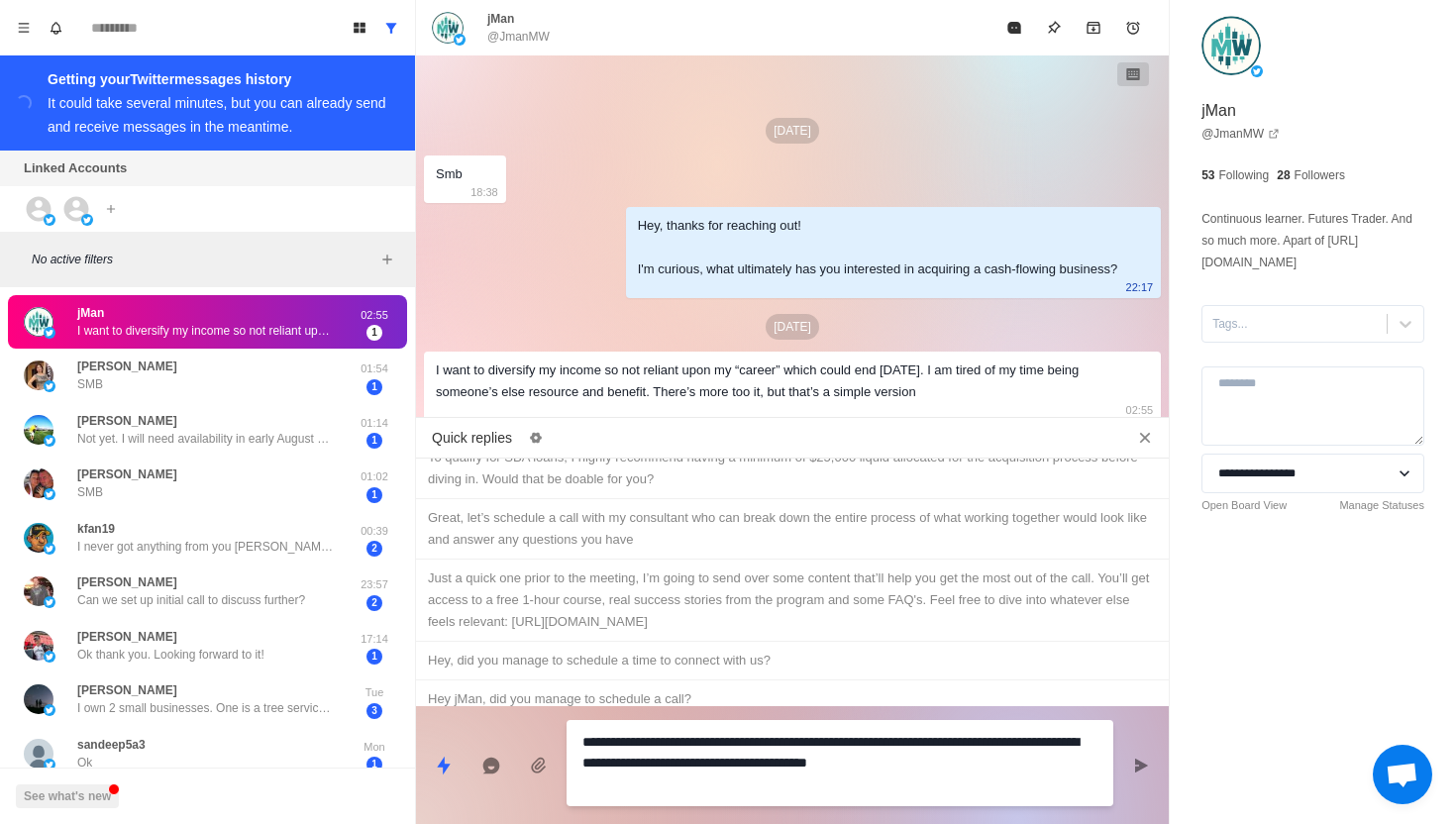 type on "*" 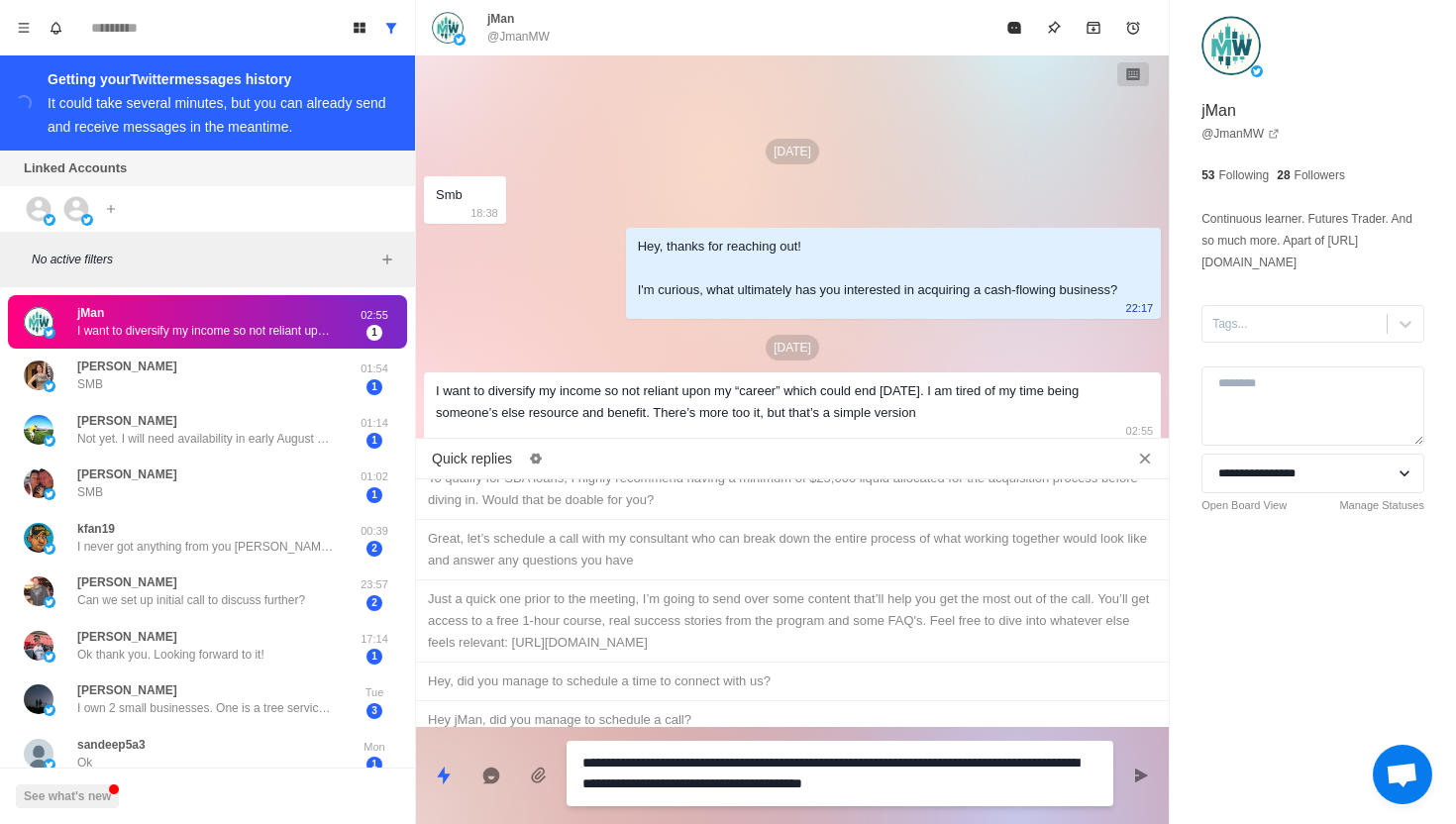 type on "*" 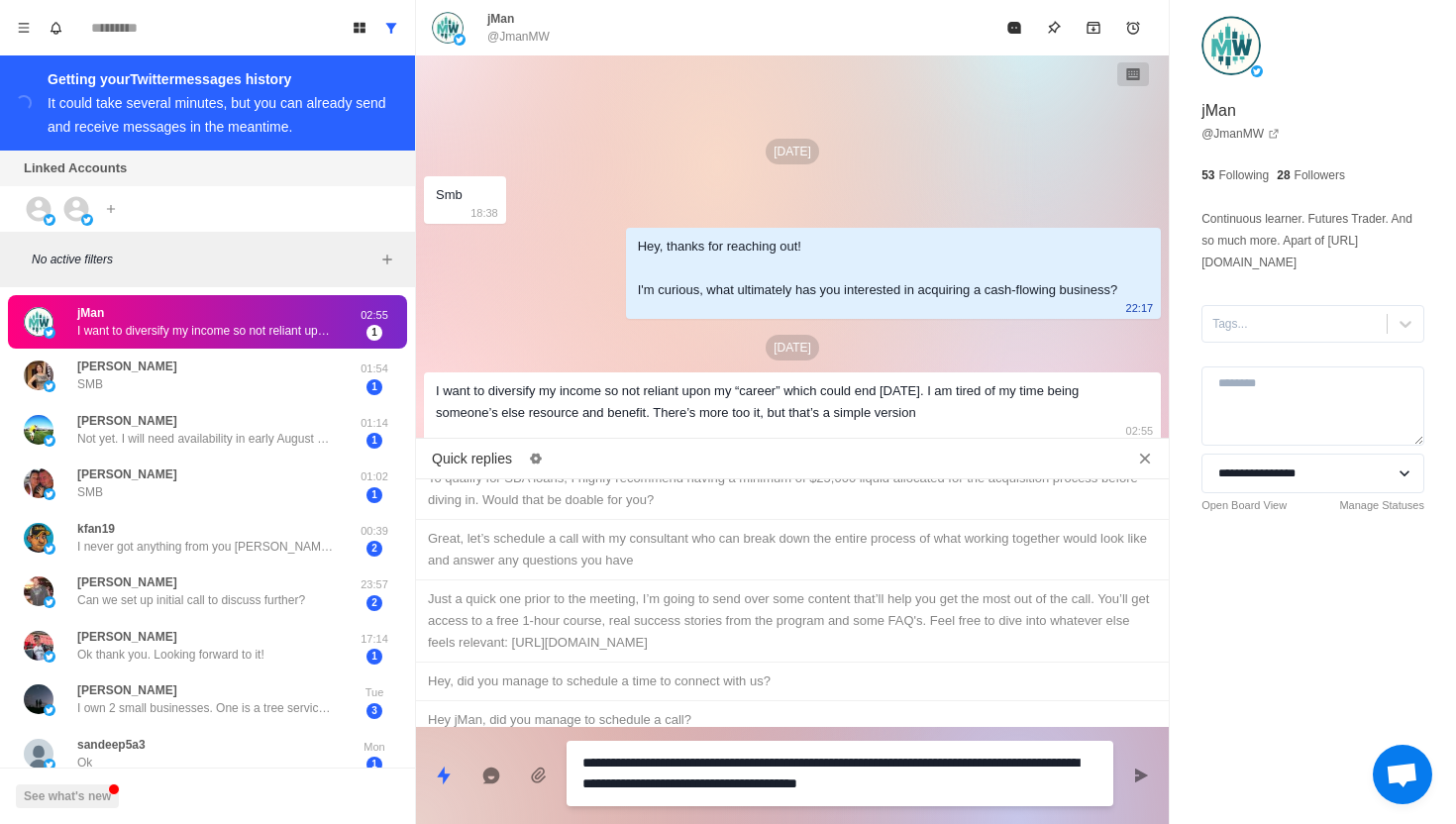 type on "*" 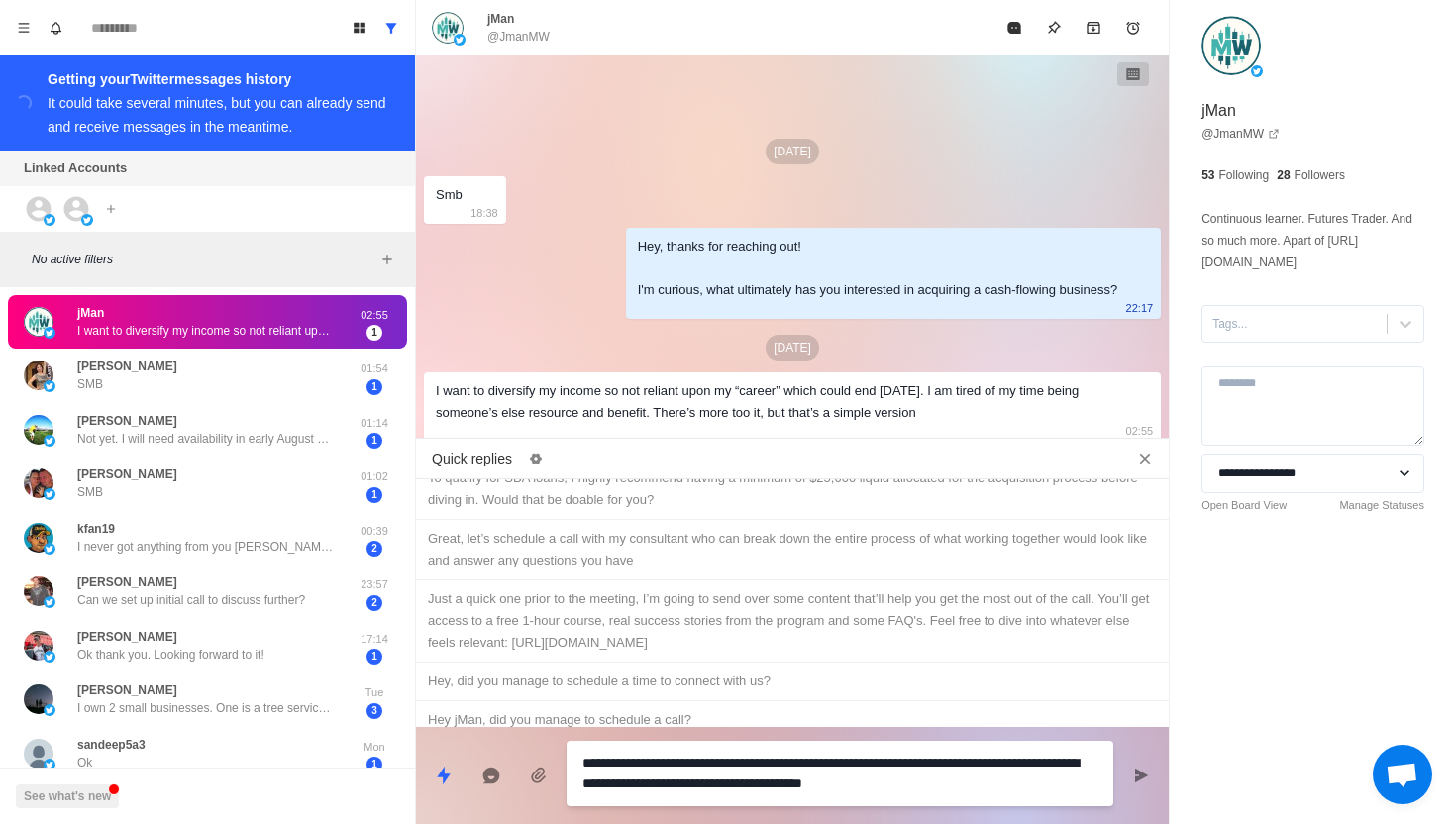 type on "*" 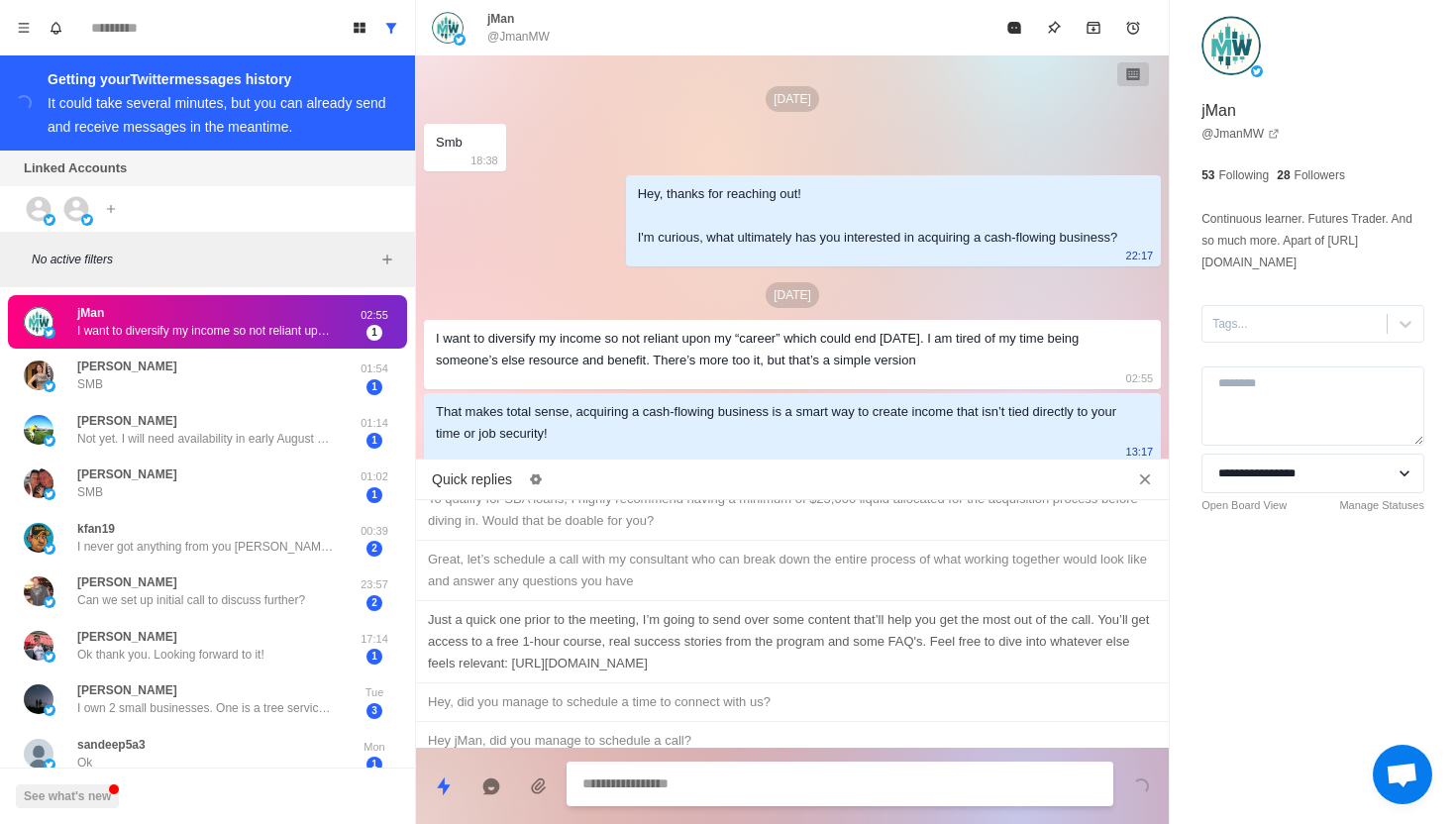 scroll, scrollTop: 1197, scrollLeft: 0, axis: vertical 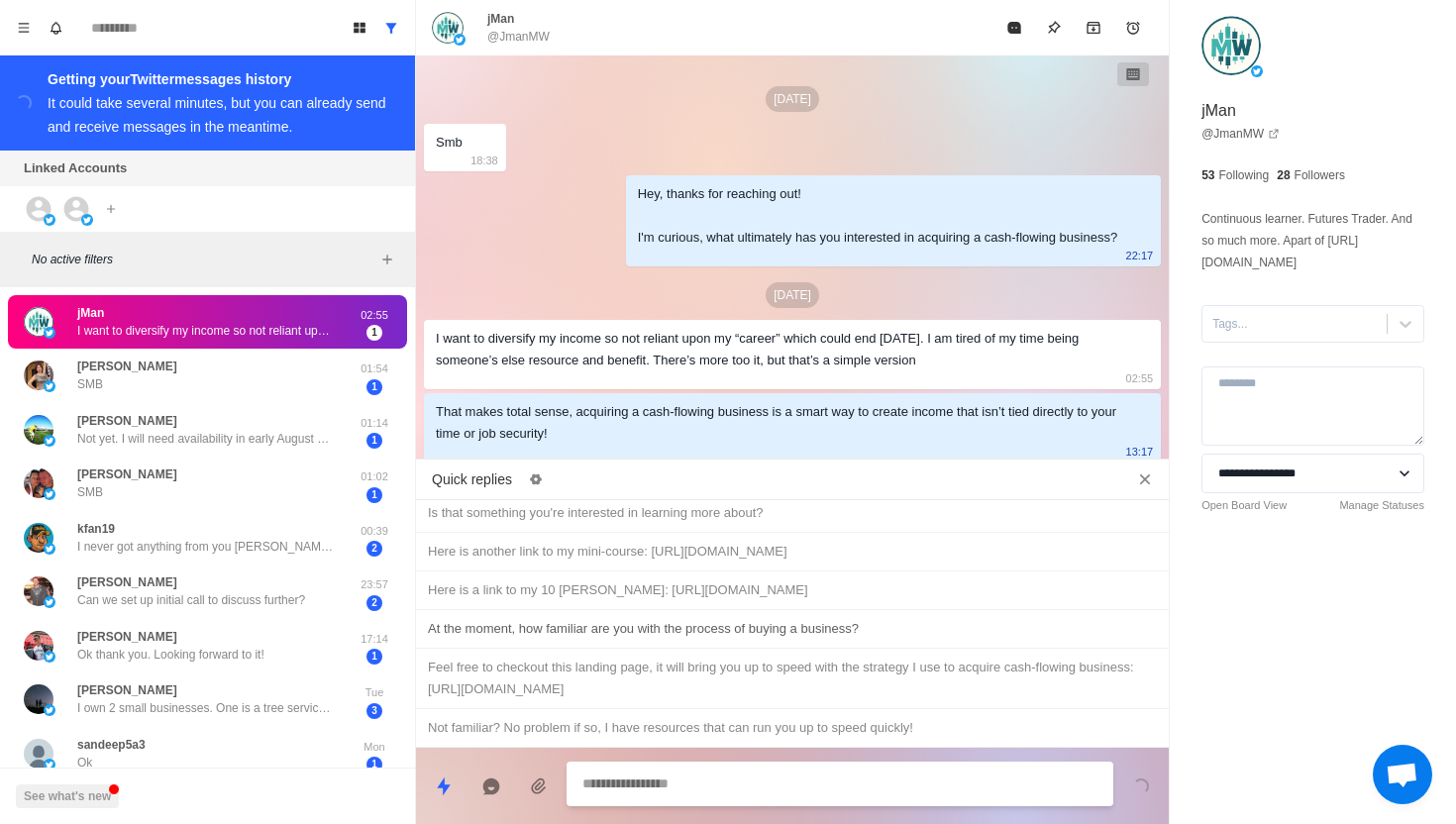 type on "*" 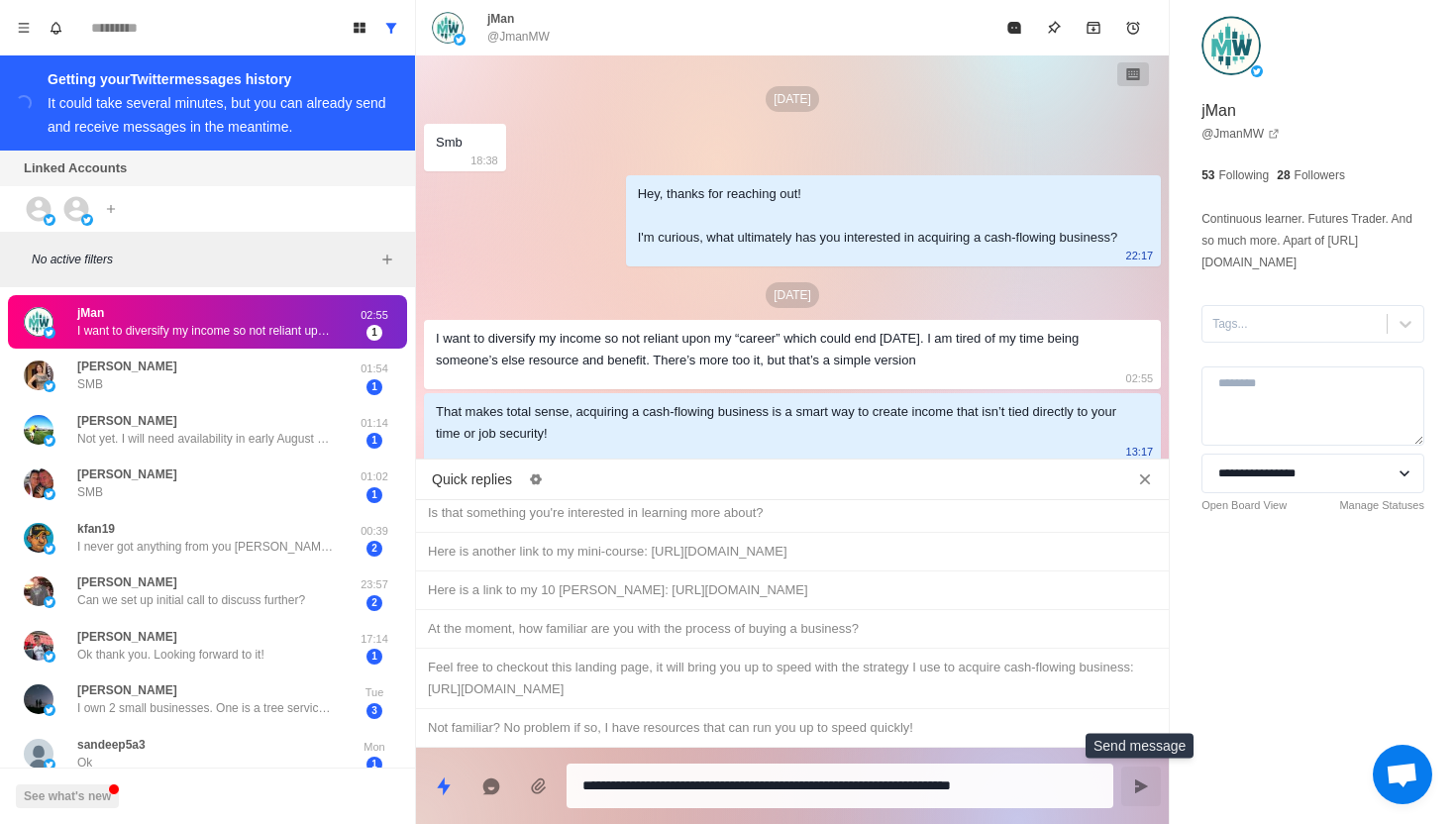click at bounding box center [1141, 786] 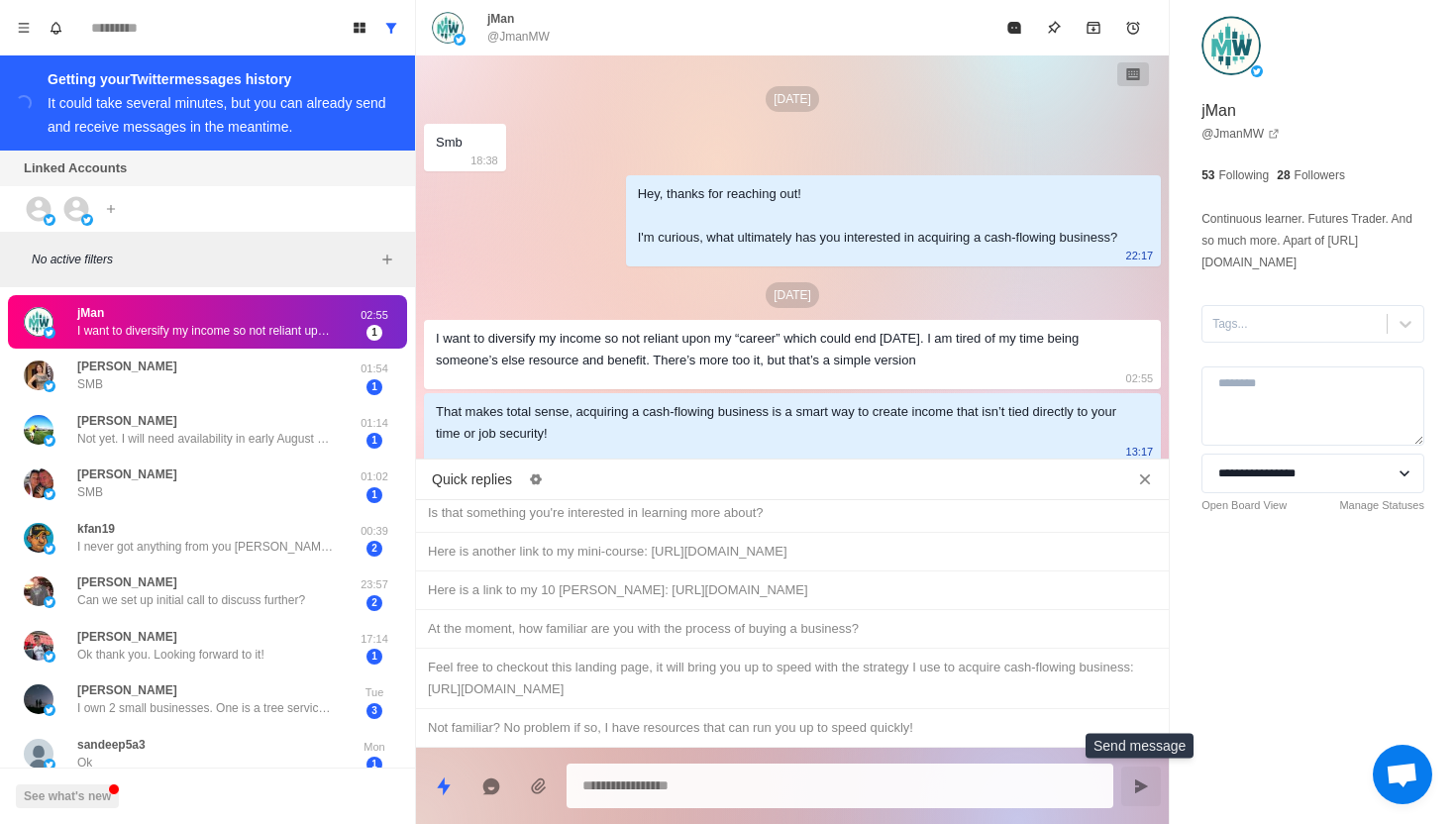 scroll, scrollTop: 48, scrollLeft: 0, axis: vertical 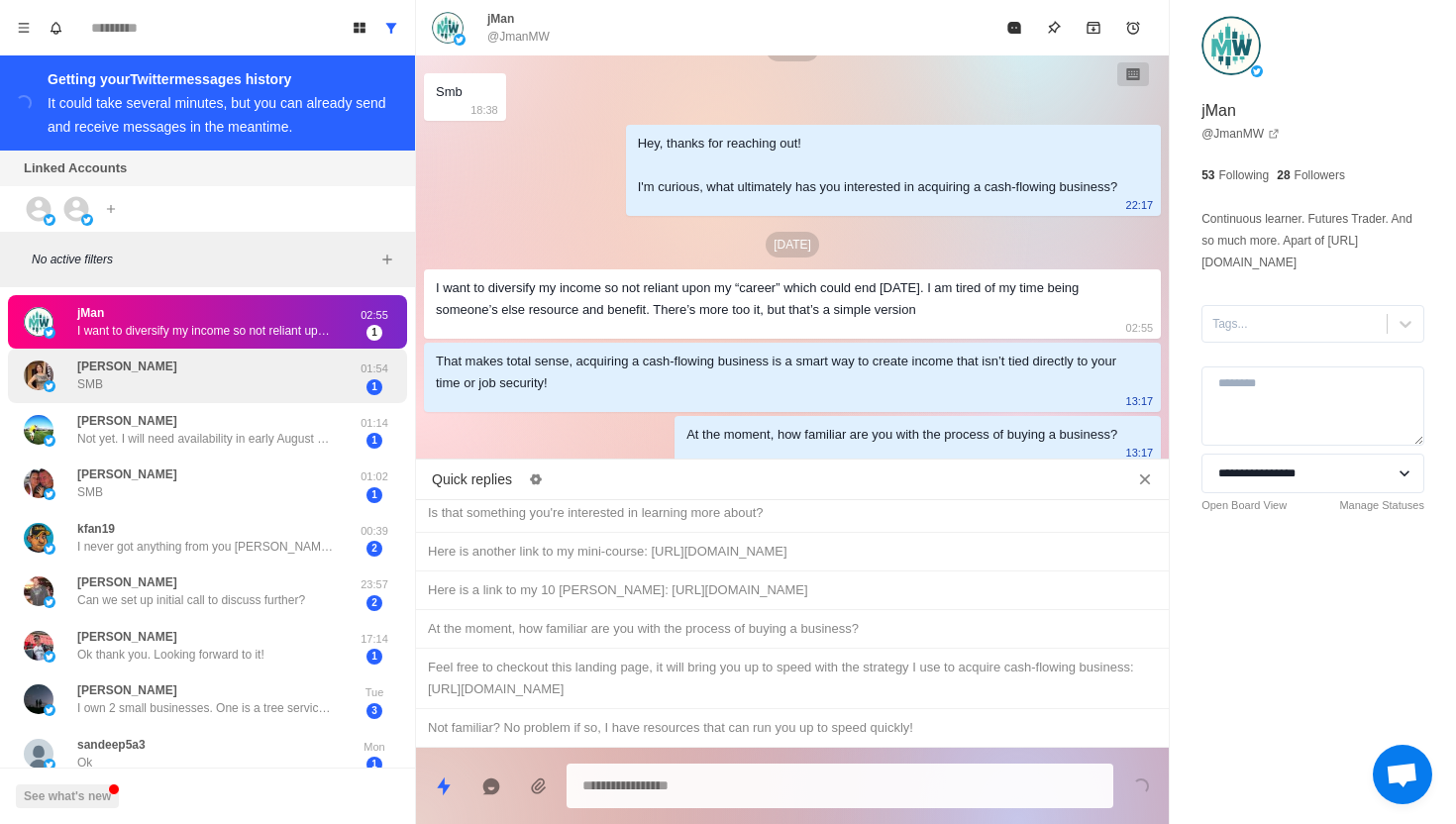 click on "[PERSON_NAME]" at bounding box center [186, 375] 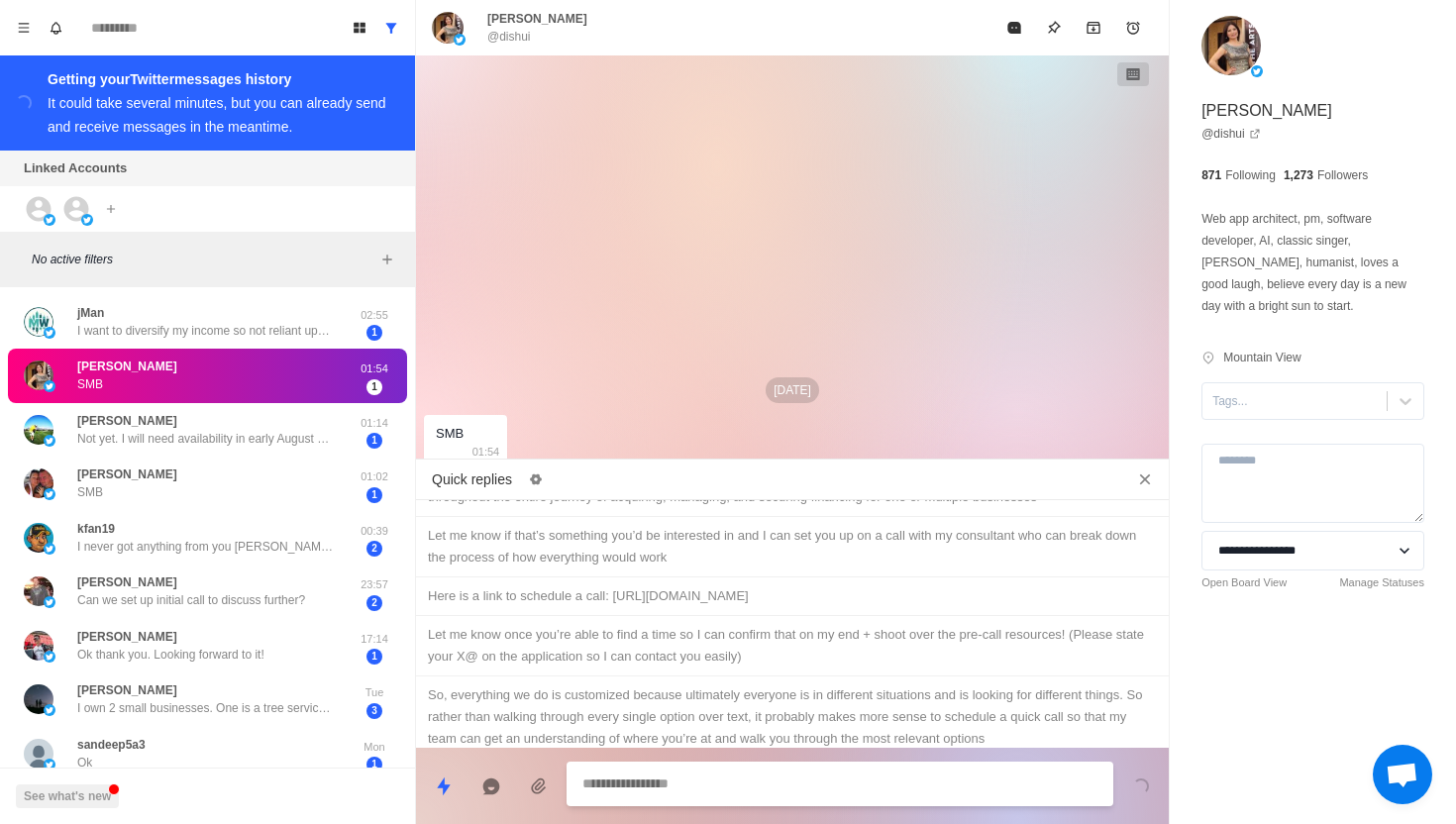 scroll, scrollTop: 0, scrollLeft: 0, axis: both 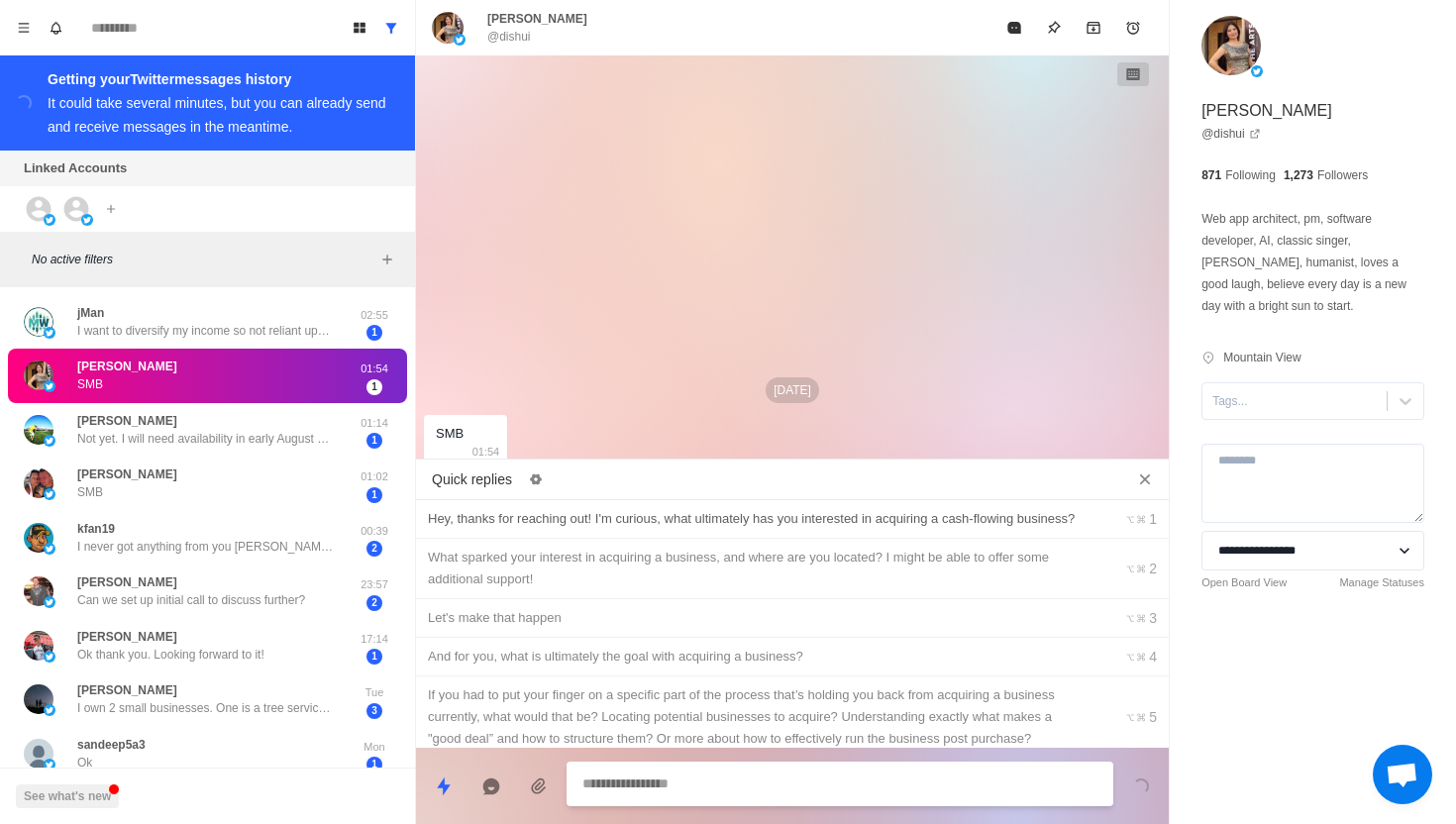 type on "*" 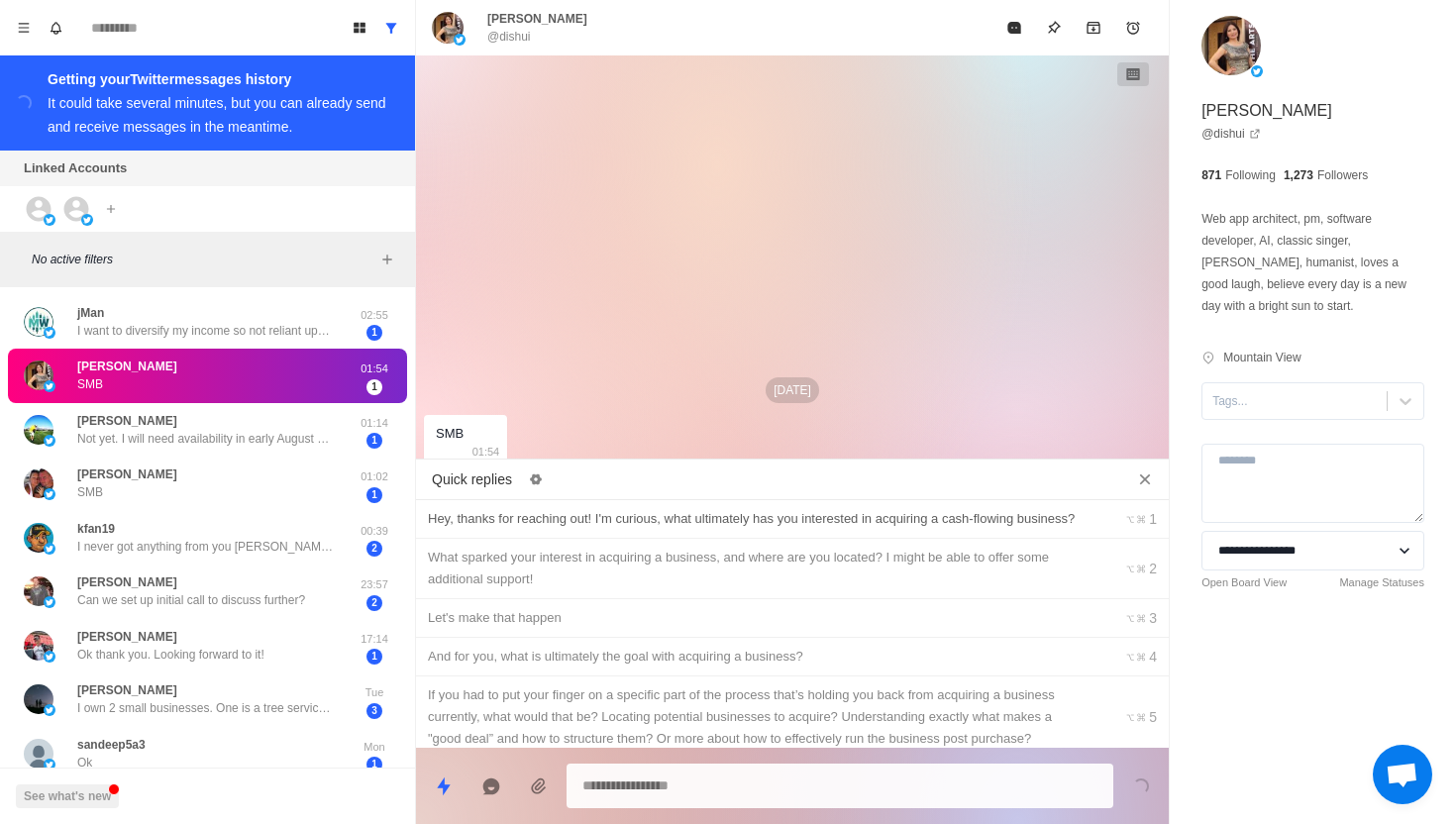 click on "Hey, thanks for reaching out!
I'm curious, what ultimately has you interested in acquiring a cash-flowing business?" at bounding box center (758, 519) 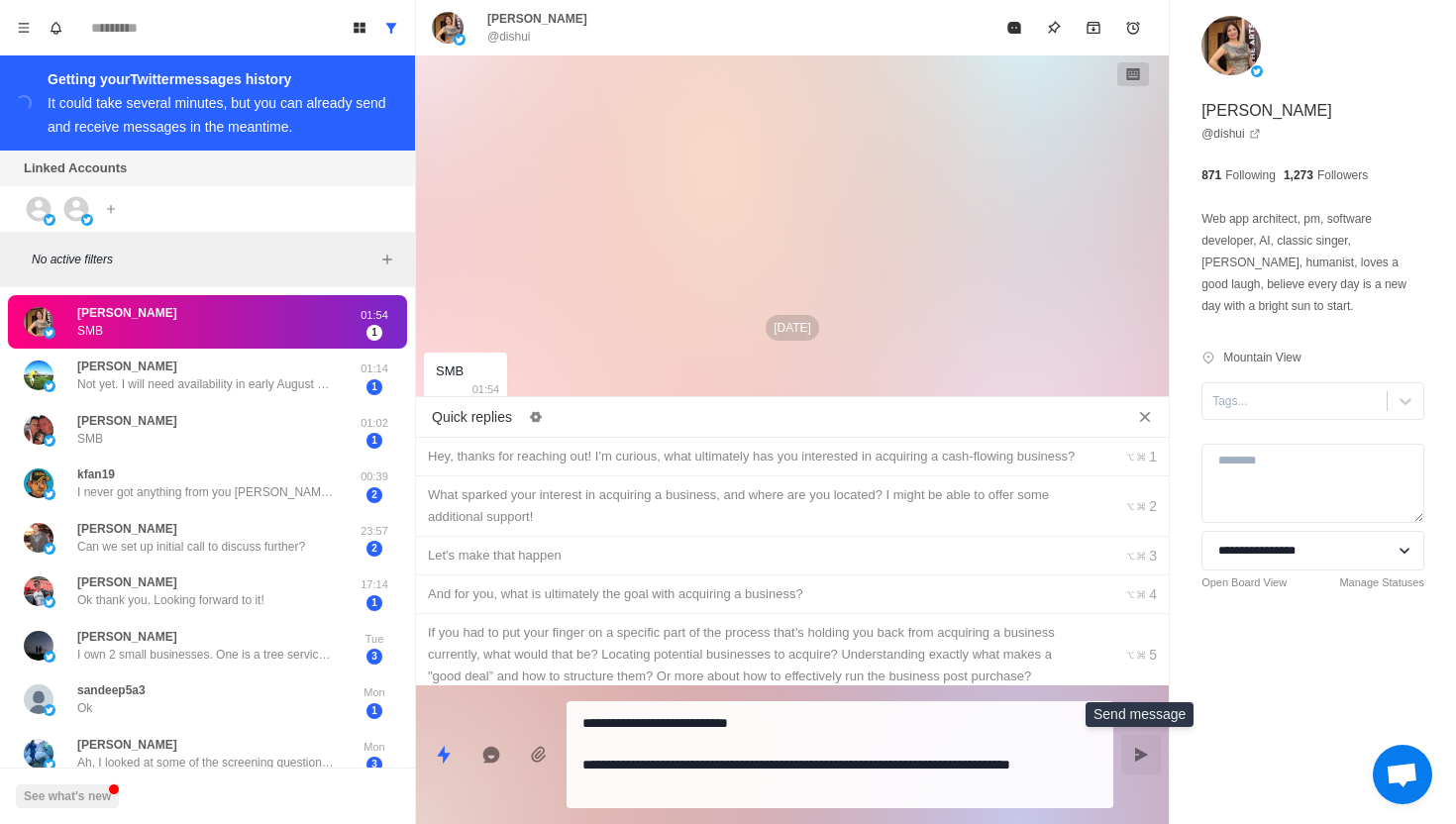 click 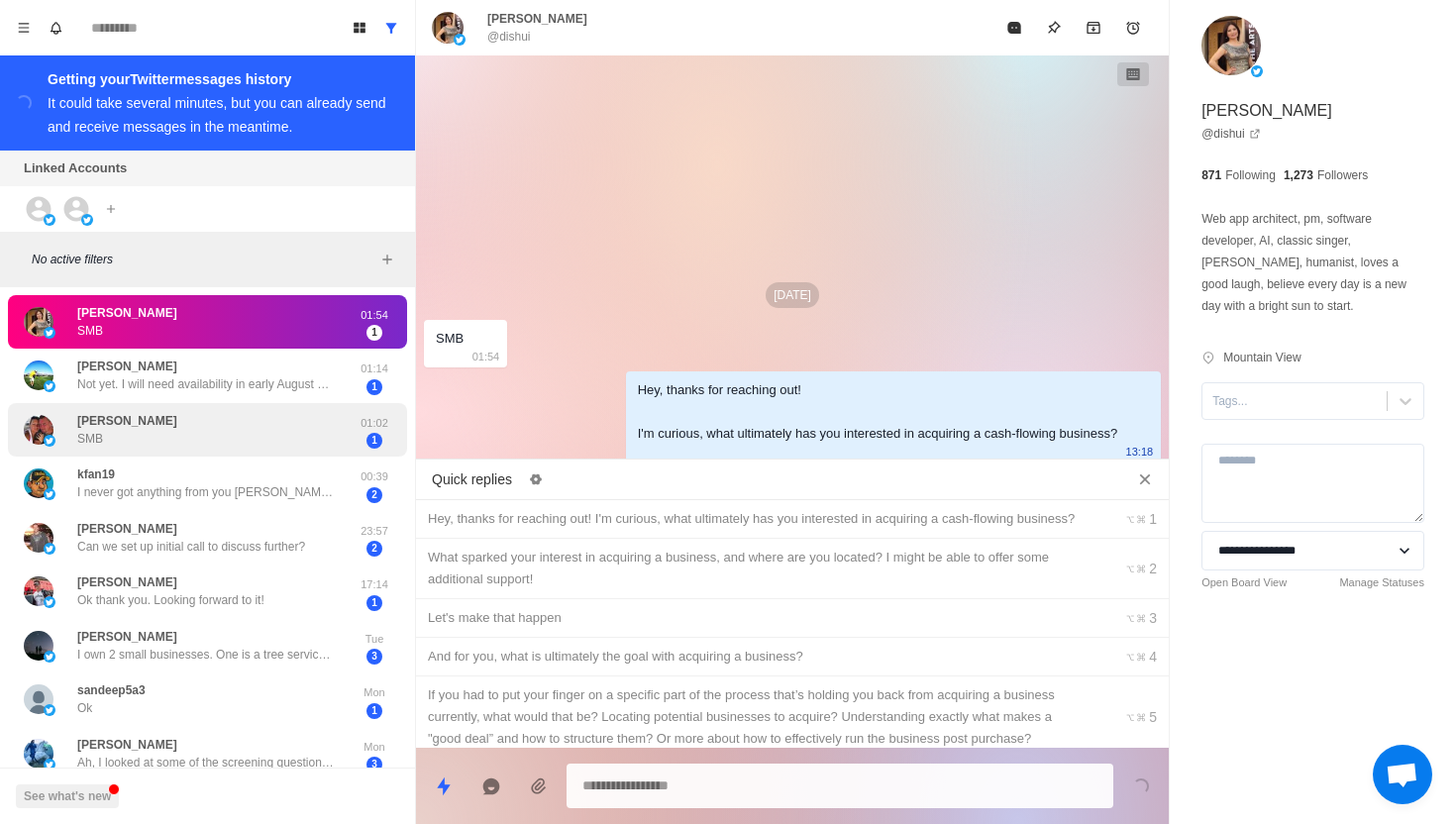 click on "[PERSON_NAME] SMB" at bounding box center [186, 430] 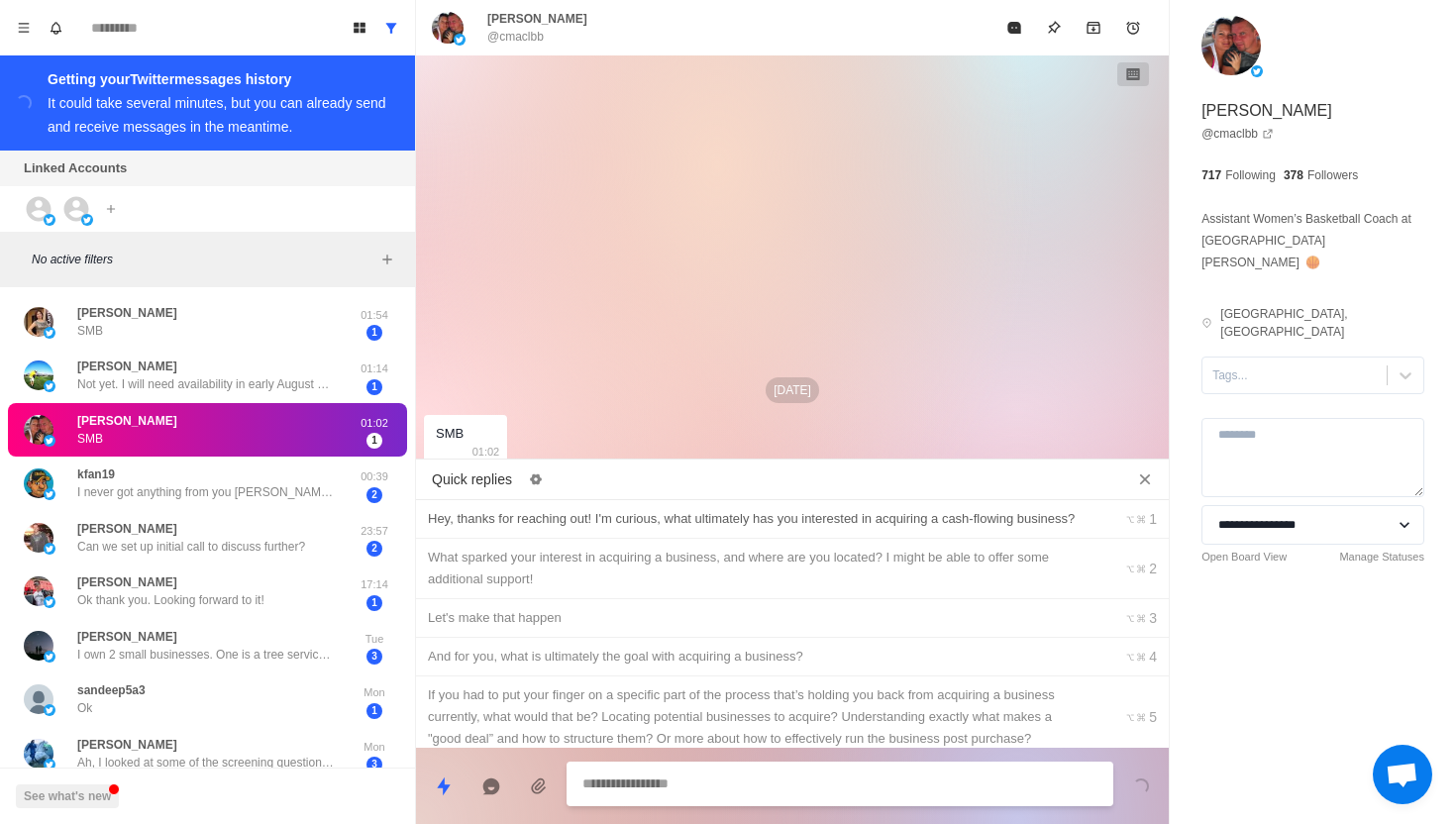 type on "*" 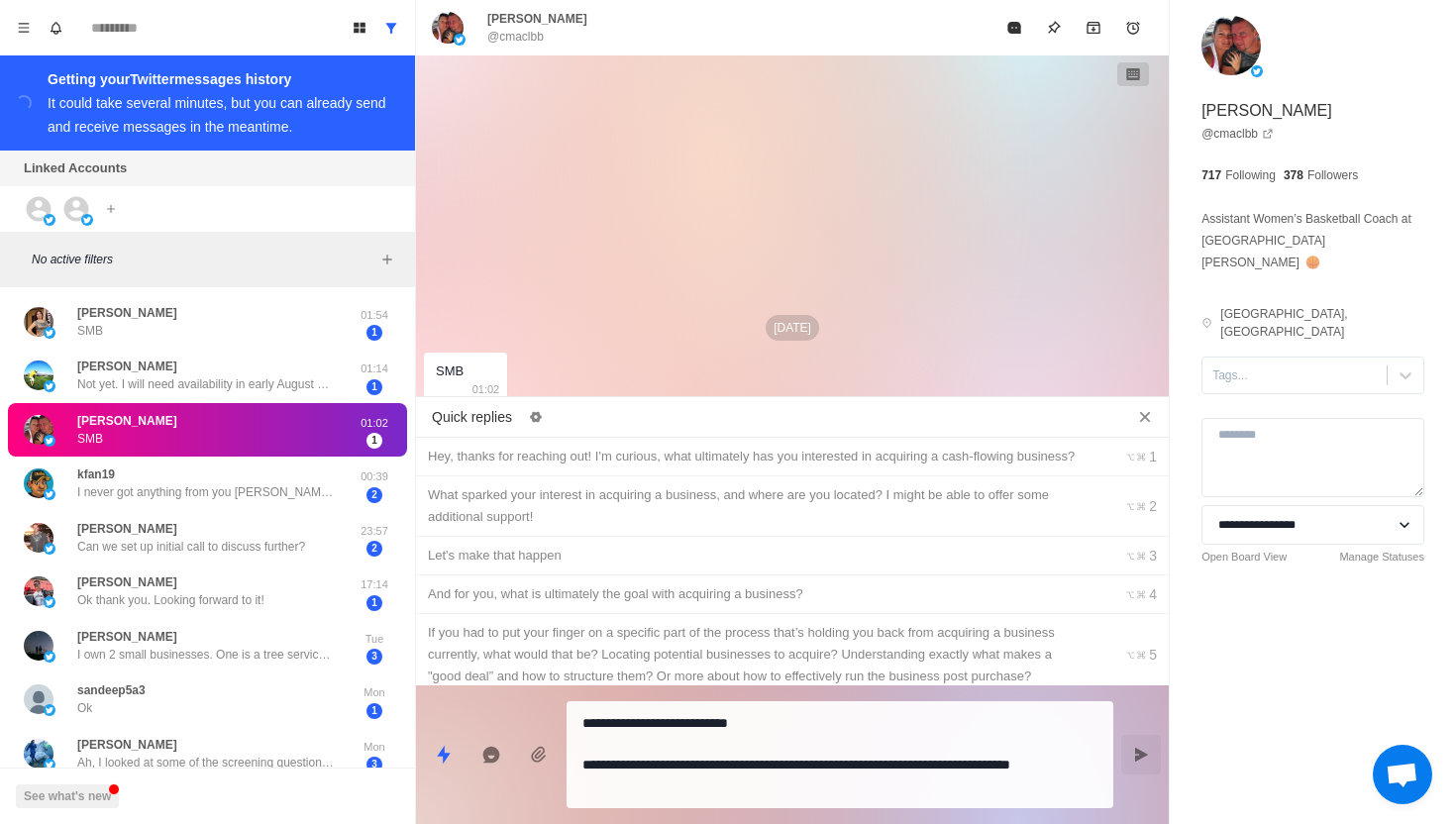 click at bounding box center [1141, 755] 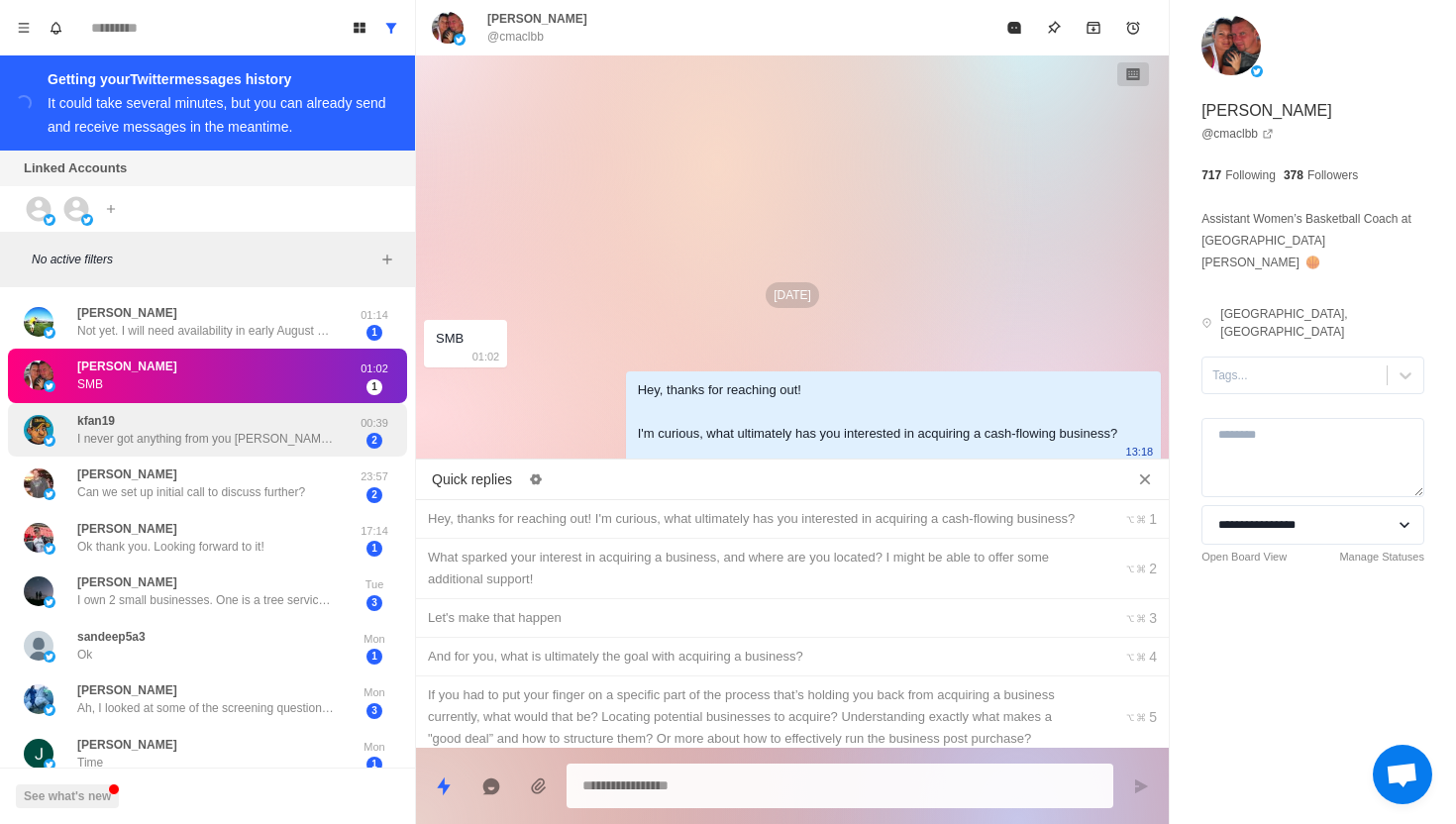 click on "kfan19 I never got anything from you Ben..???" at bounding box center (206, 430) 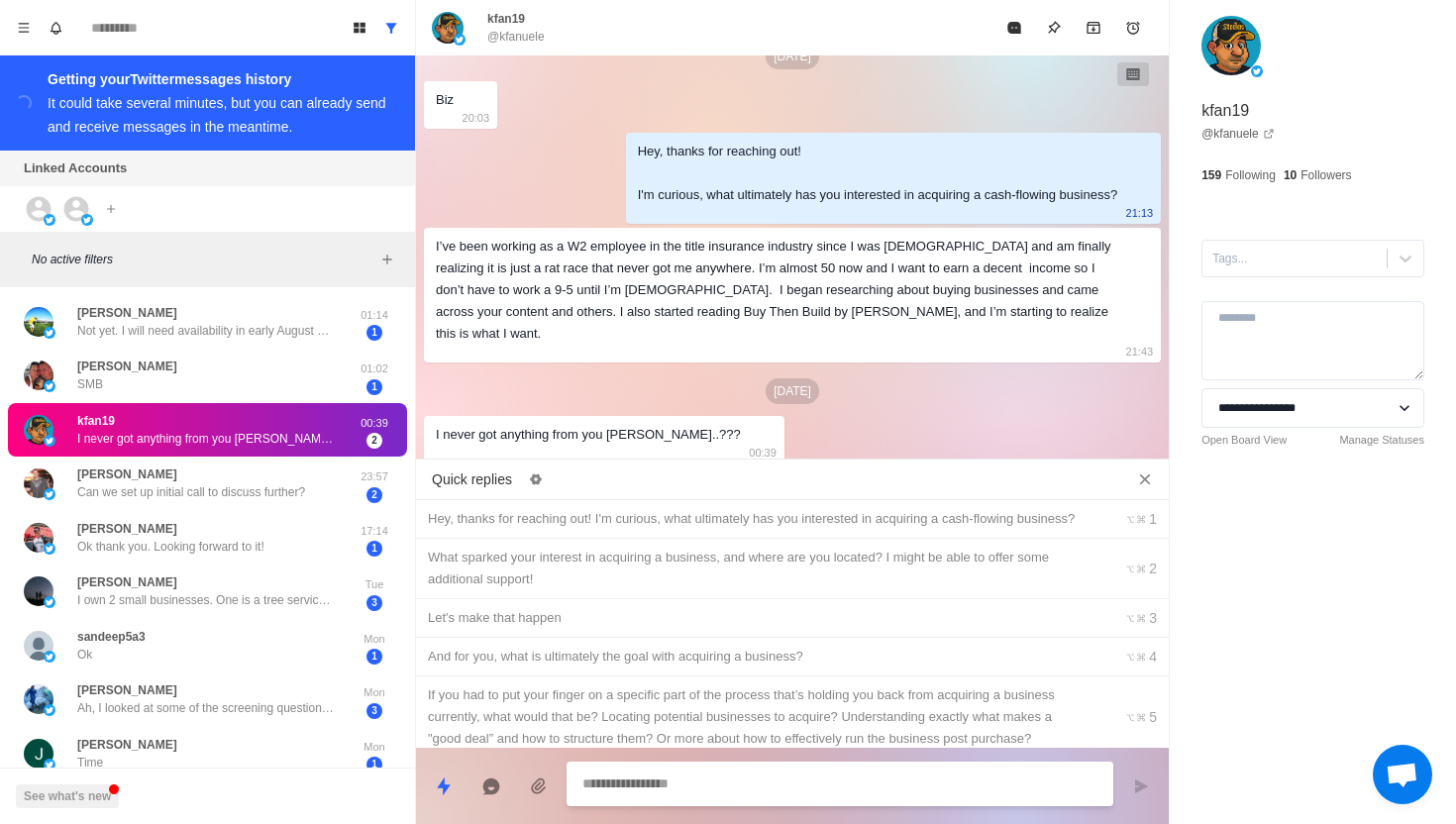 scroll, scrollTop: 8, scrollLeft: 0, axis: vertical 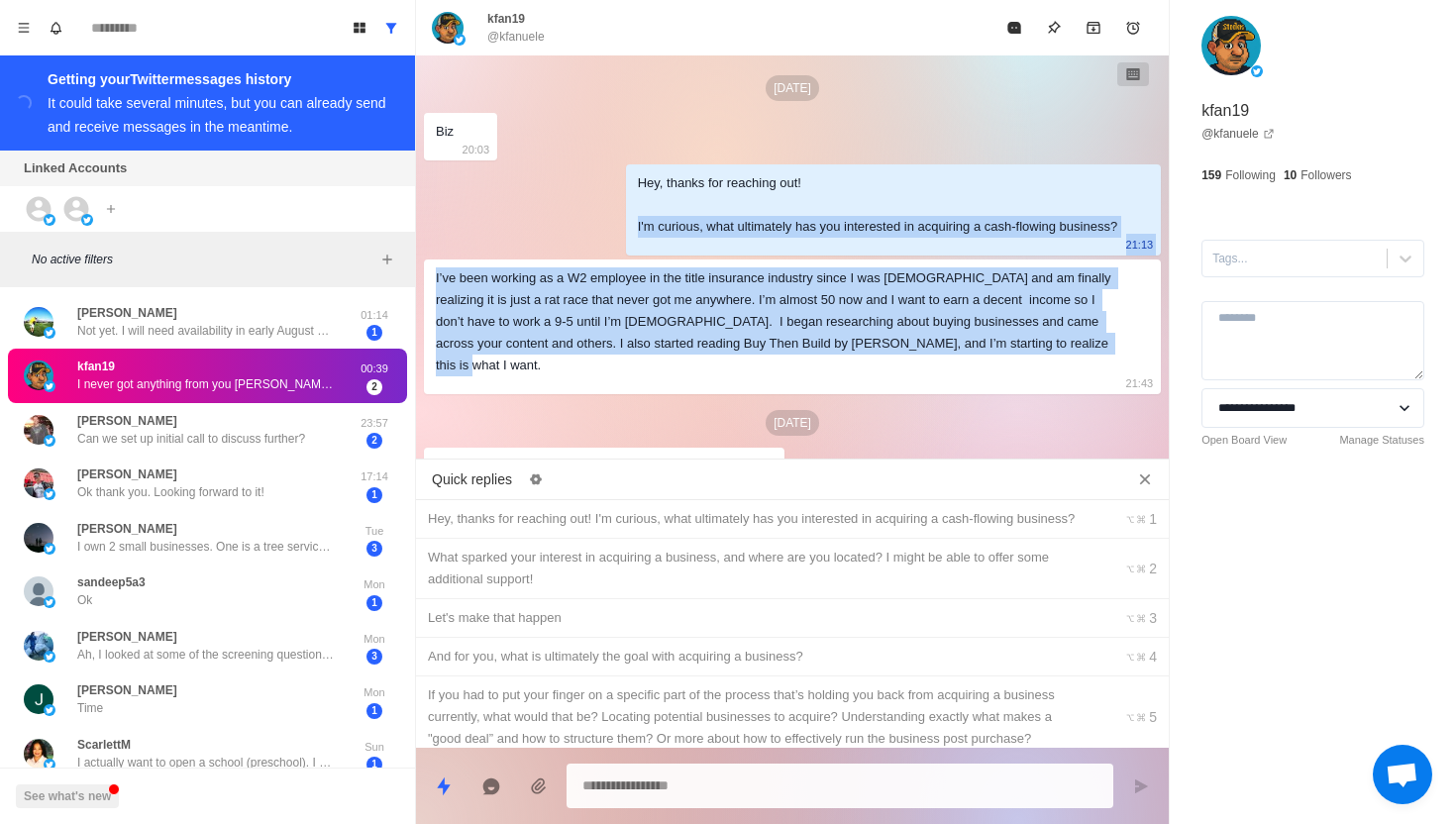 drag, startPoint x: 549, startPoint y: 367, endPoint x: 600, endPoint y: 221, distance: 154.65122 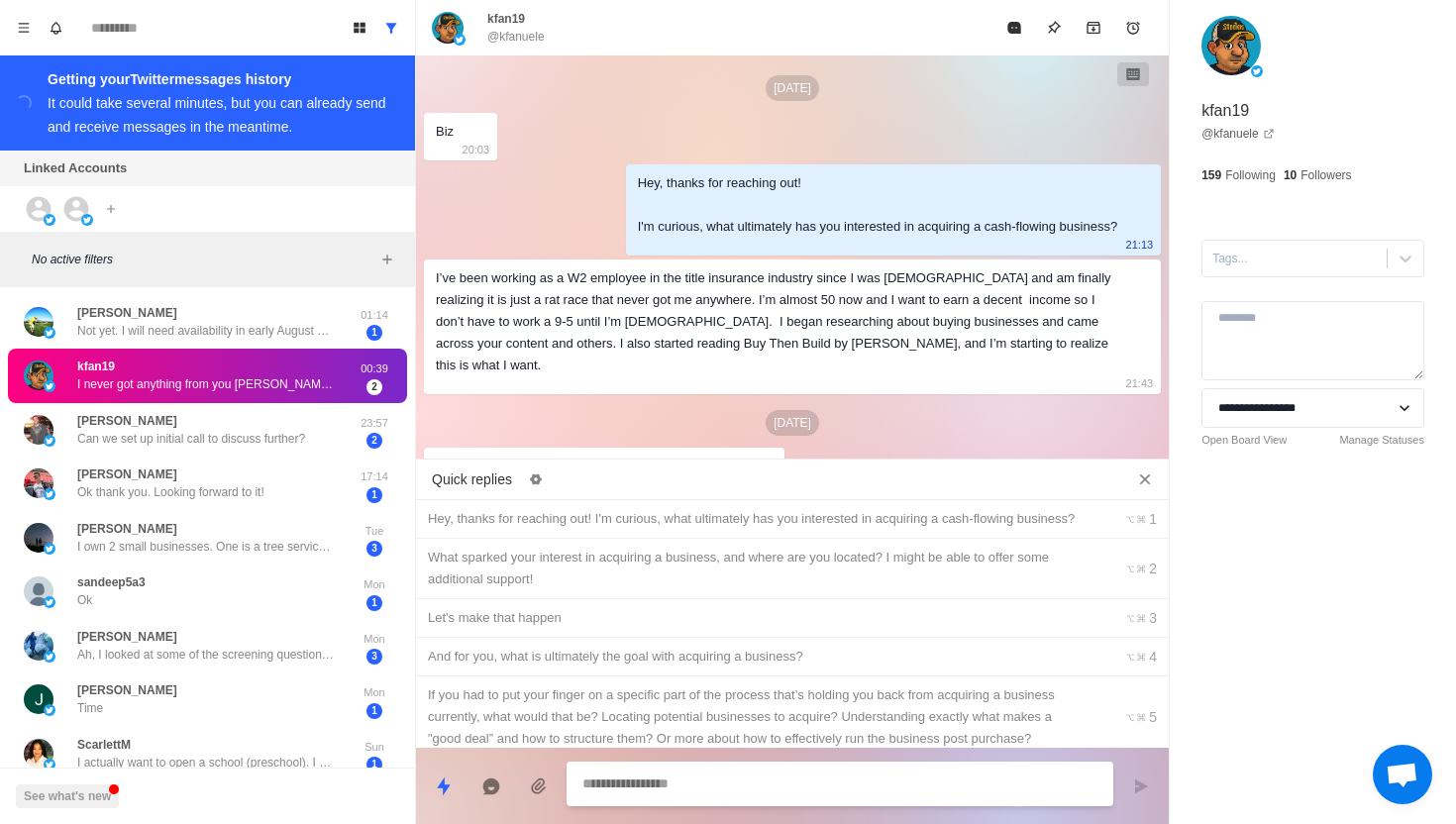 paste on "**********" 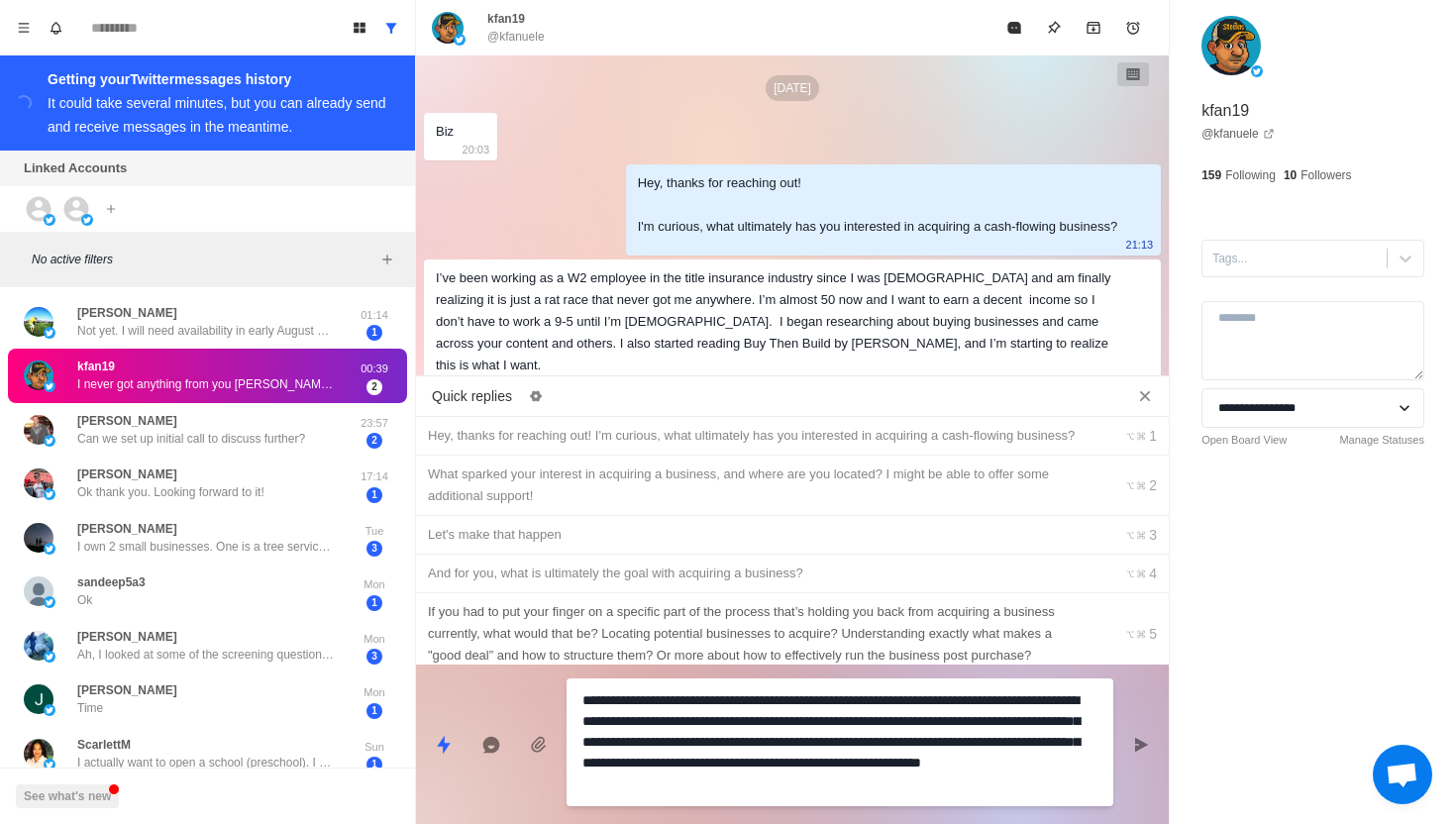 drag, startPoint x: 743, startPoint y: 704, endPoint x: 666, endPoint y: 659, distance: 89.1852 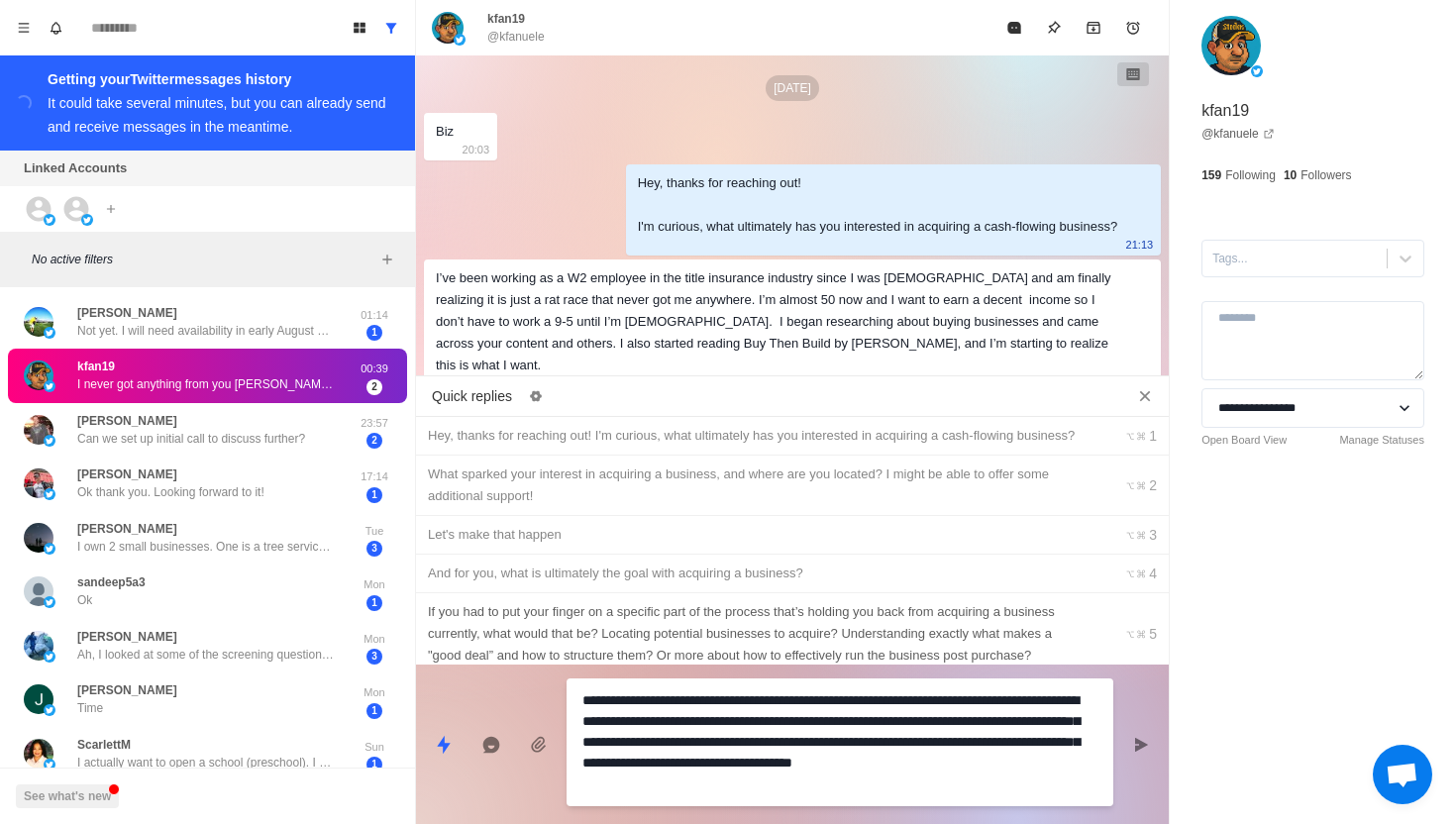 type on "*" 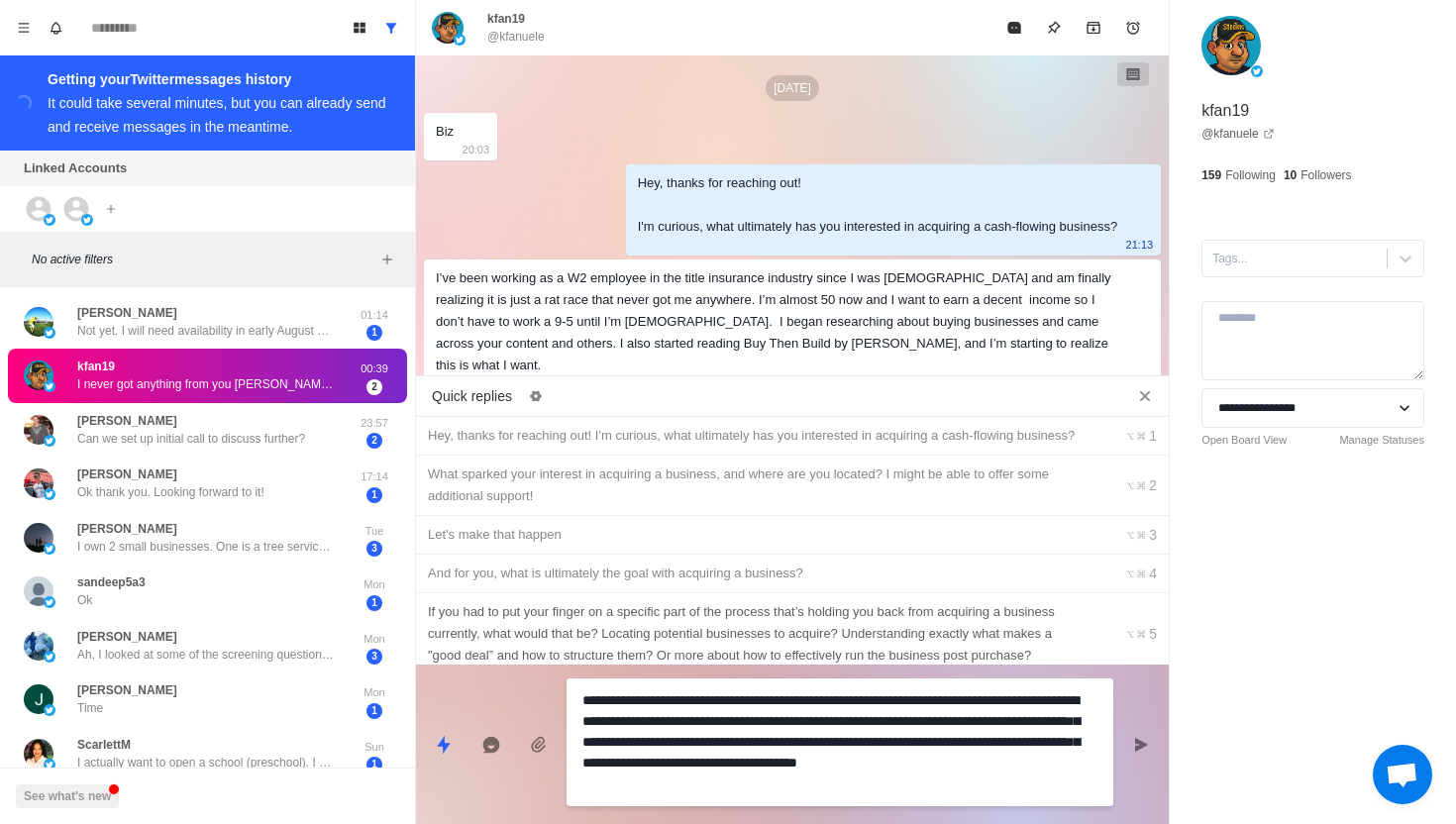 type on "*" 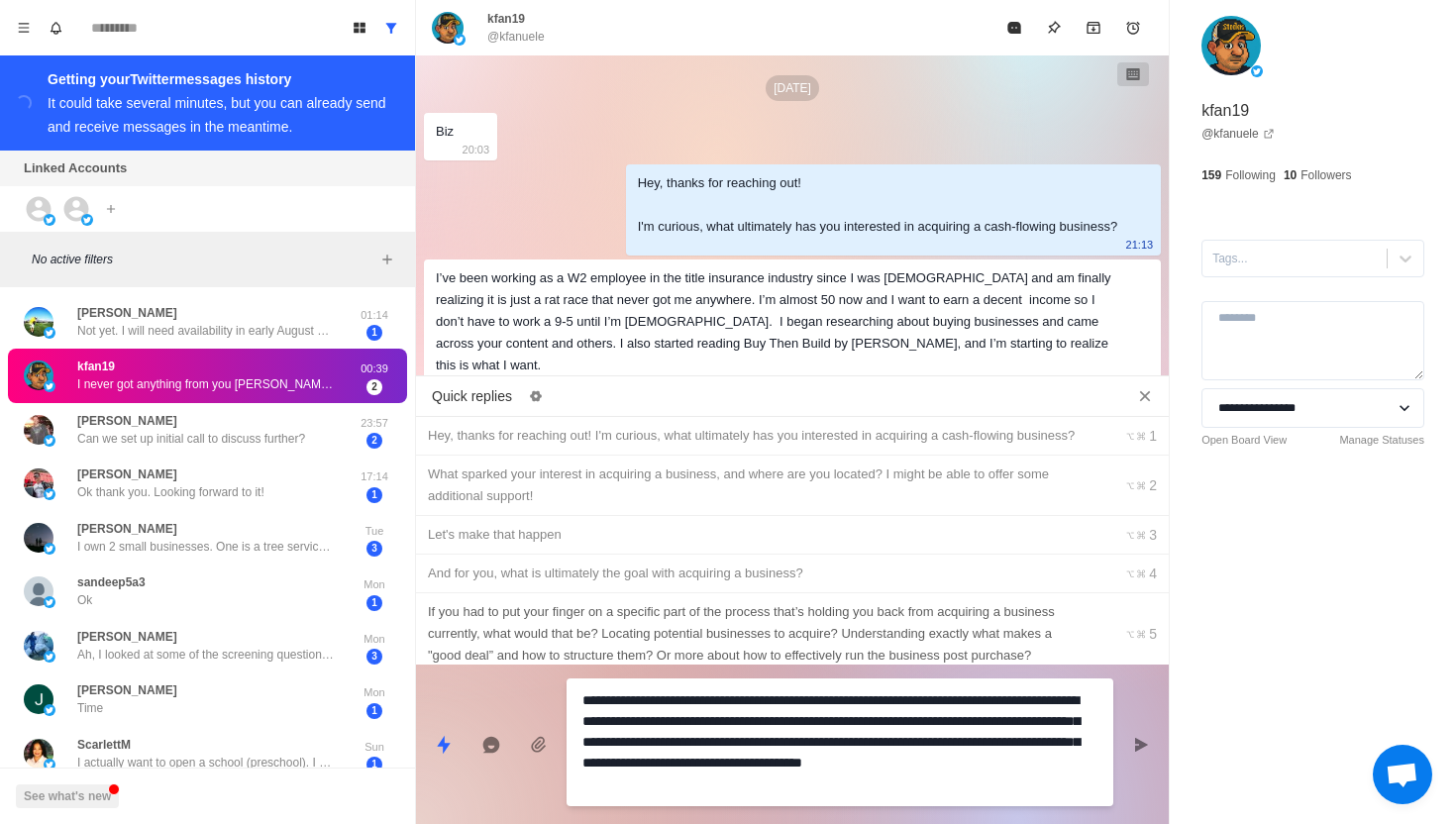 type on "*" 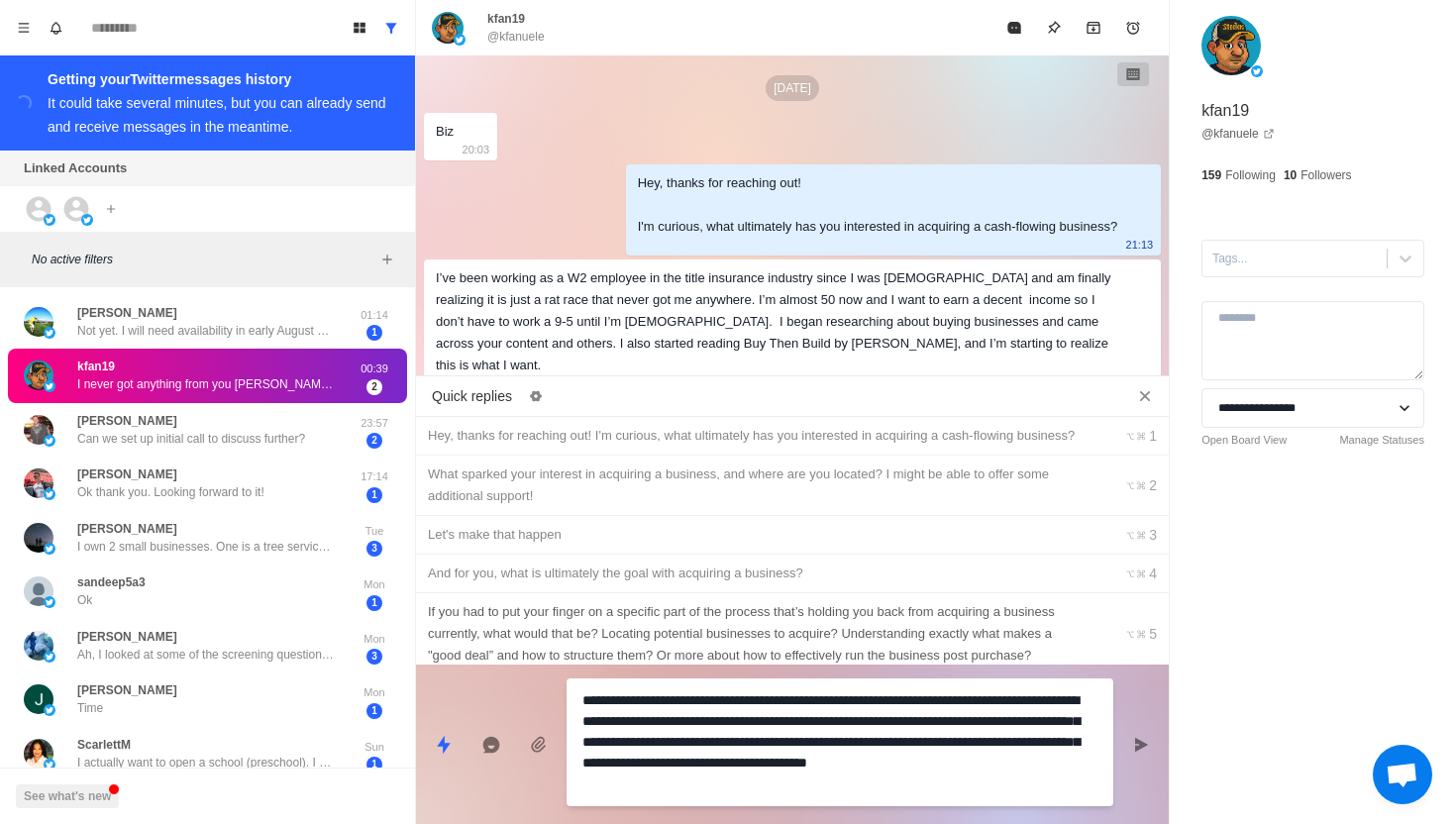type on "*" 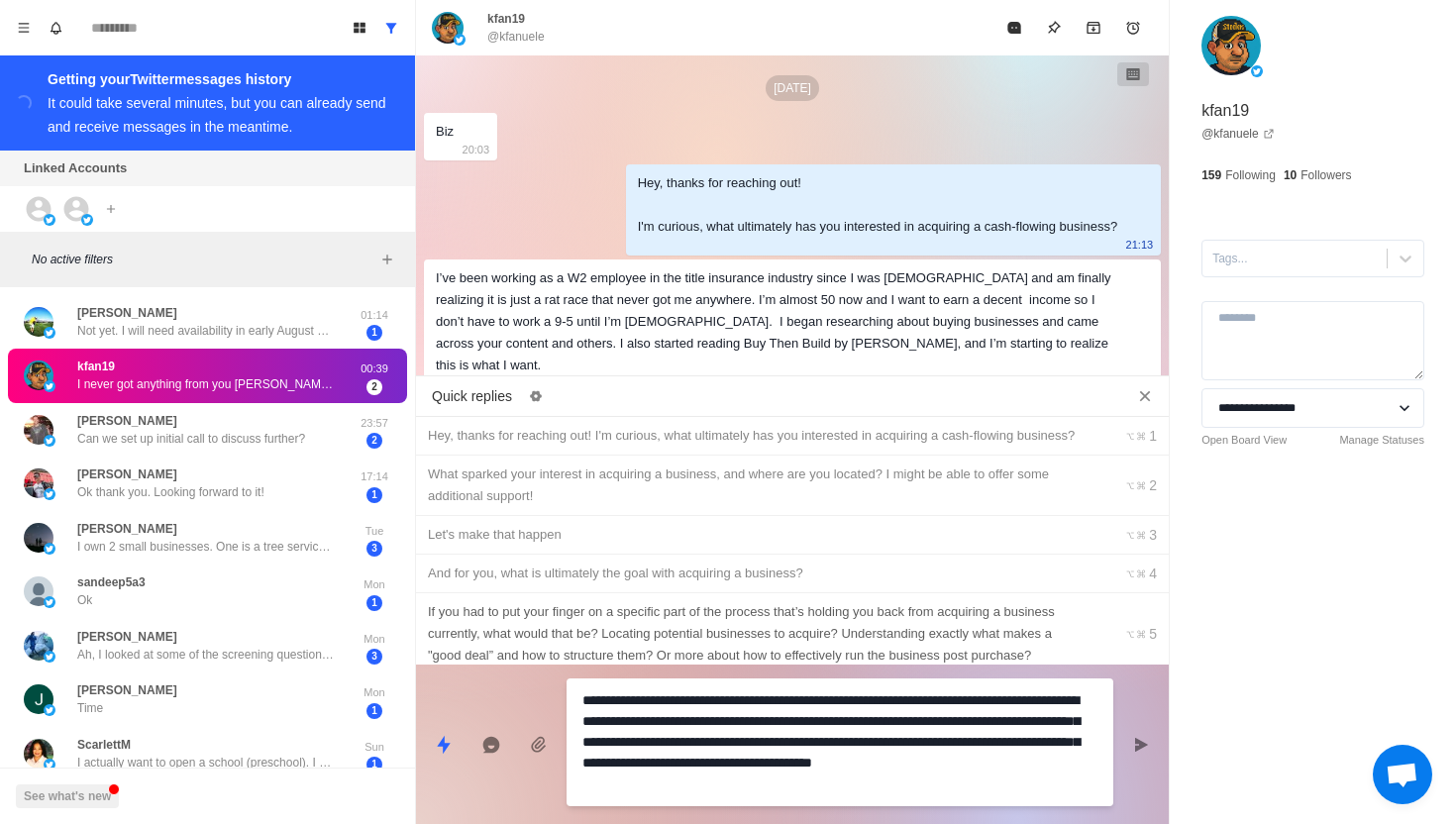type on "*" 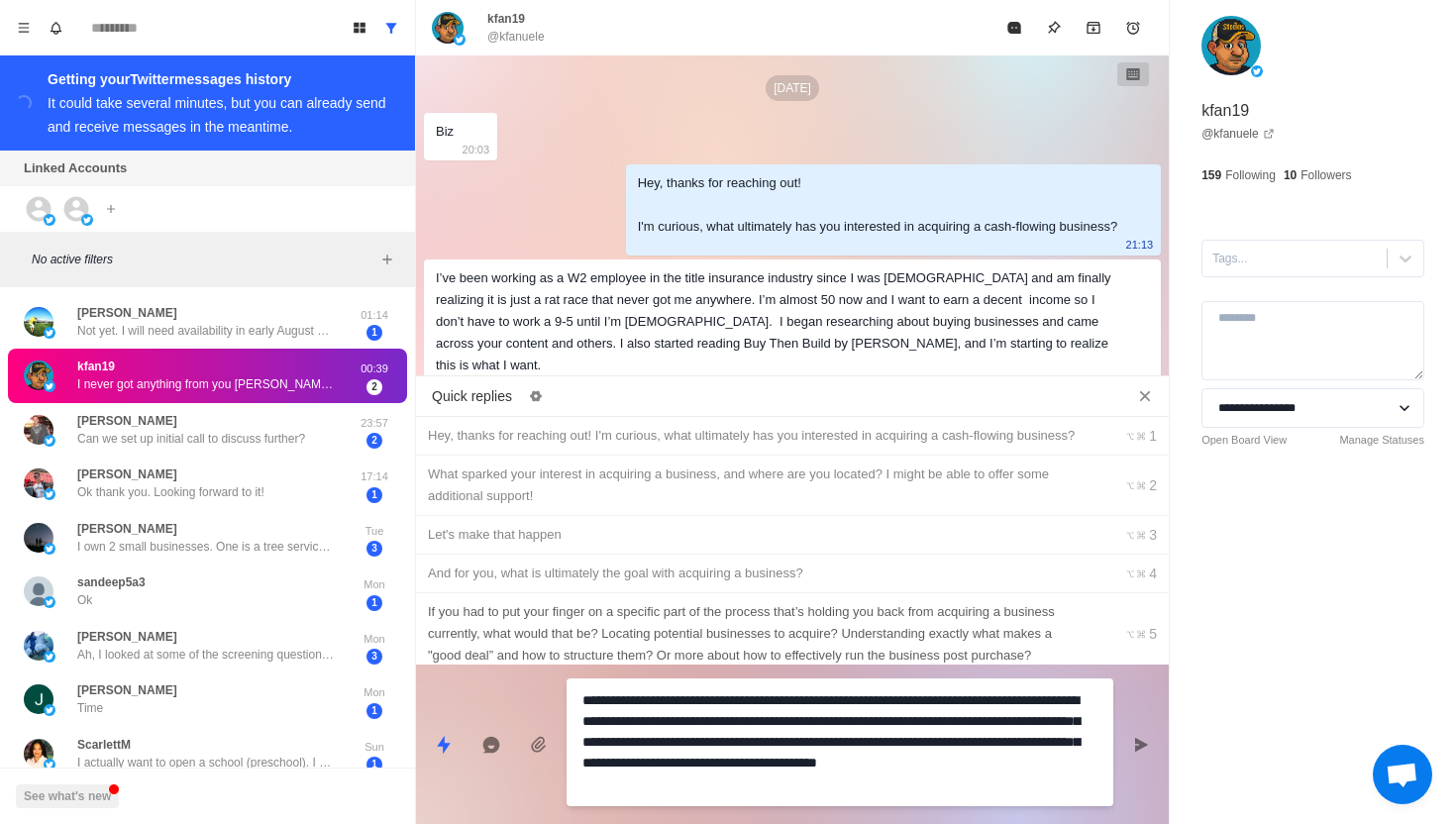 type on "**********" 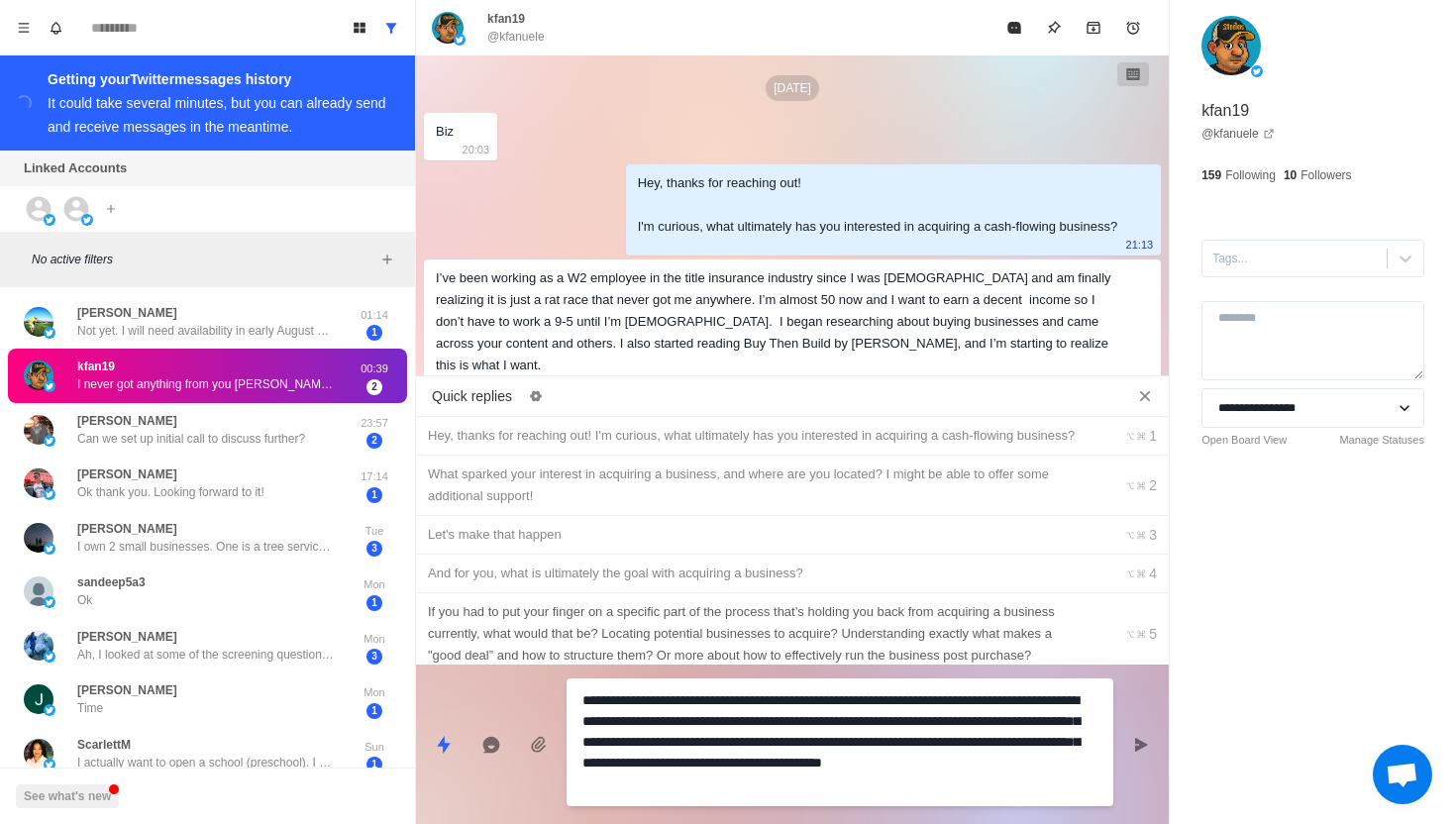 type on "*" 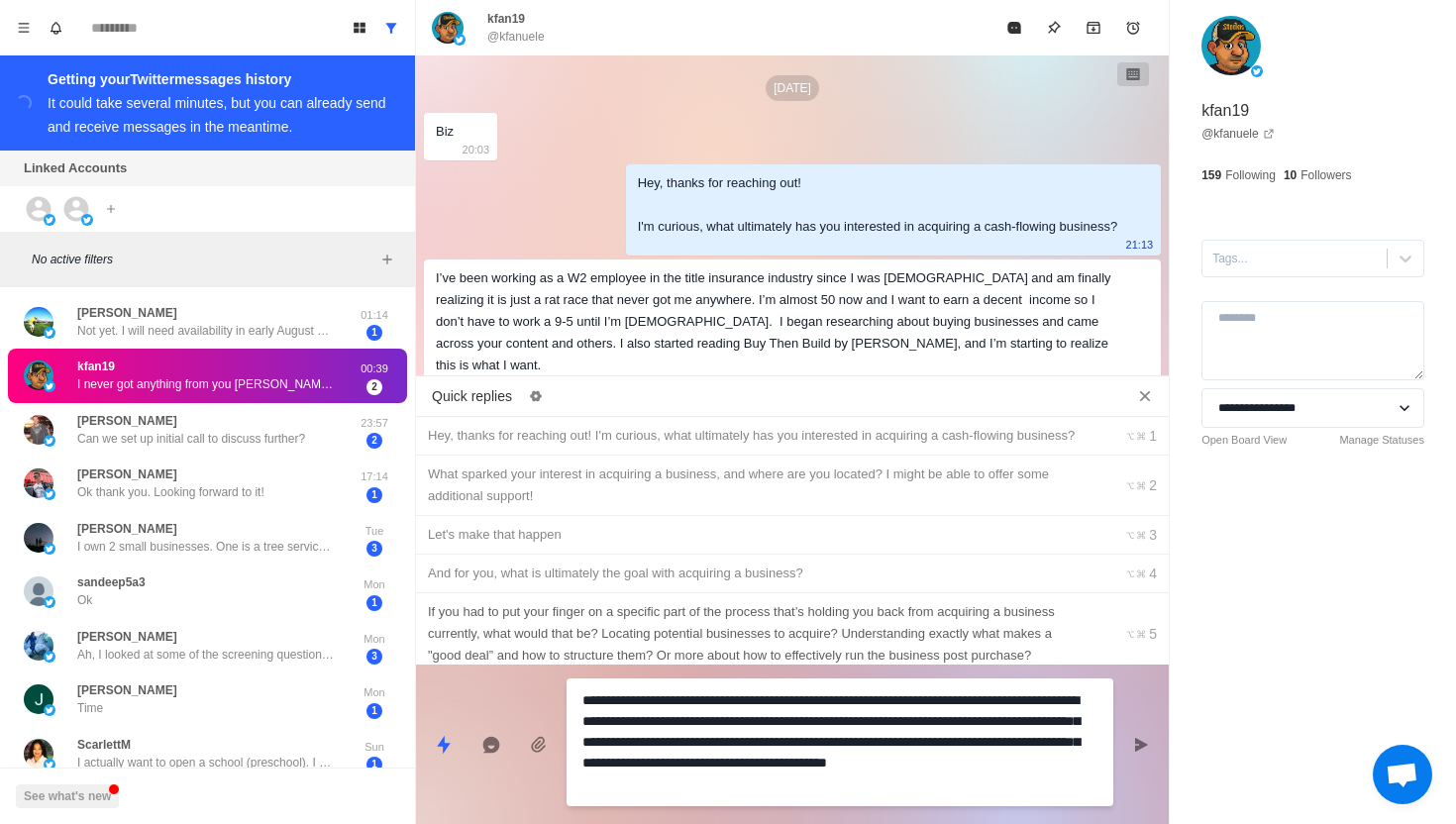 type on "*" 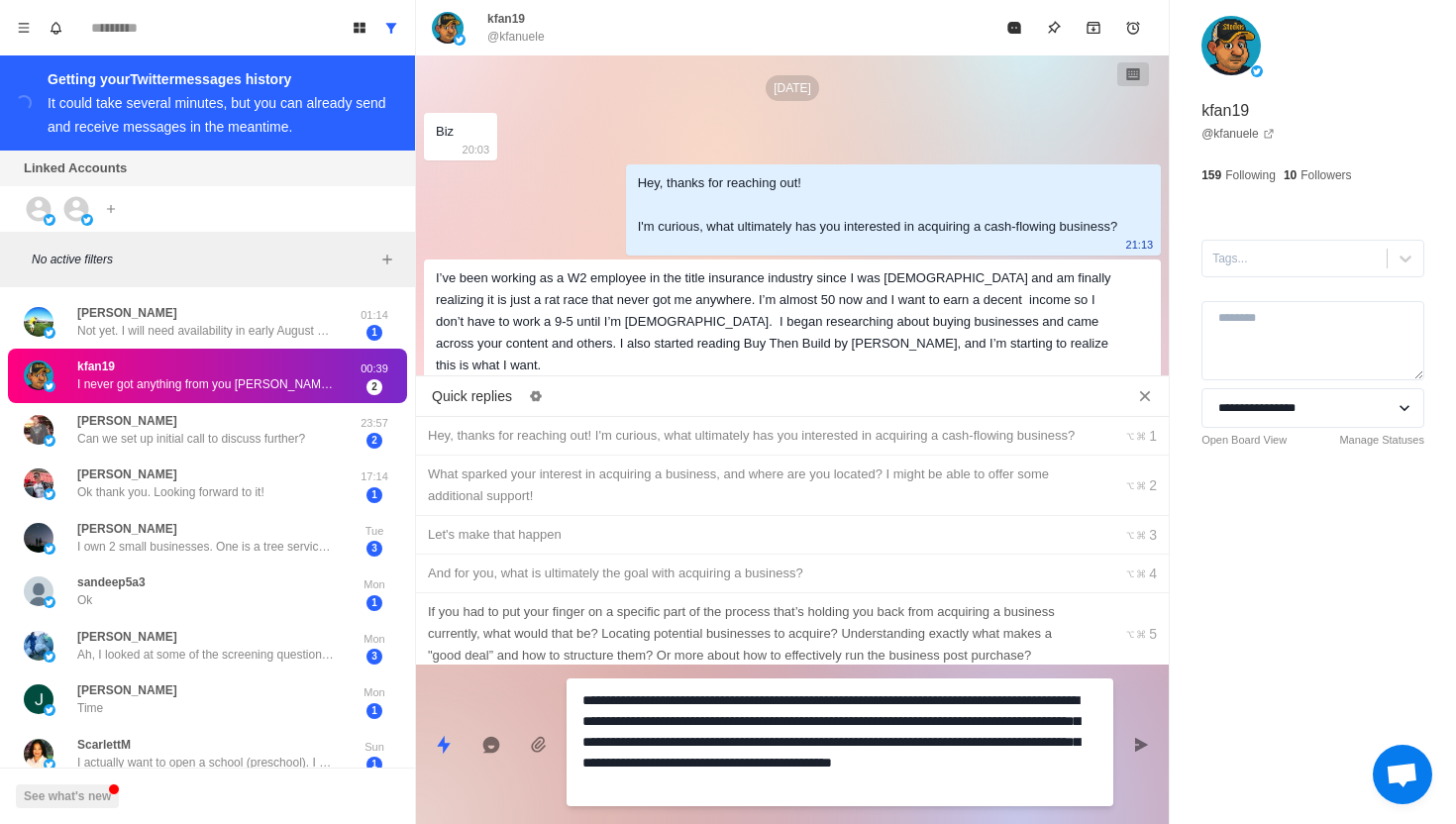 type on "*" 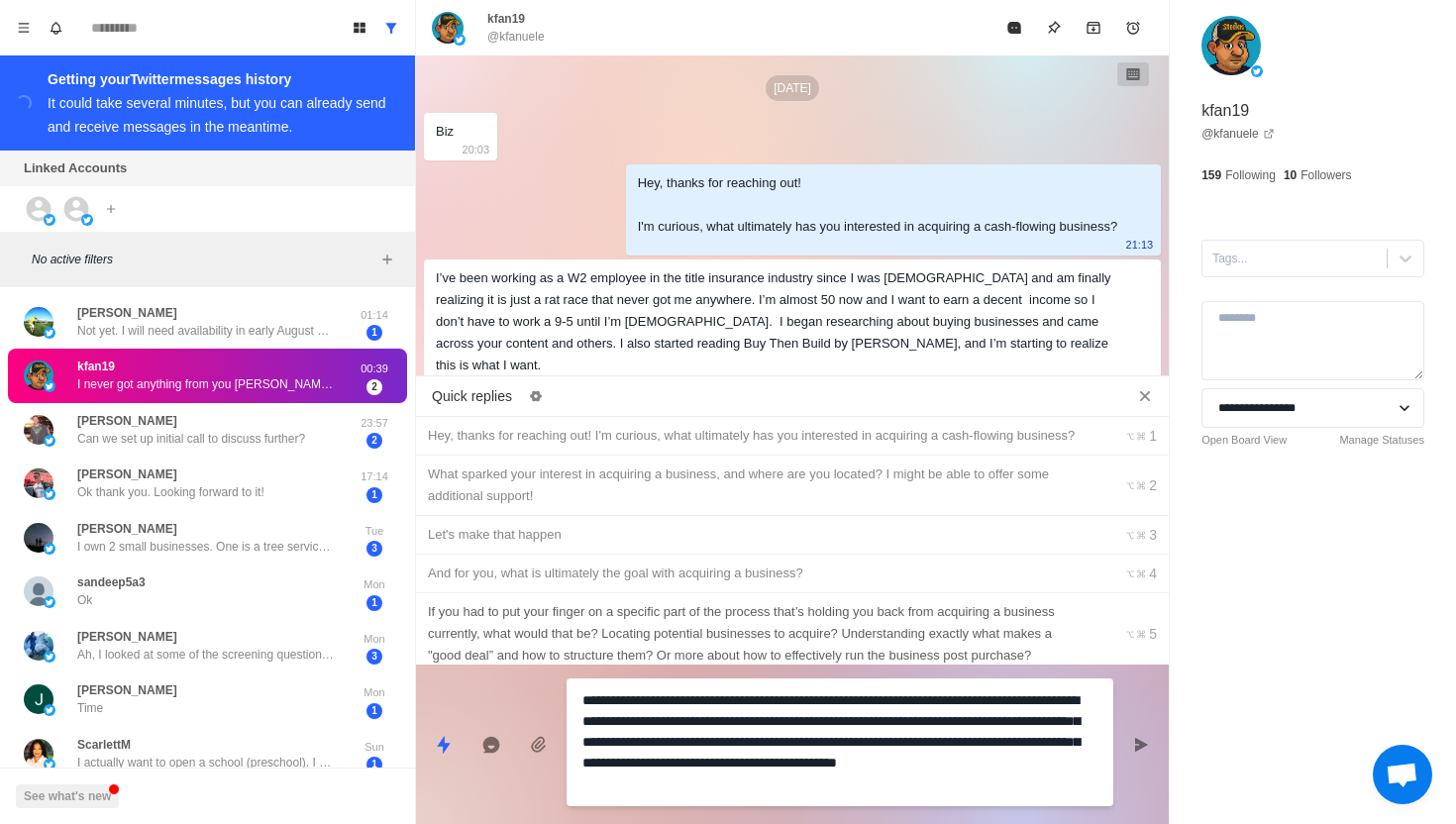 type on "*" 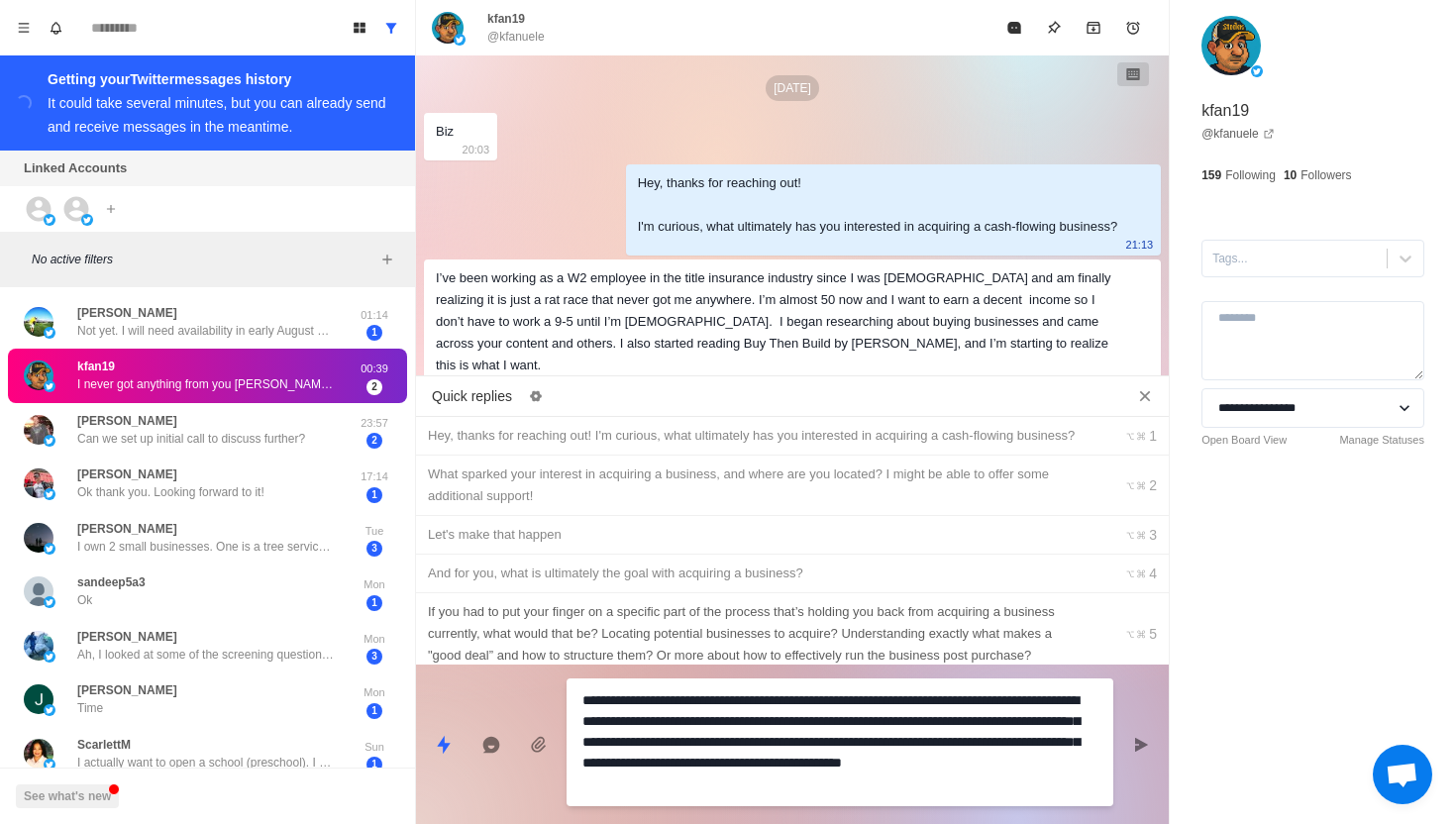 type on "*" 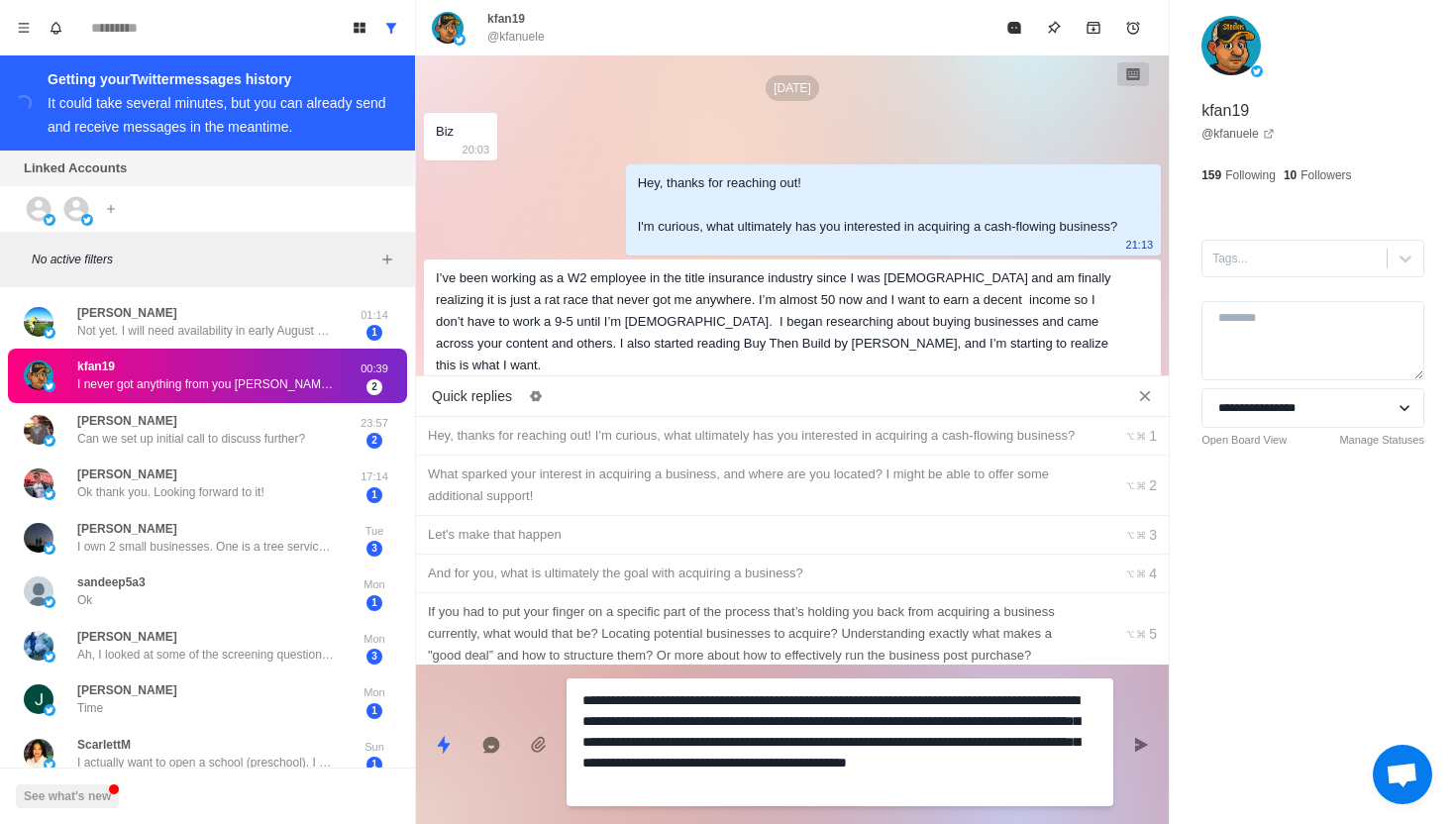 type on "*" 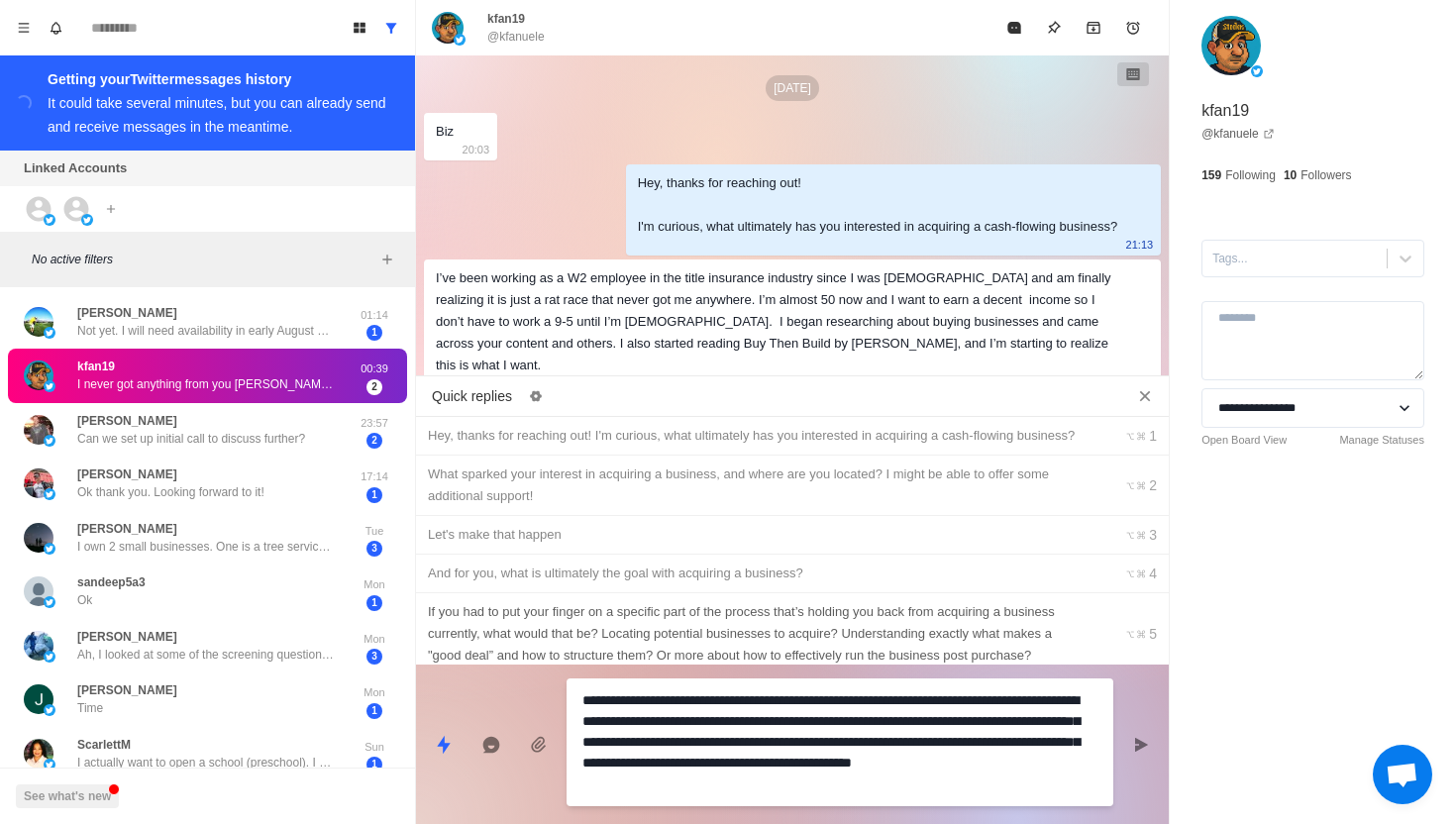 type on "*" 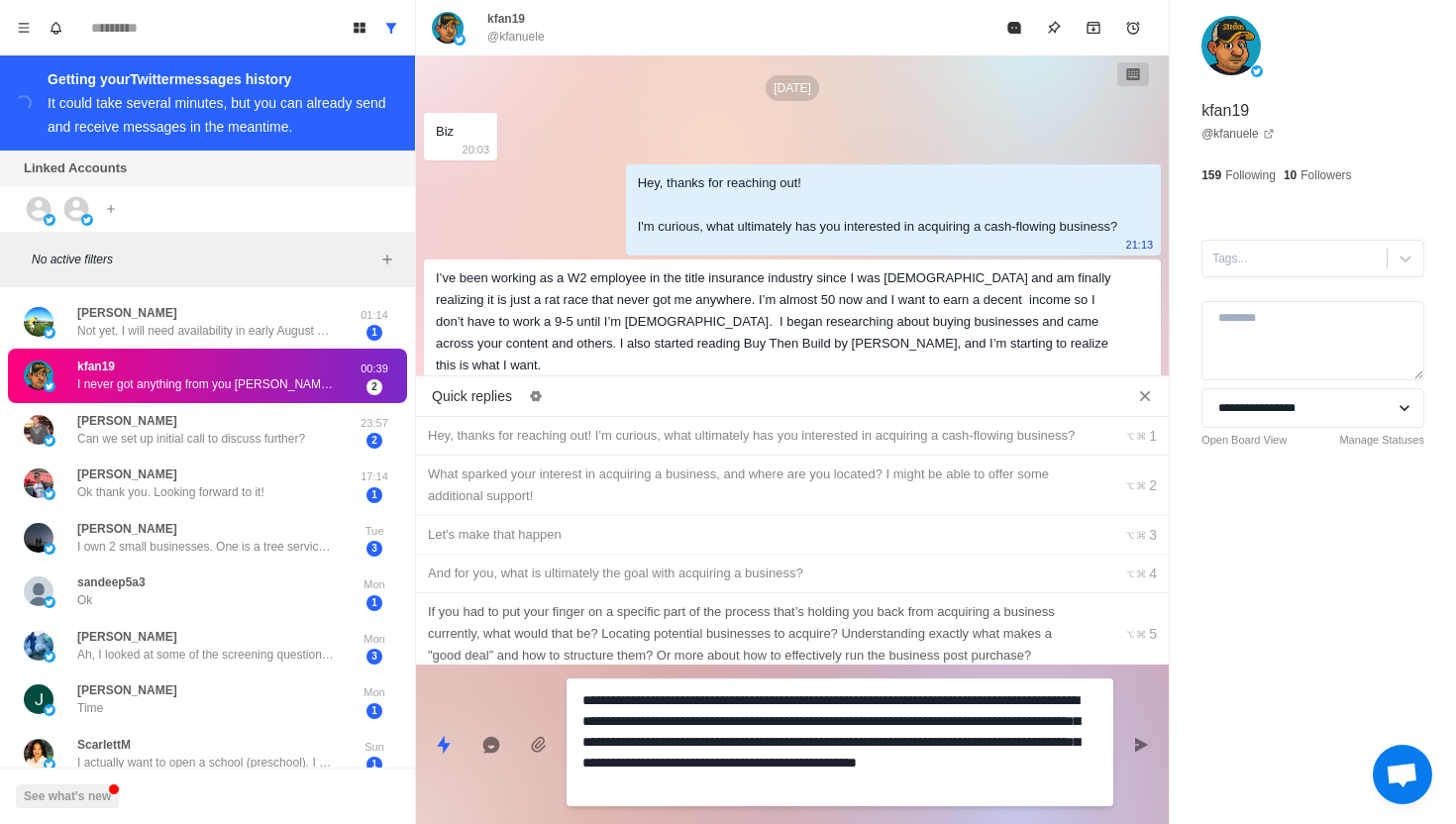 type on "*" 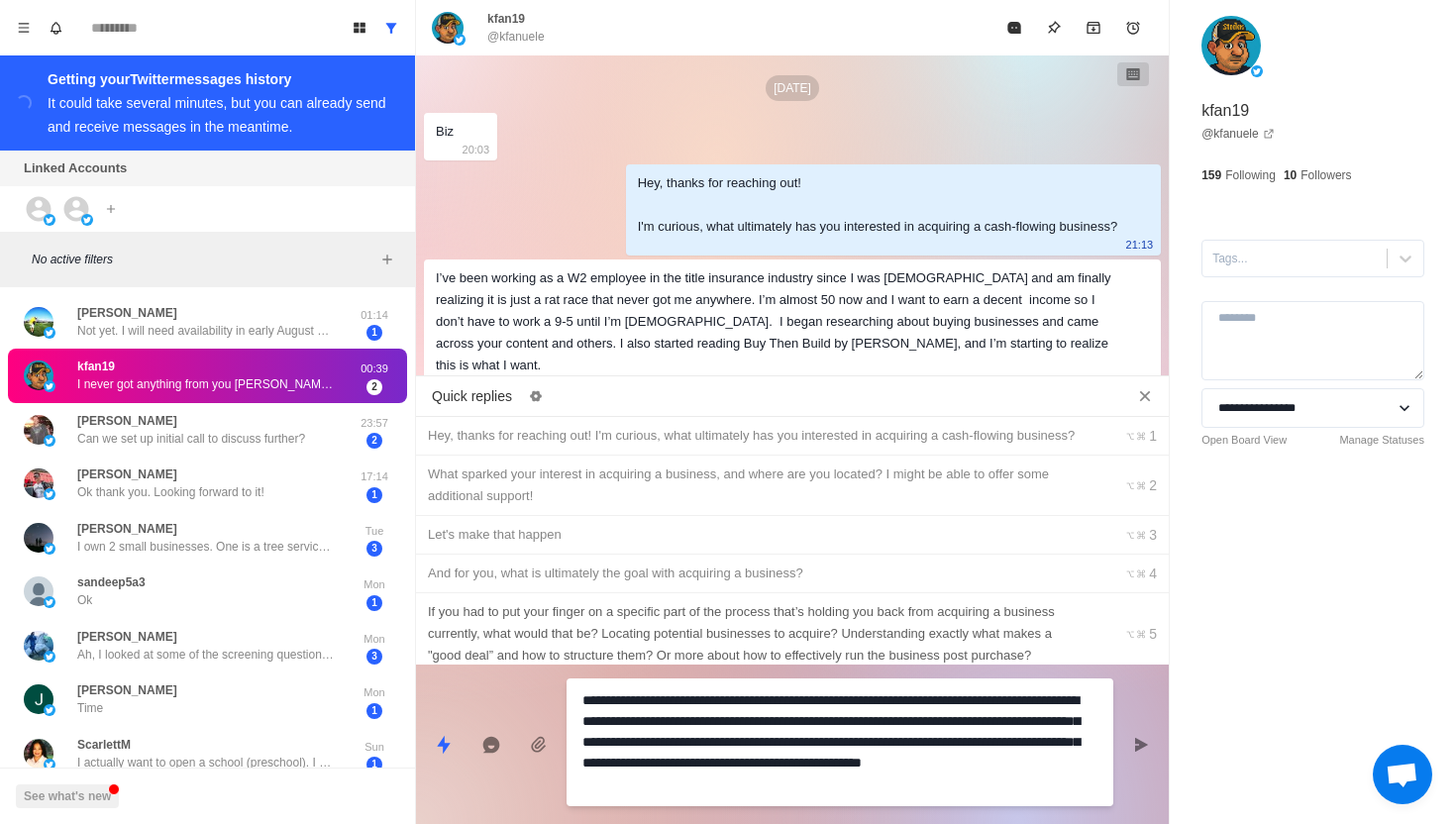 type on "*" 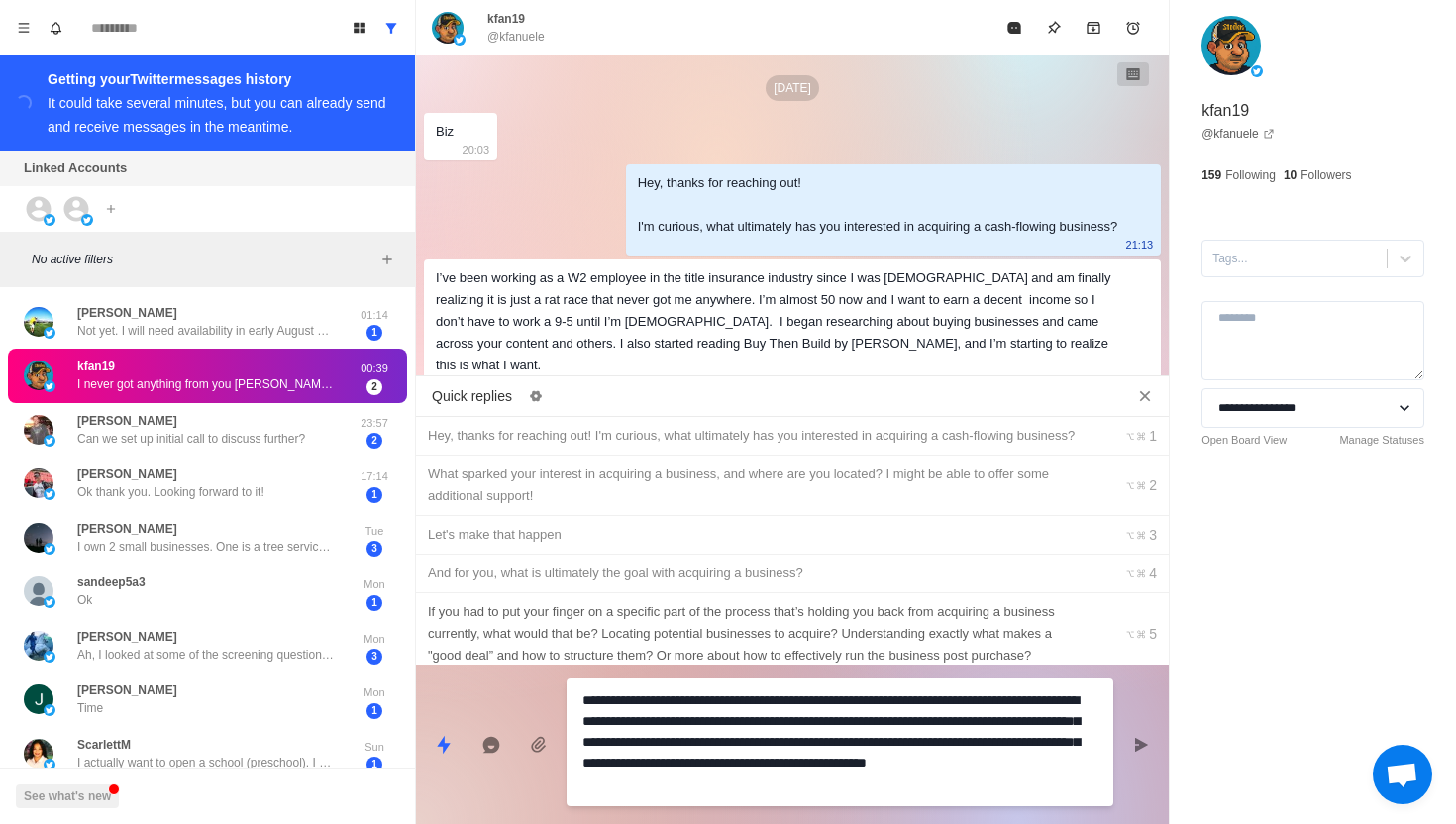 type on "*" 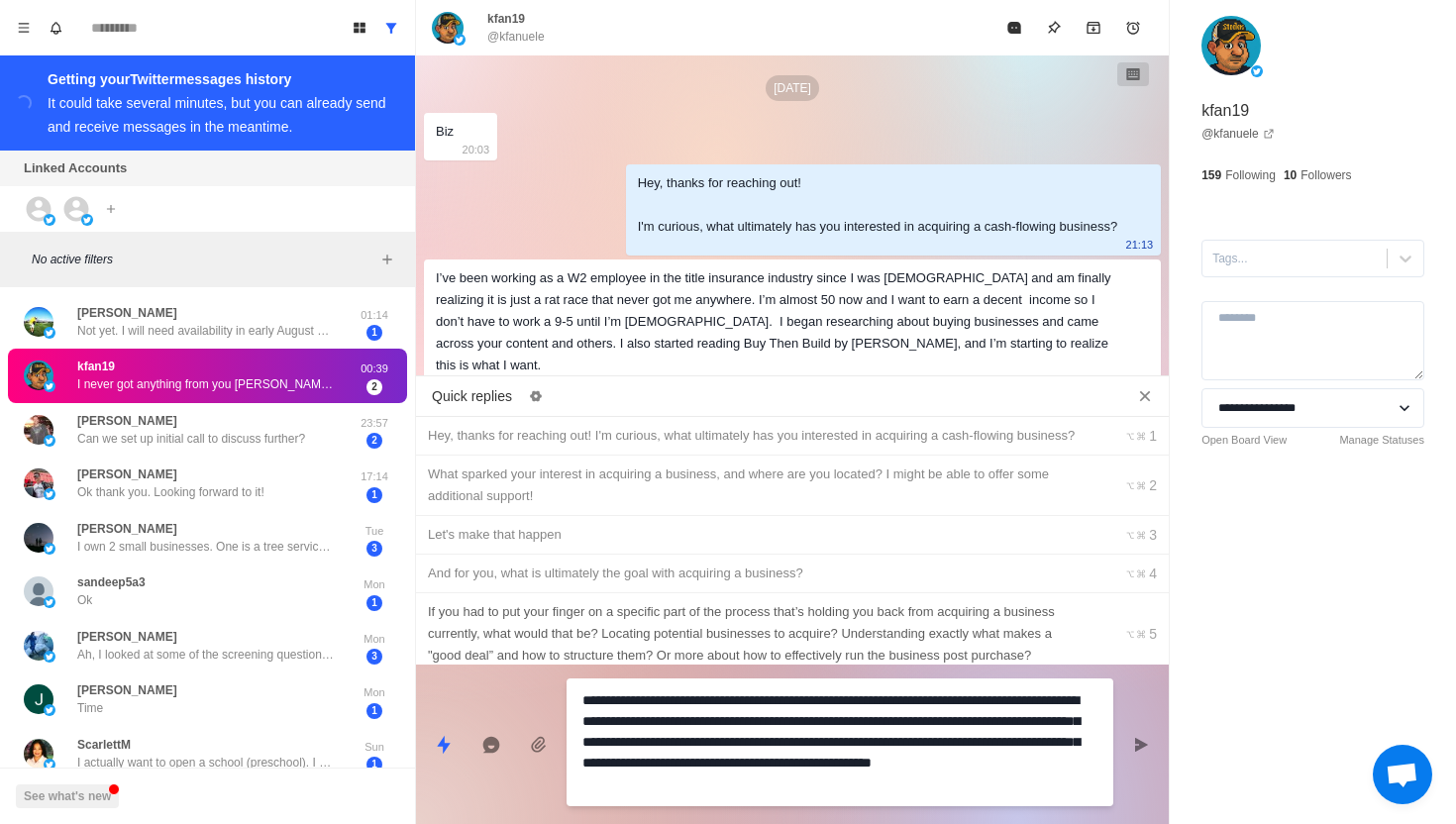 type on "*" 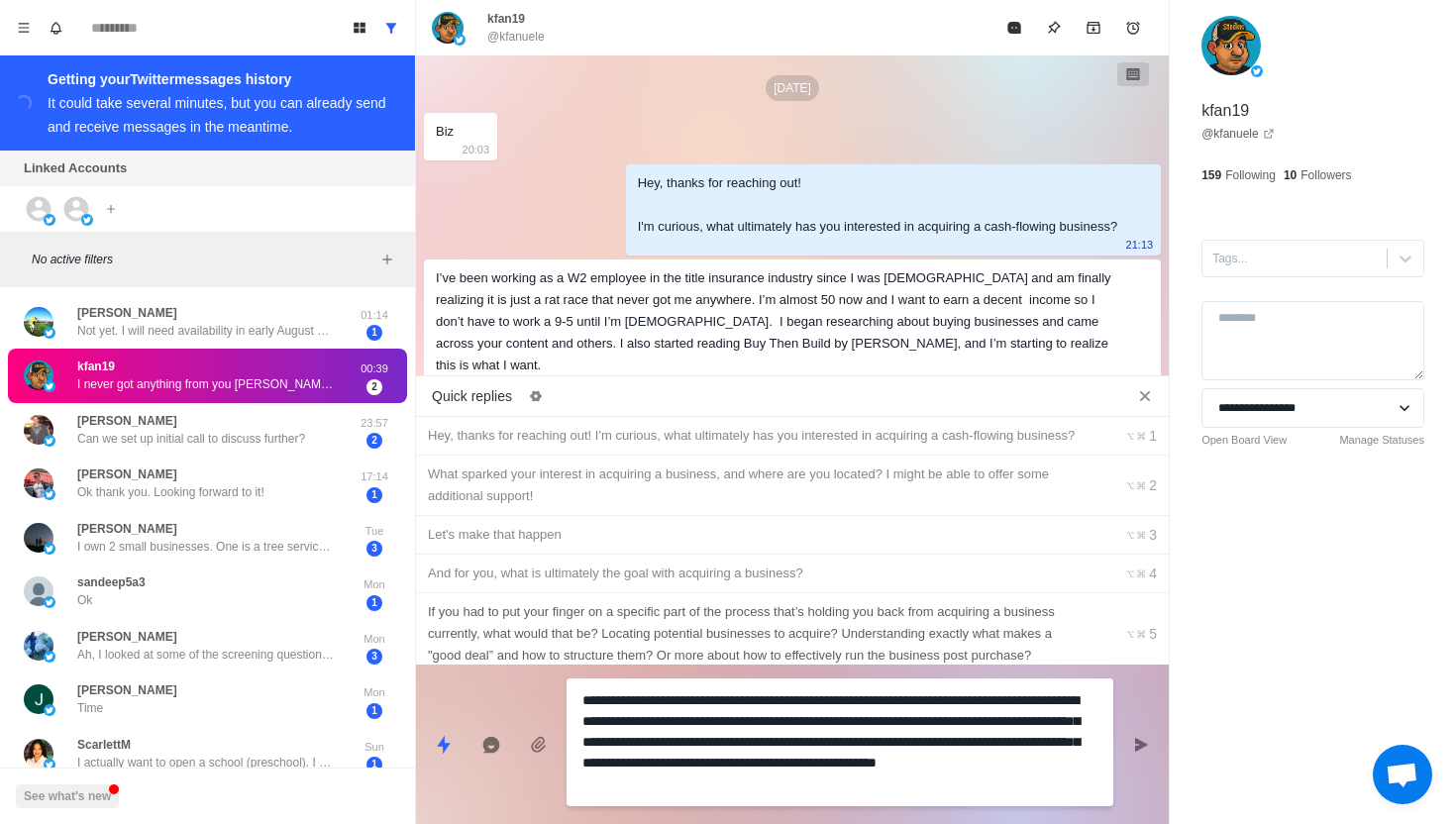 type on "*" 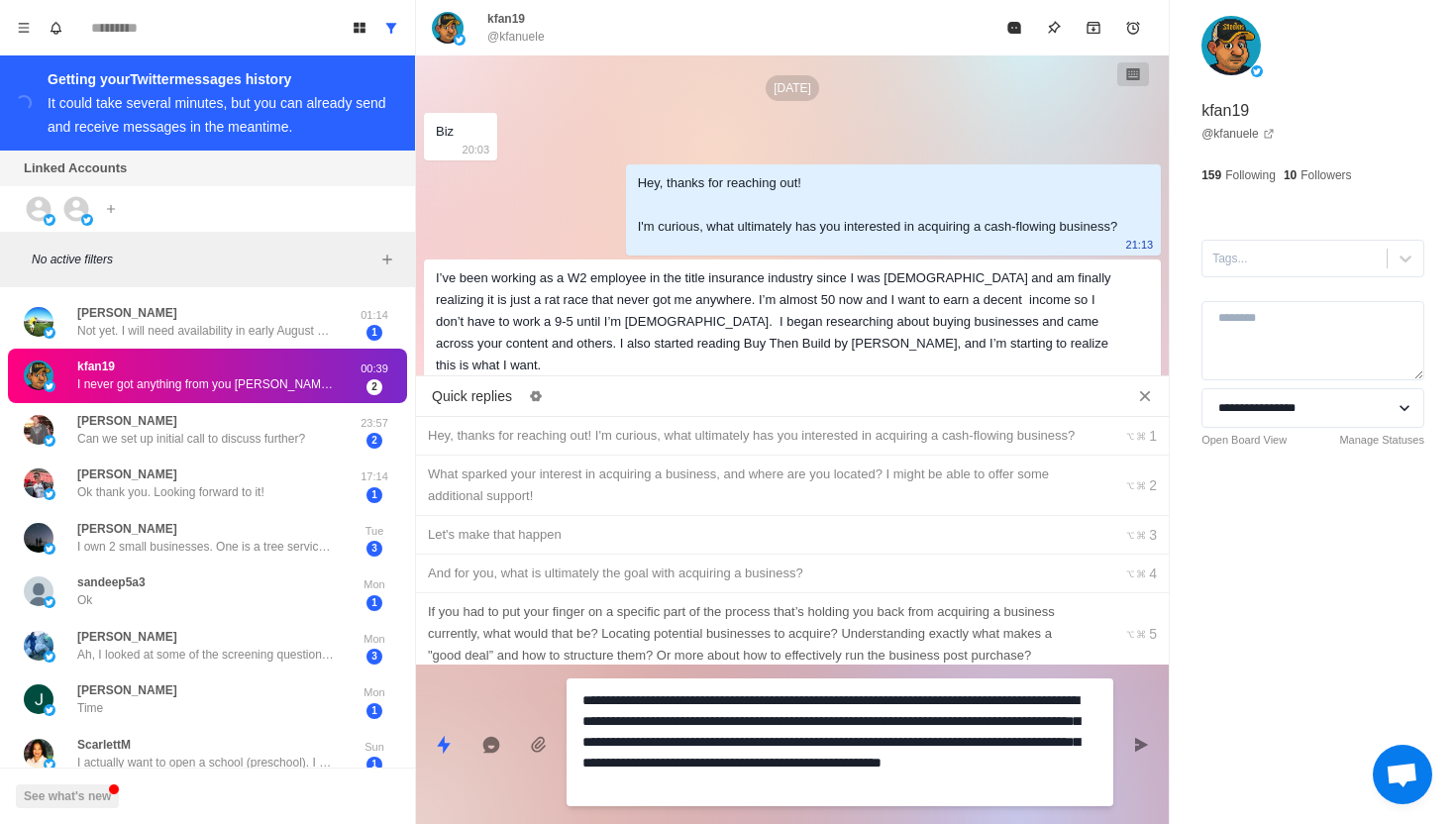 type on "*" 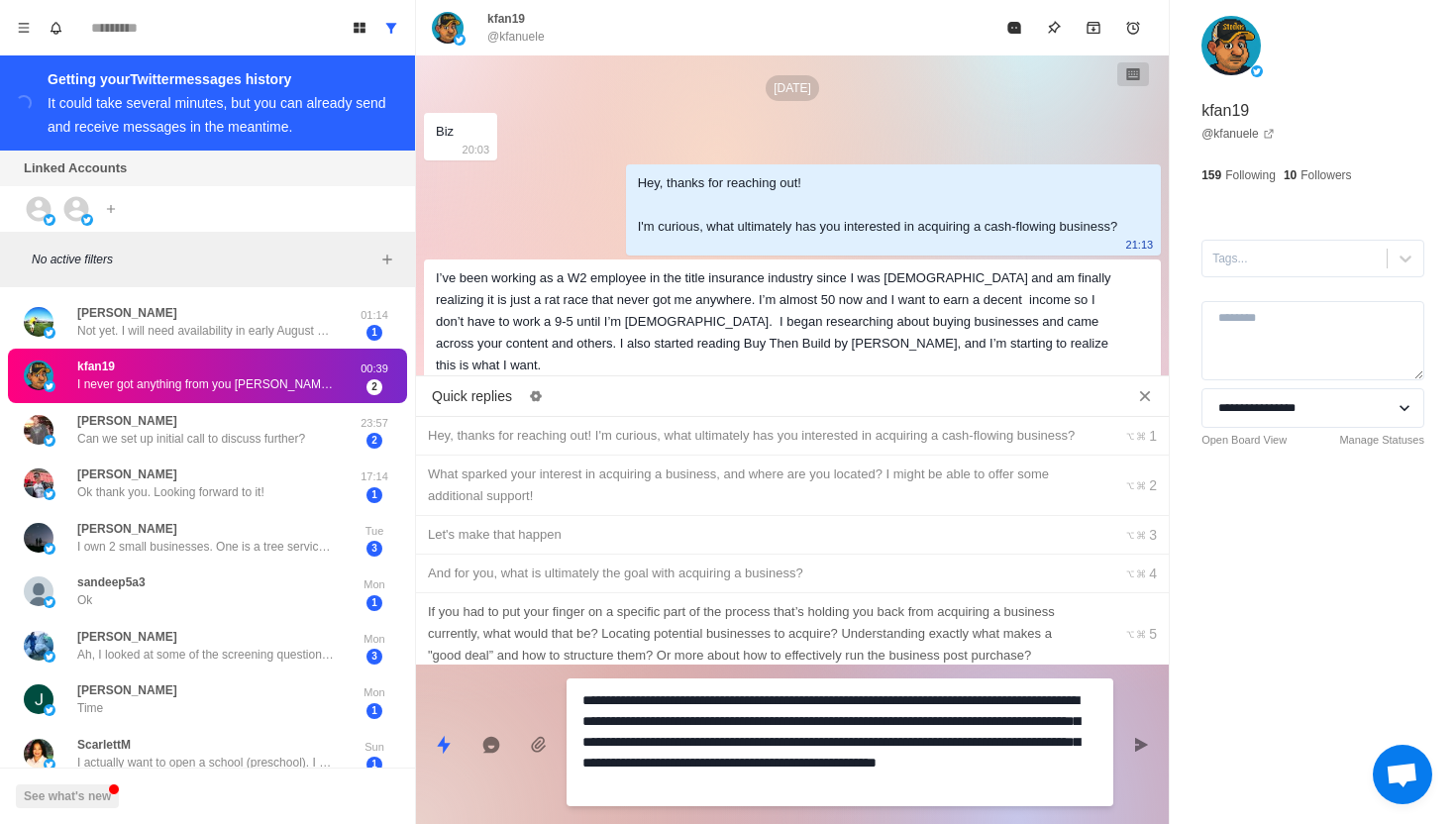 type on "*" 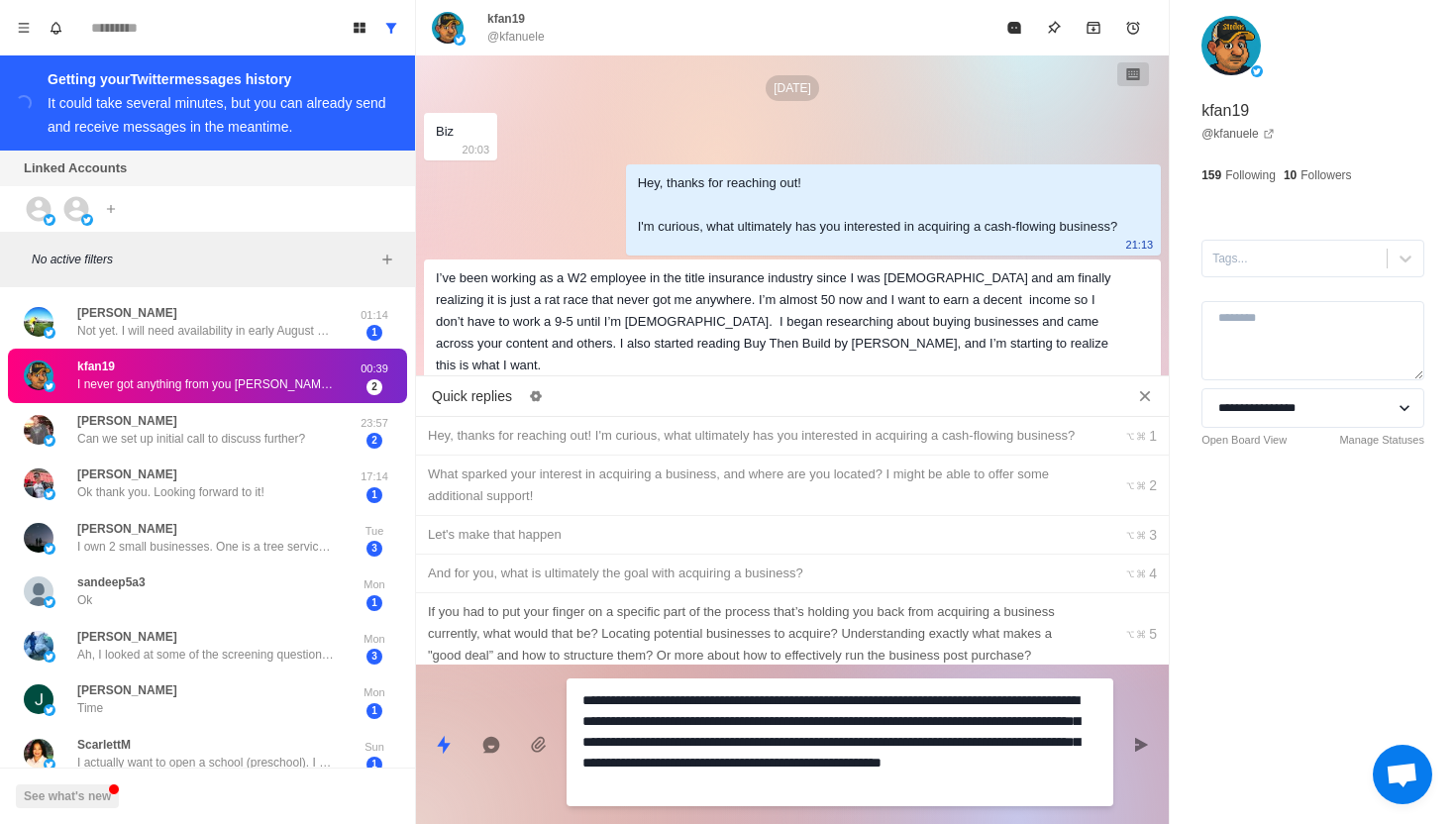 type on "*" 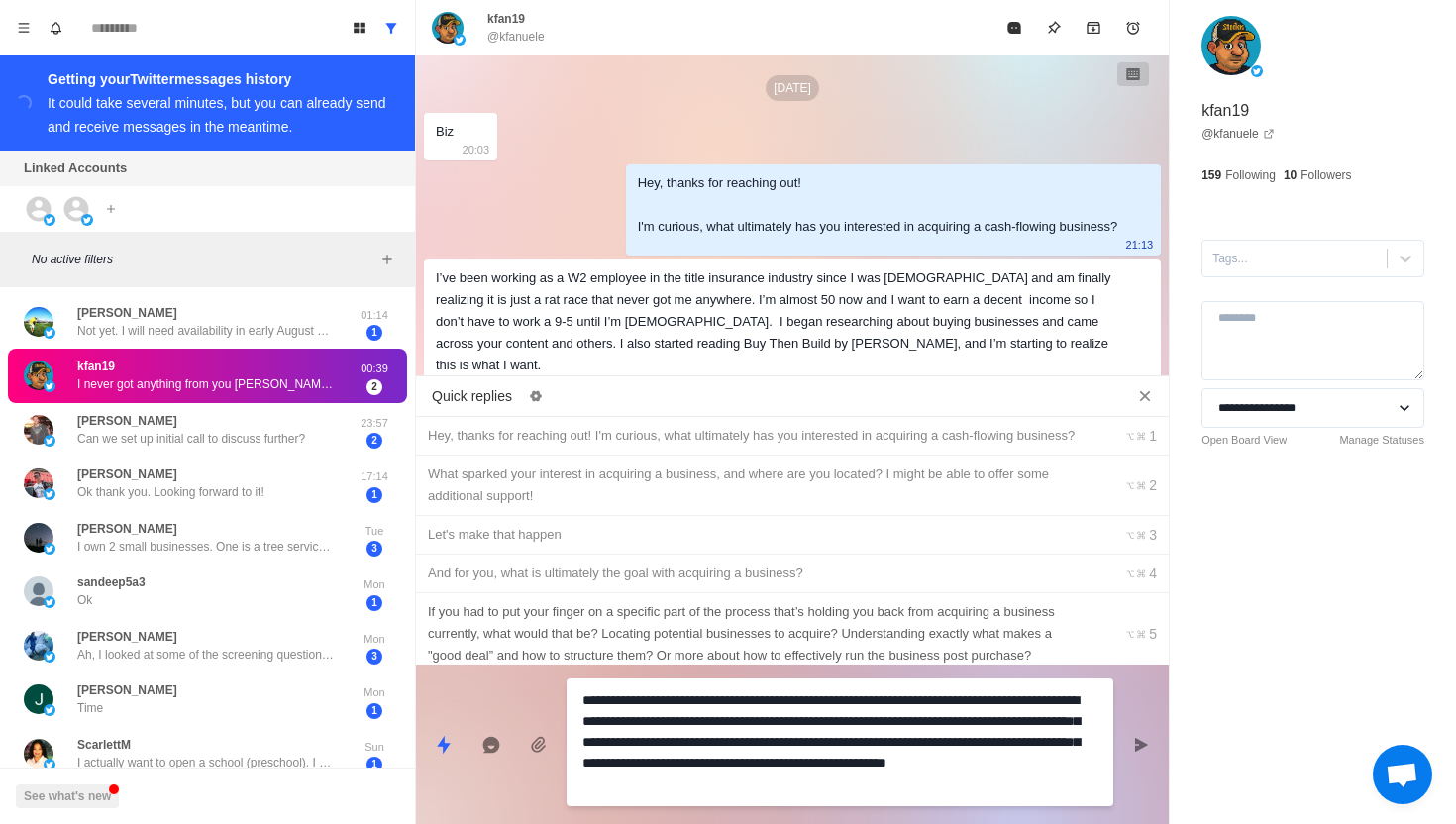 type on "*" 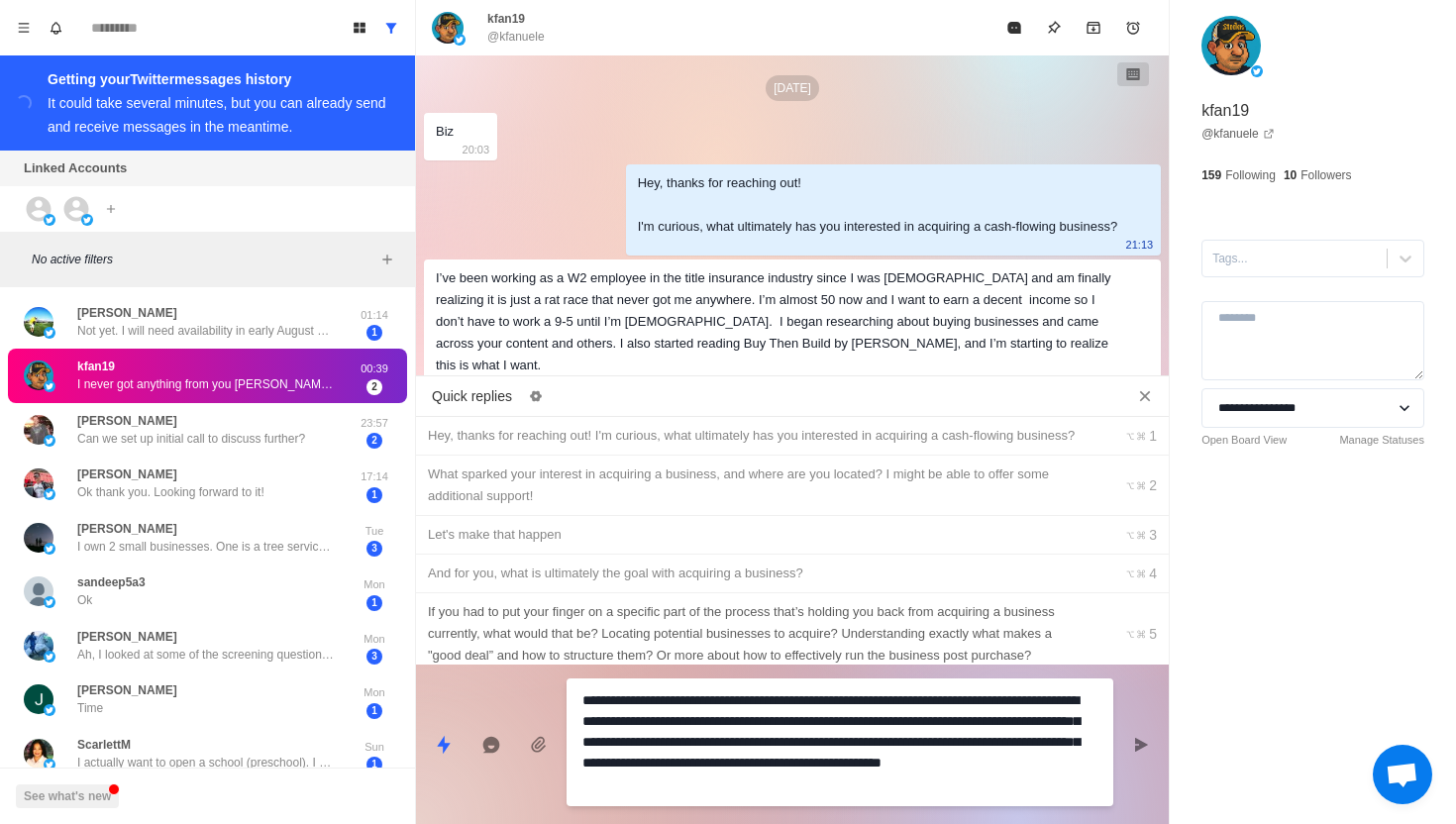 type on "*" 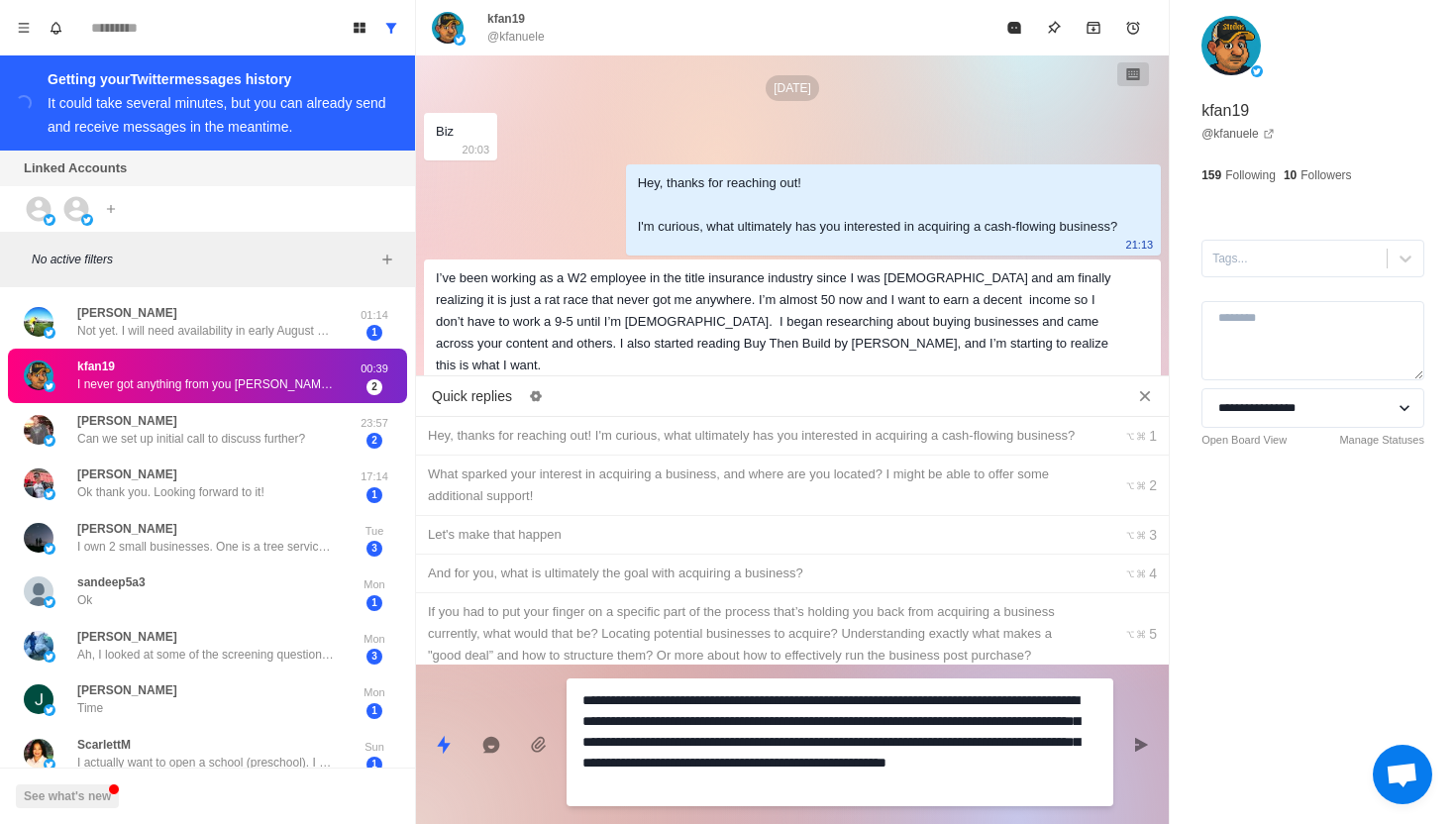 click on "**********" at bounding box center [840, 742] 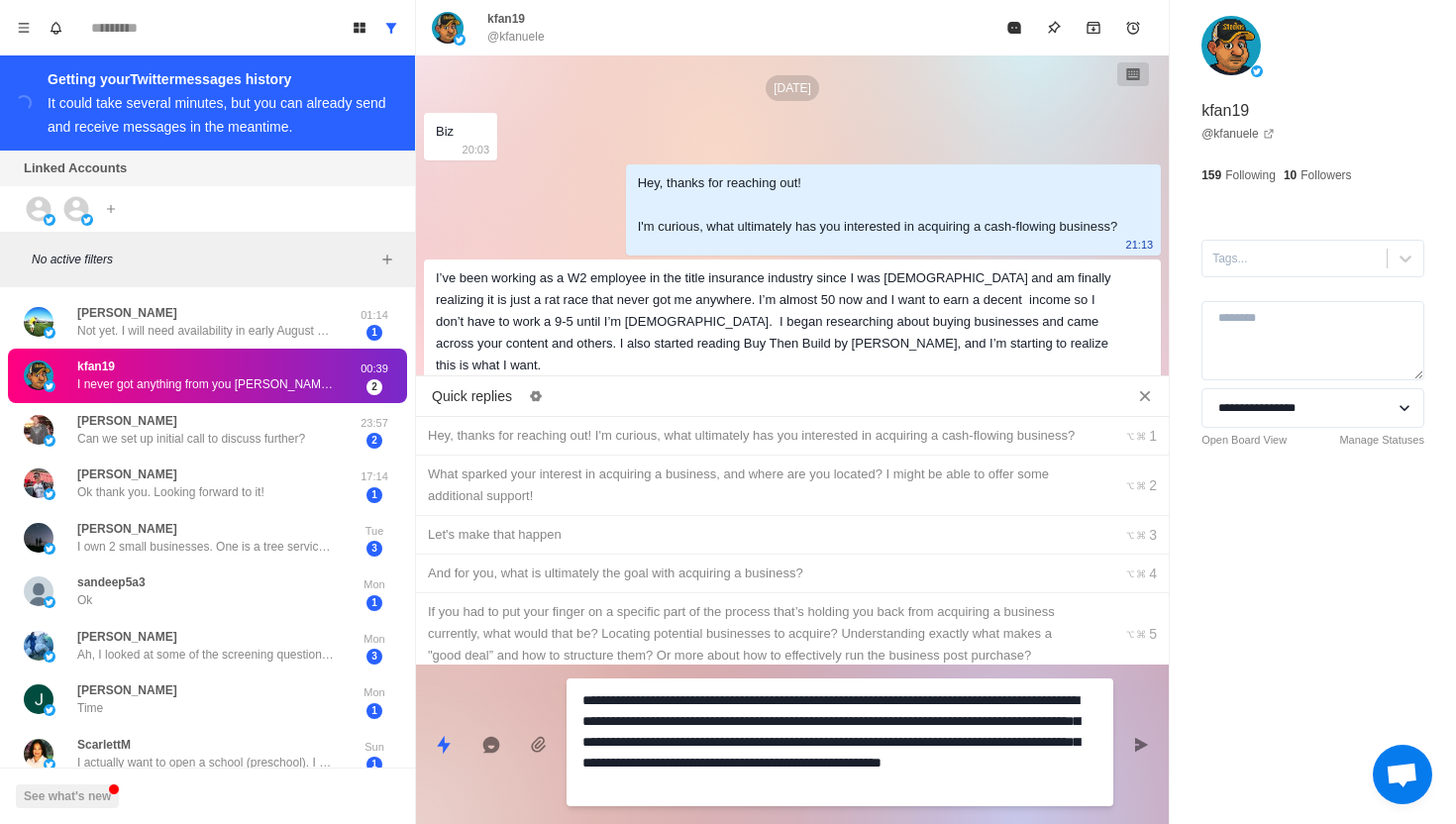 type on "*" 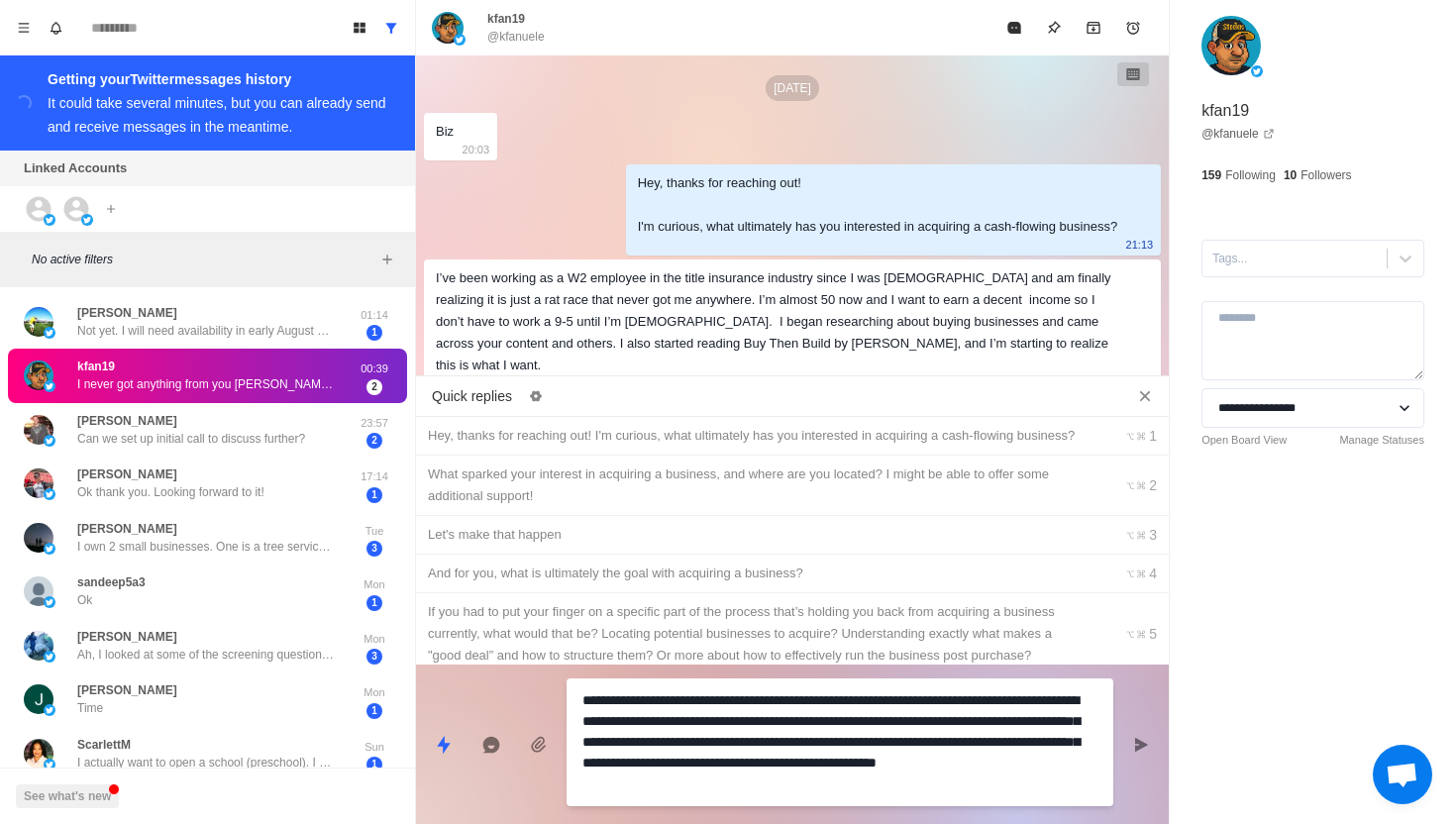 type on "*" 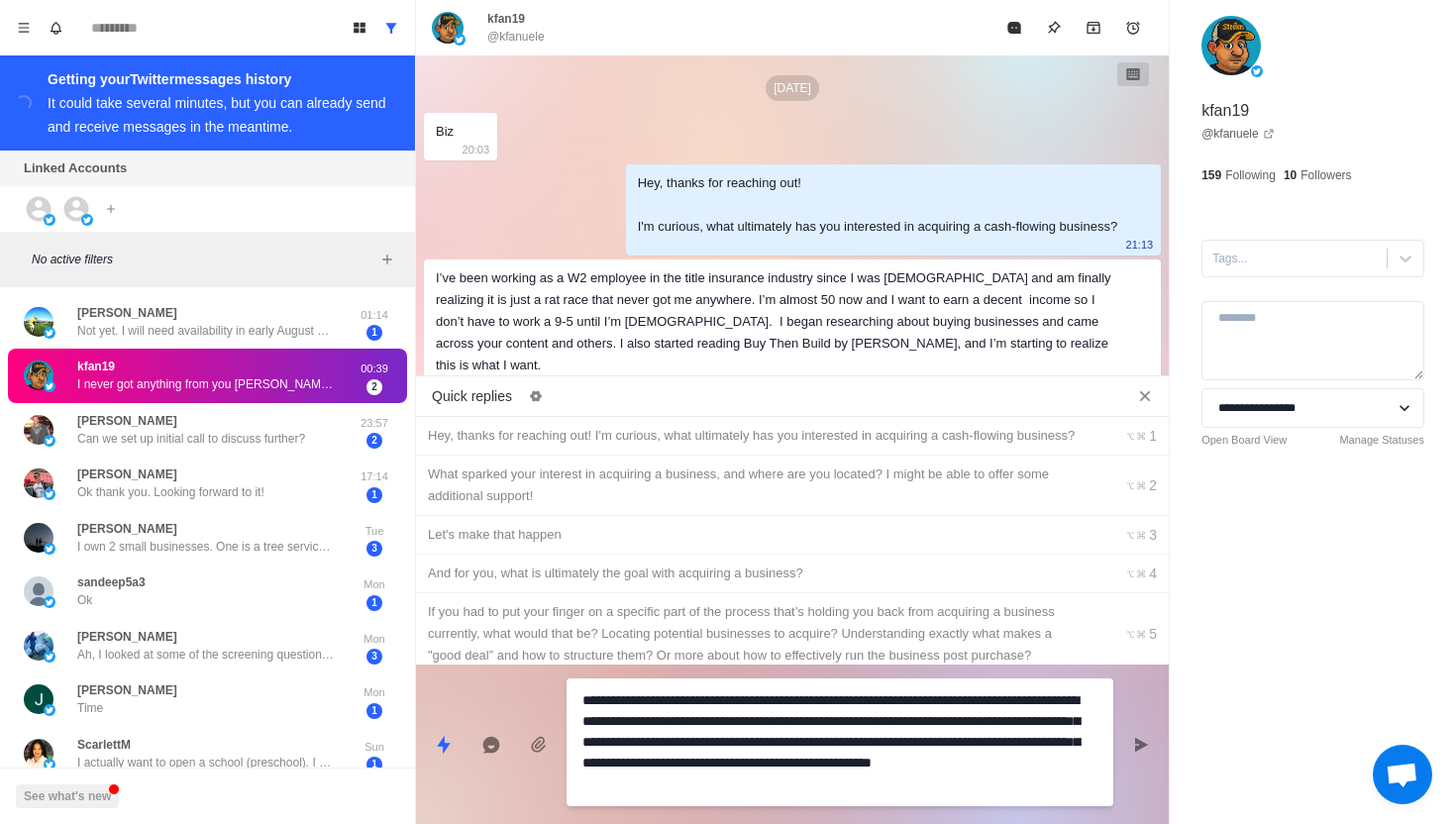 type on "*" 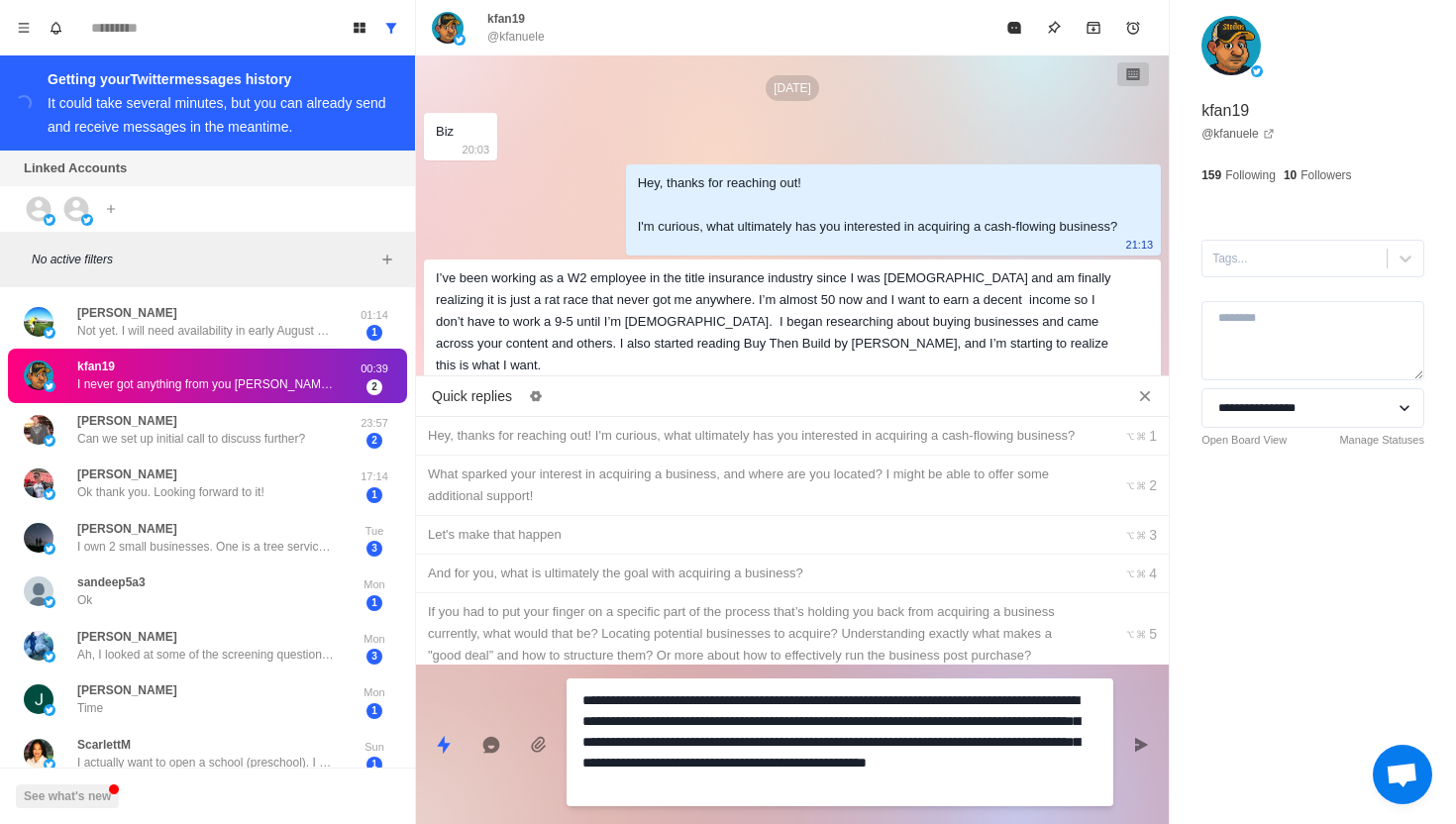 type on "*" 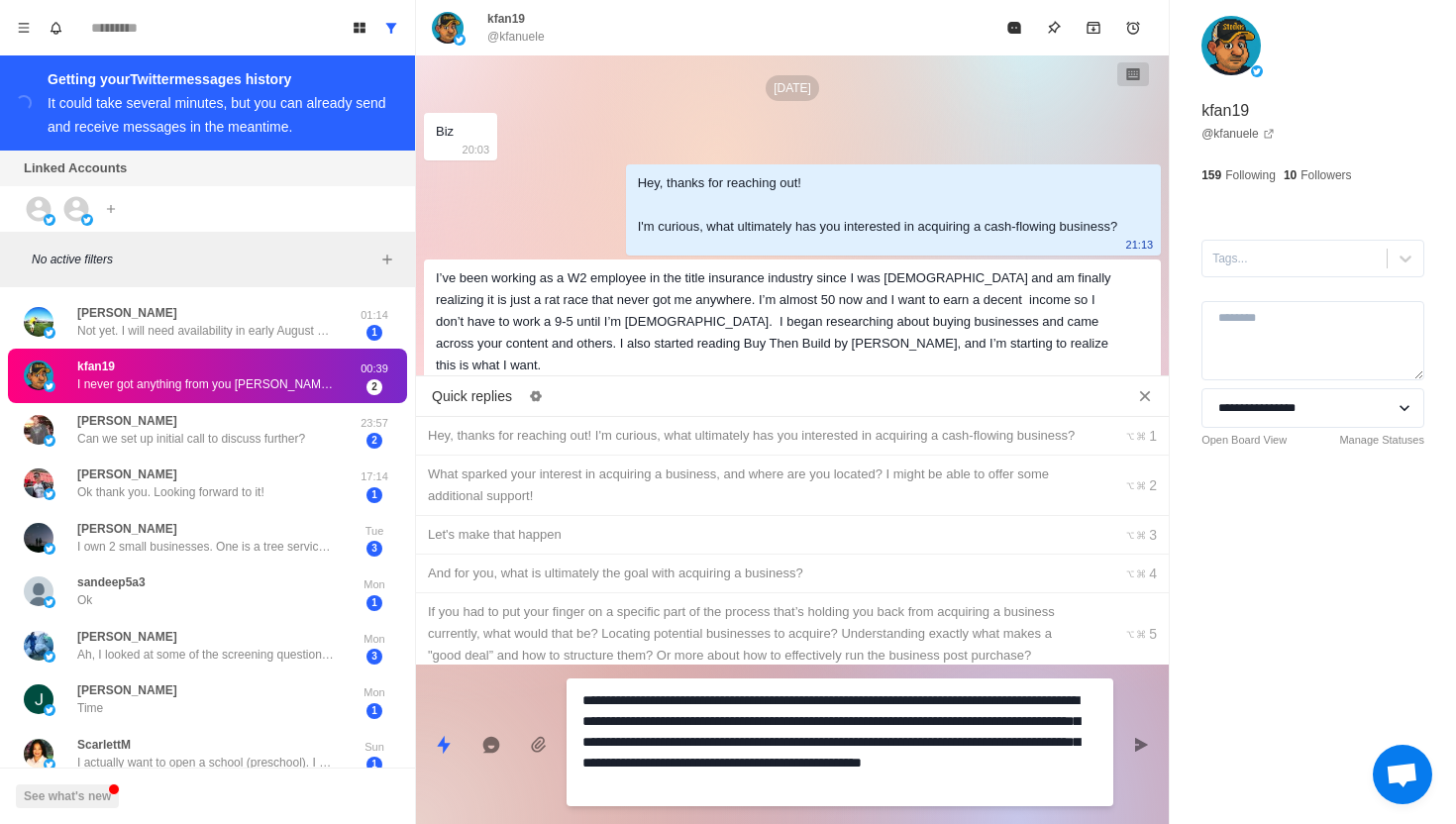 type on "*" 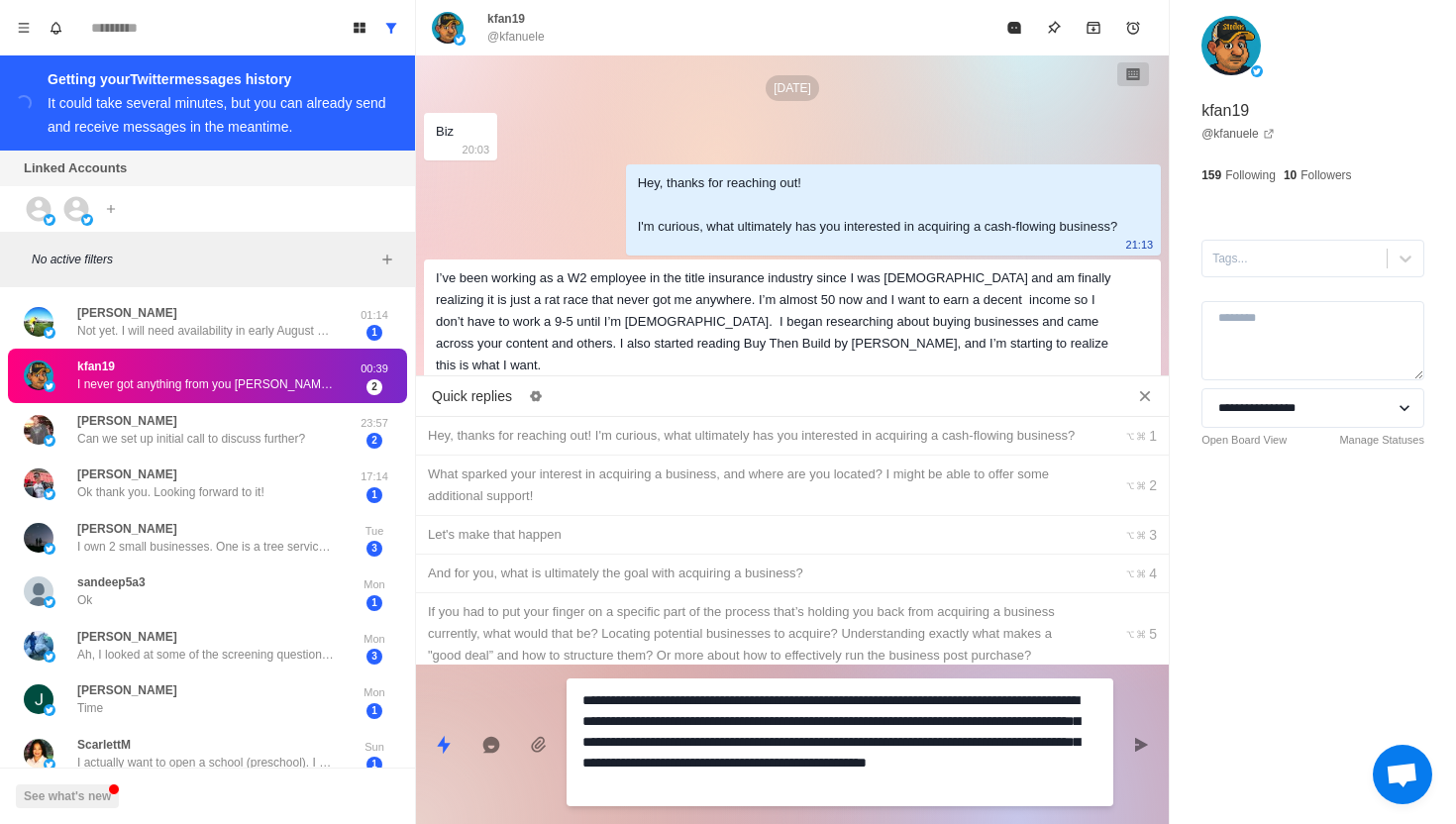 drag, startPoint x: 989, startPoint y: 742, endPoint x: 1020, endPoint y: 816, distance: 80.230917 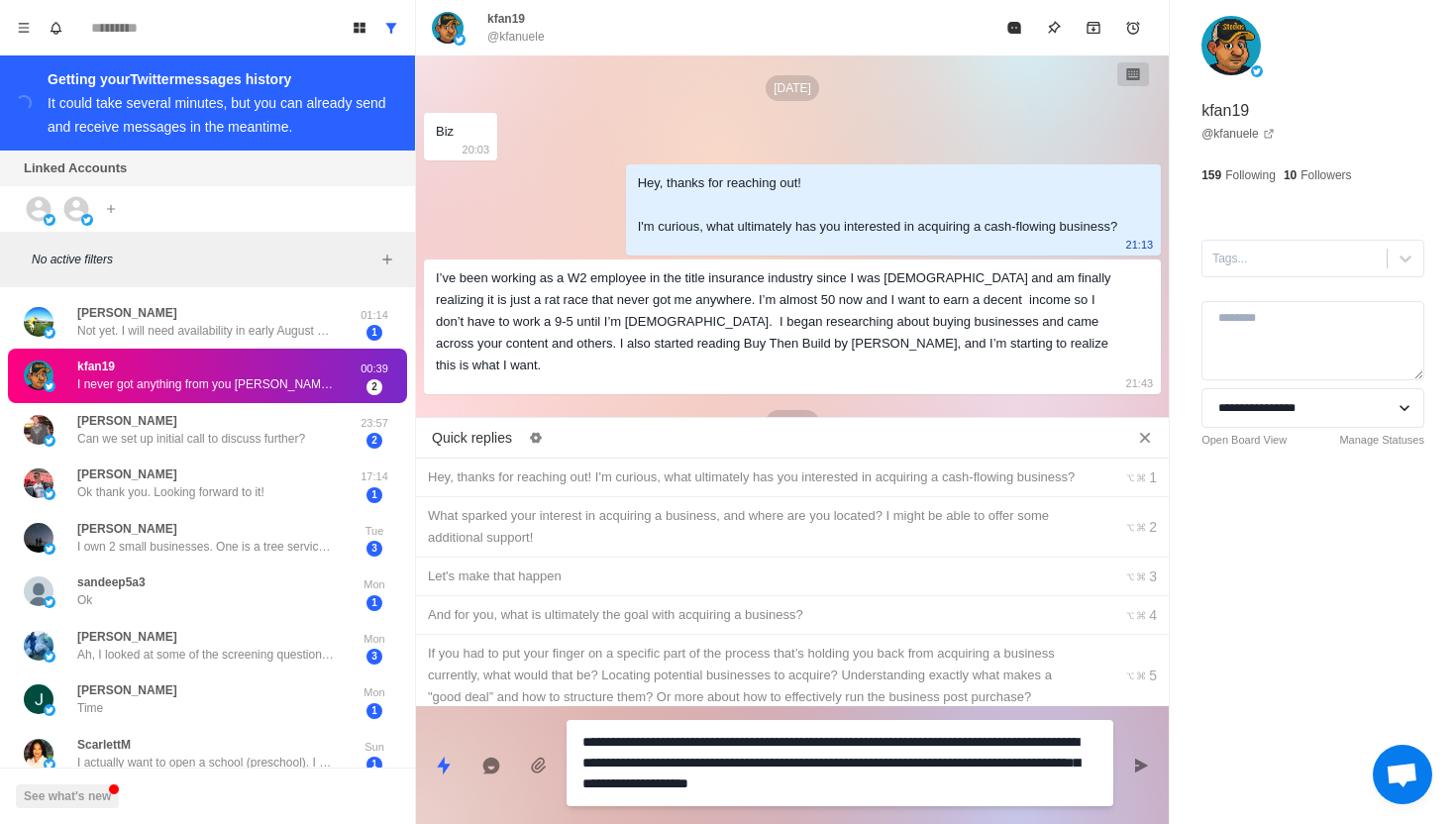 type on "*" 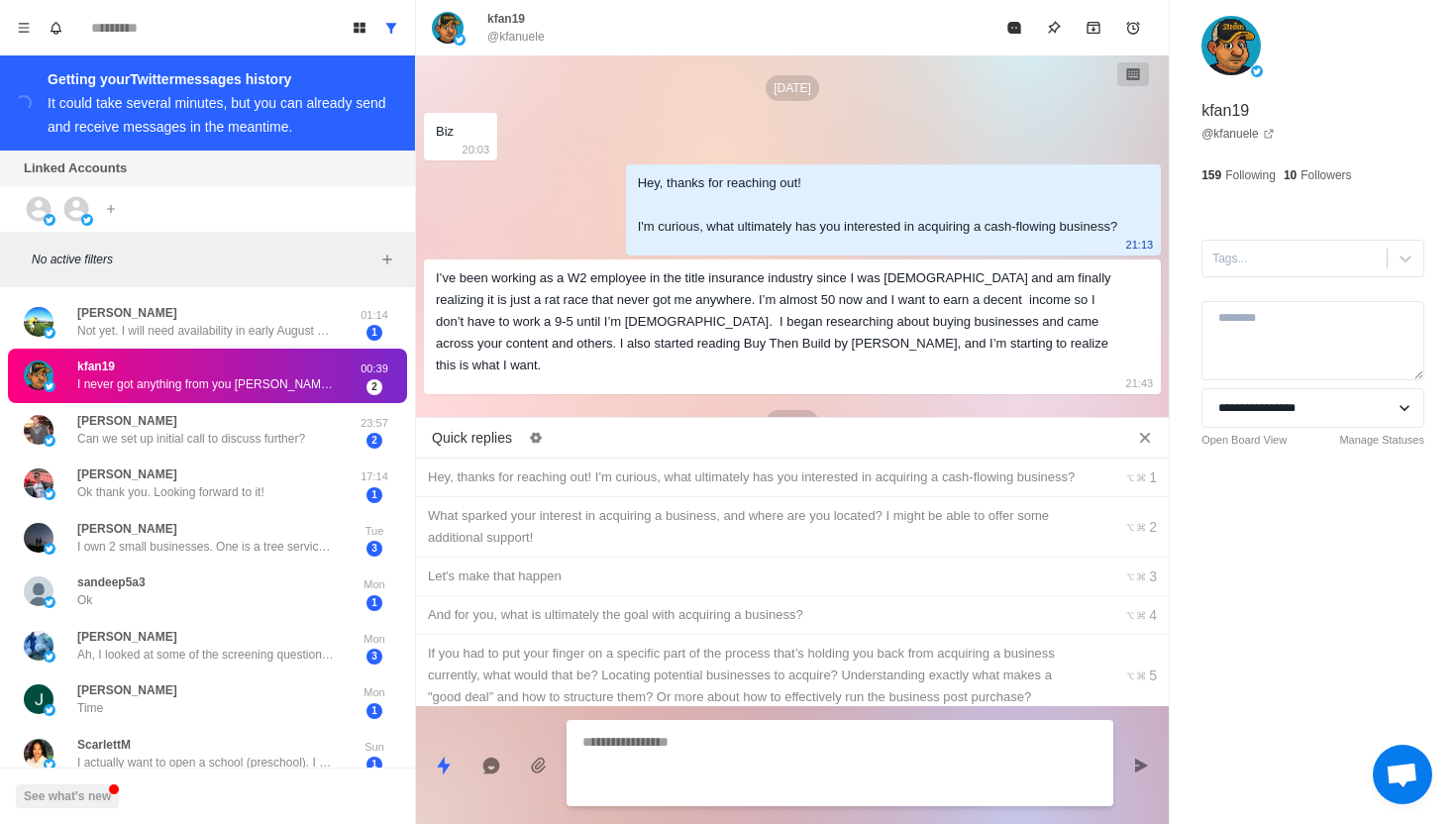 scroll, scrollTop: 113, scrollLeft: 0, axis: vertical 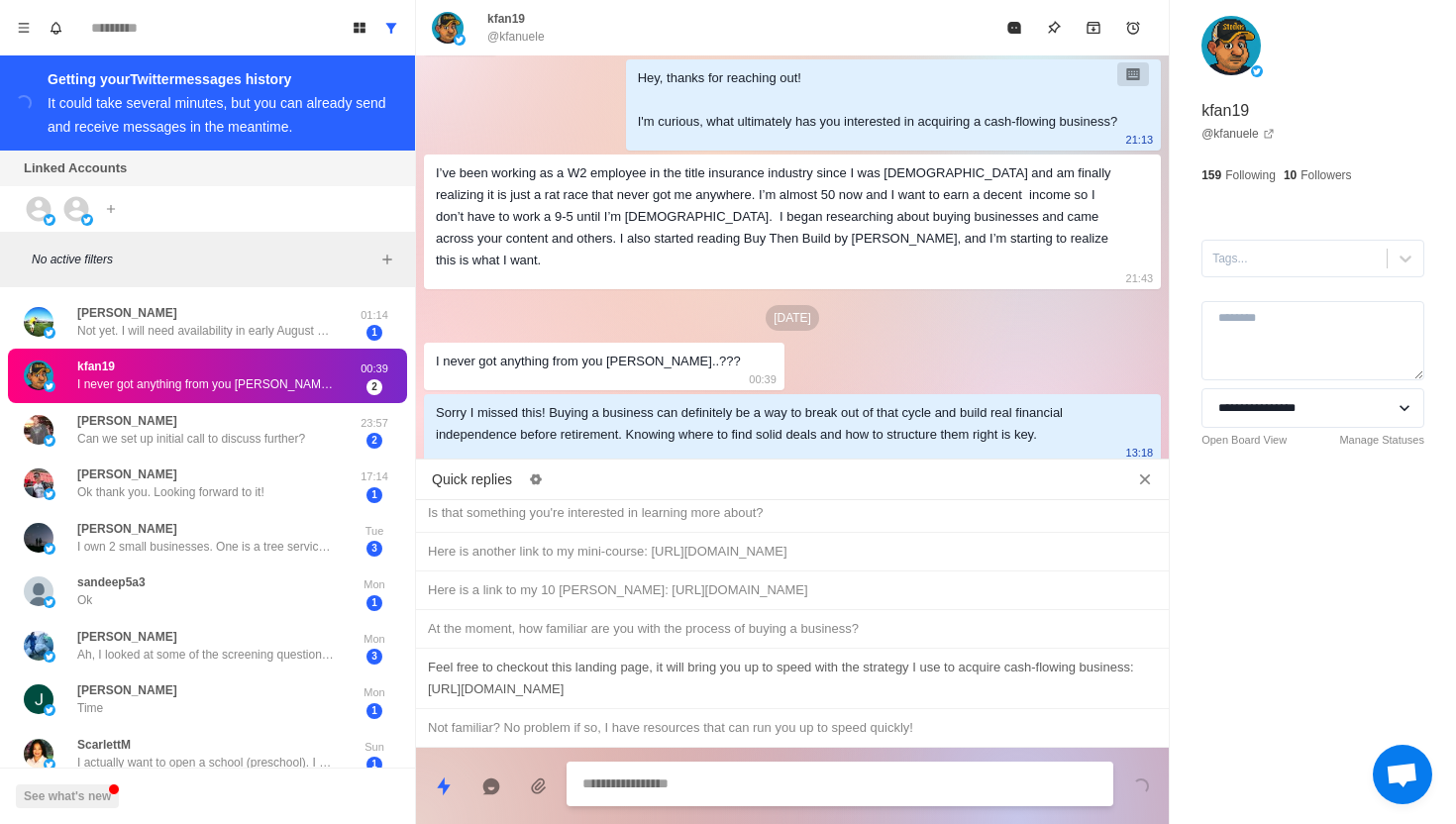 type on "*" 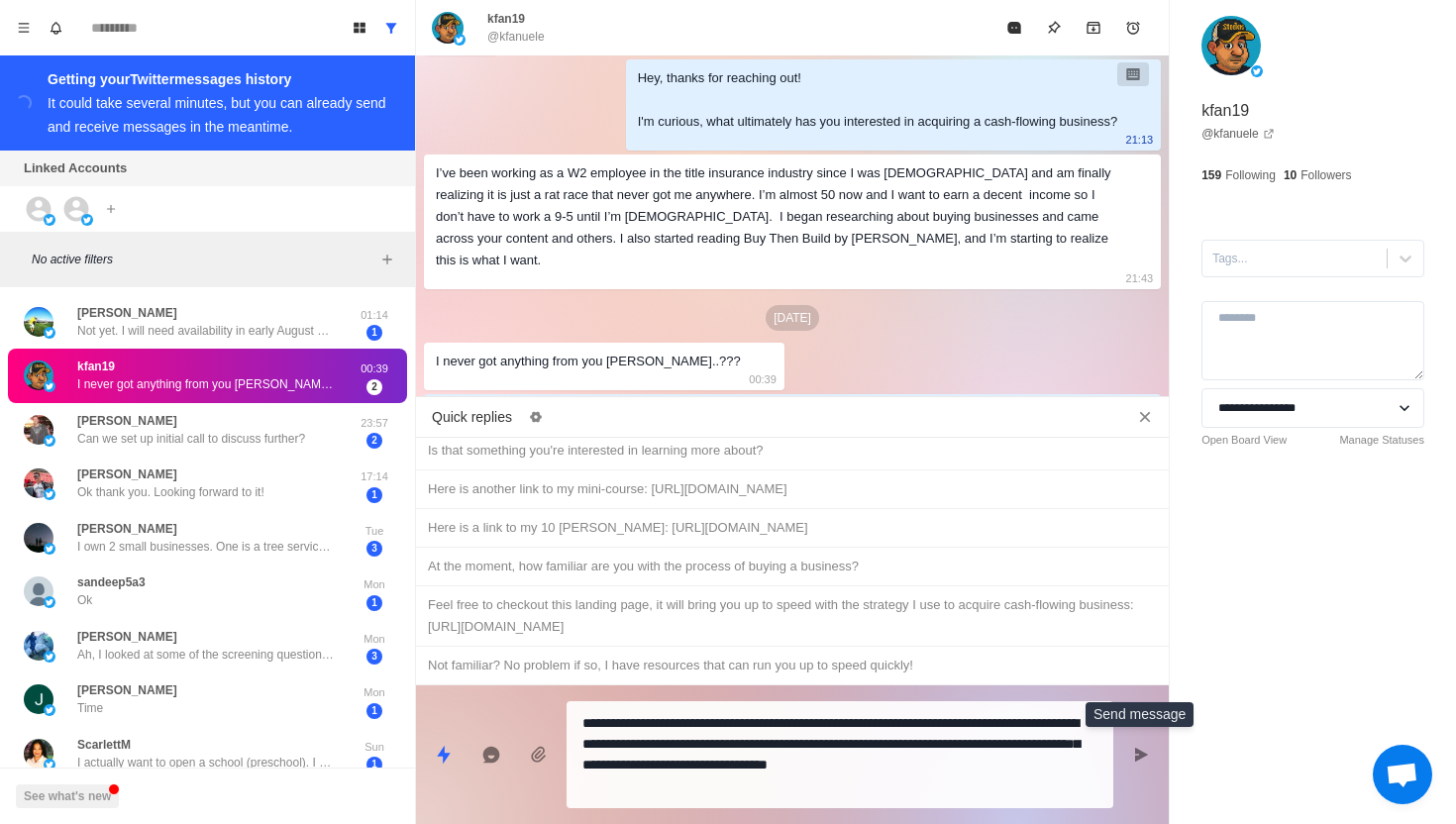 click 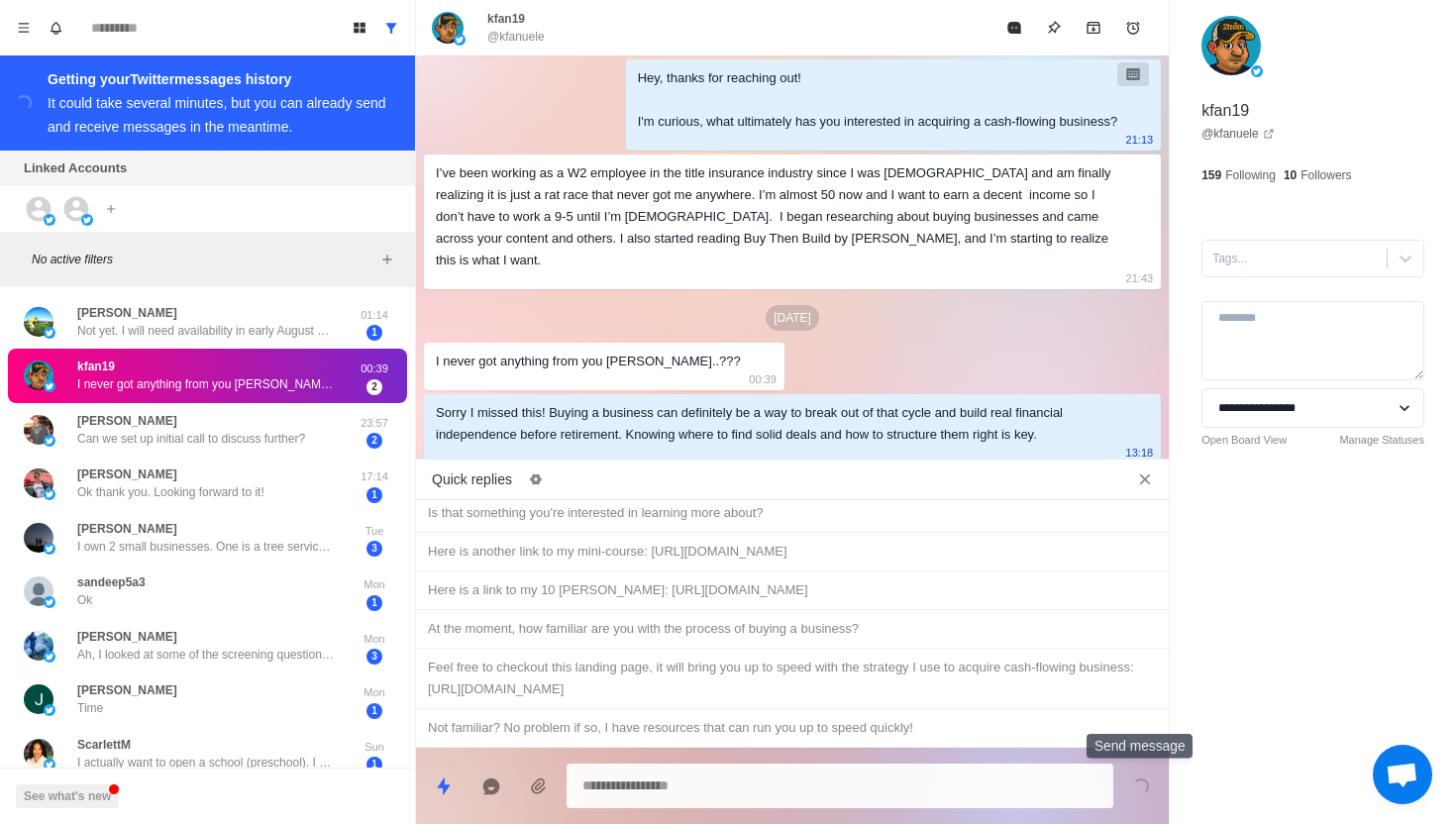 scroll, scrollTop: 208, scrollLeft: 0, axis: vertical 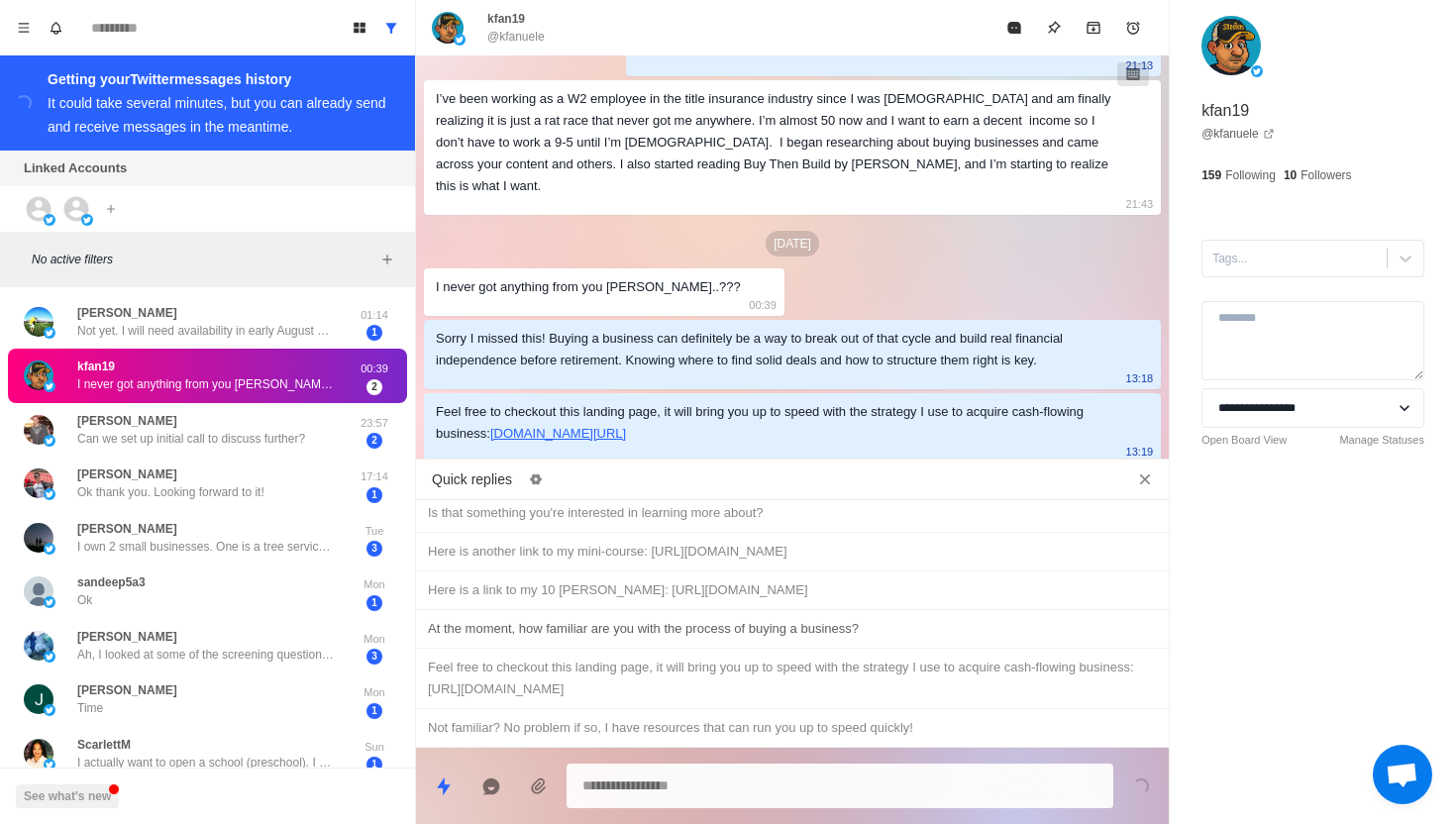 type on "*" 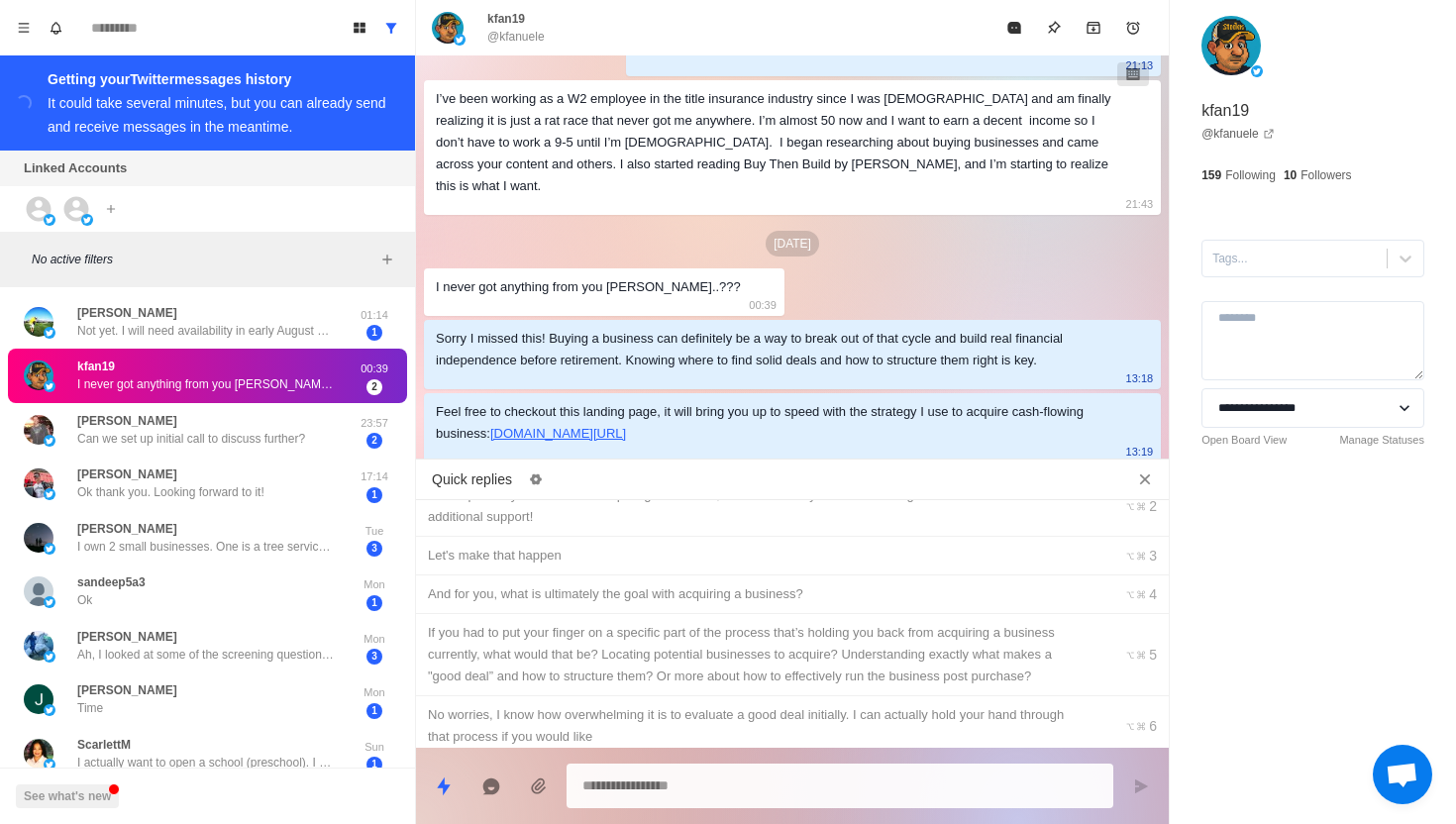 scroll, scrollTop: 68, scrollLeft: 0, axis: vertical 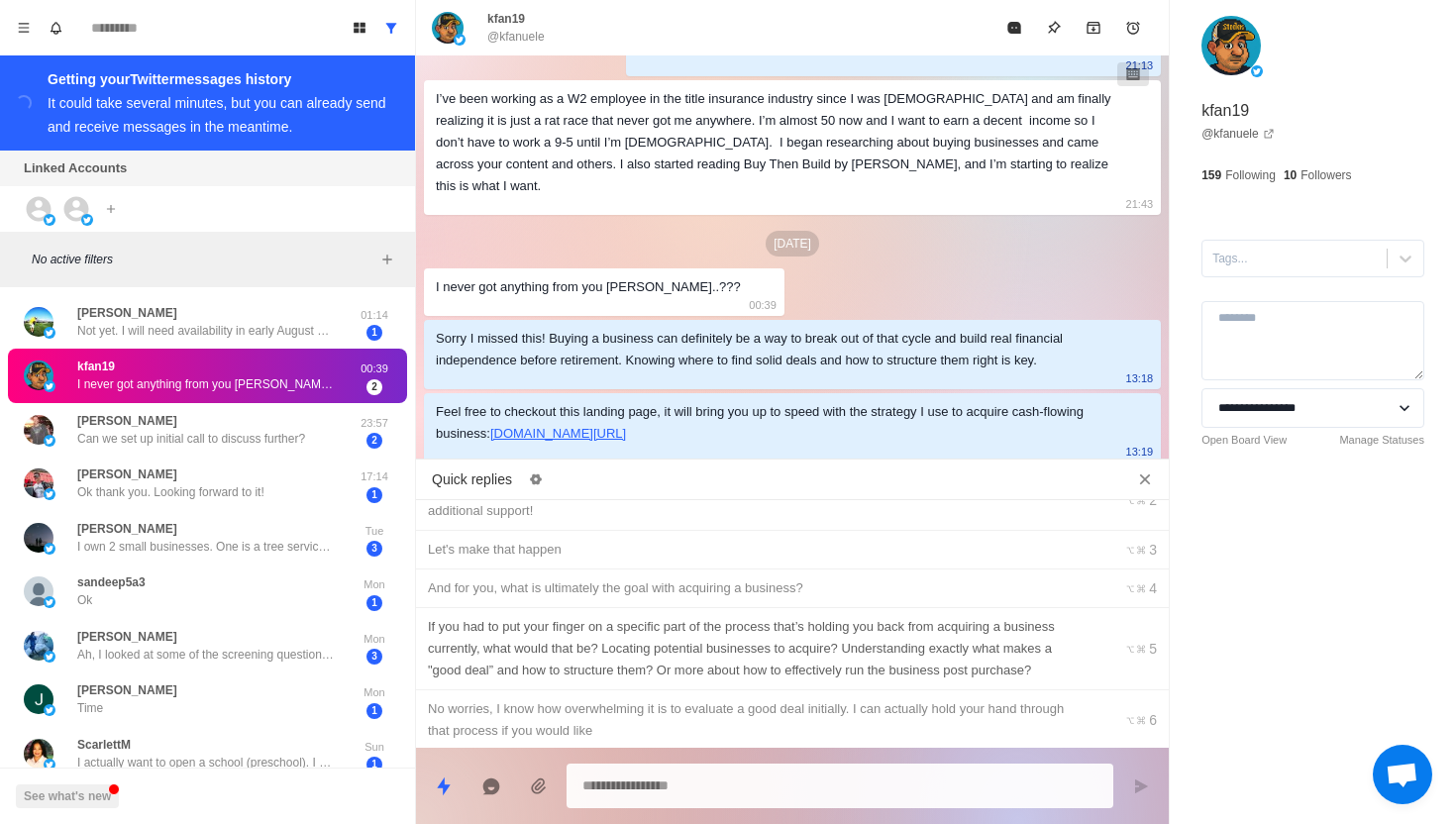 click on "If you had to put your finger on a specific part of the process that’s holding you back from acquiring a business currently, what would that be? Locating potential businesses to acquire? Understanding exactly what makes a "good deal” and how to structure them? Or more about how to effectively run the business post purchase?" at bounding box center (758, 649) 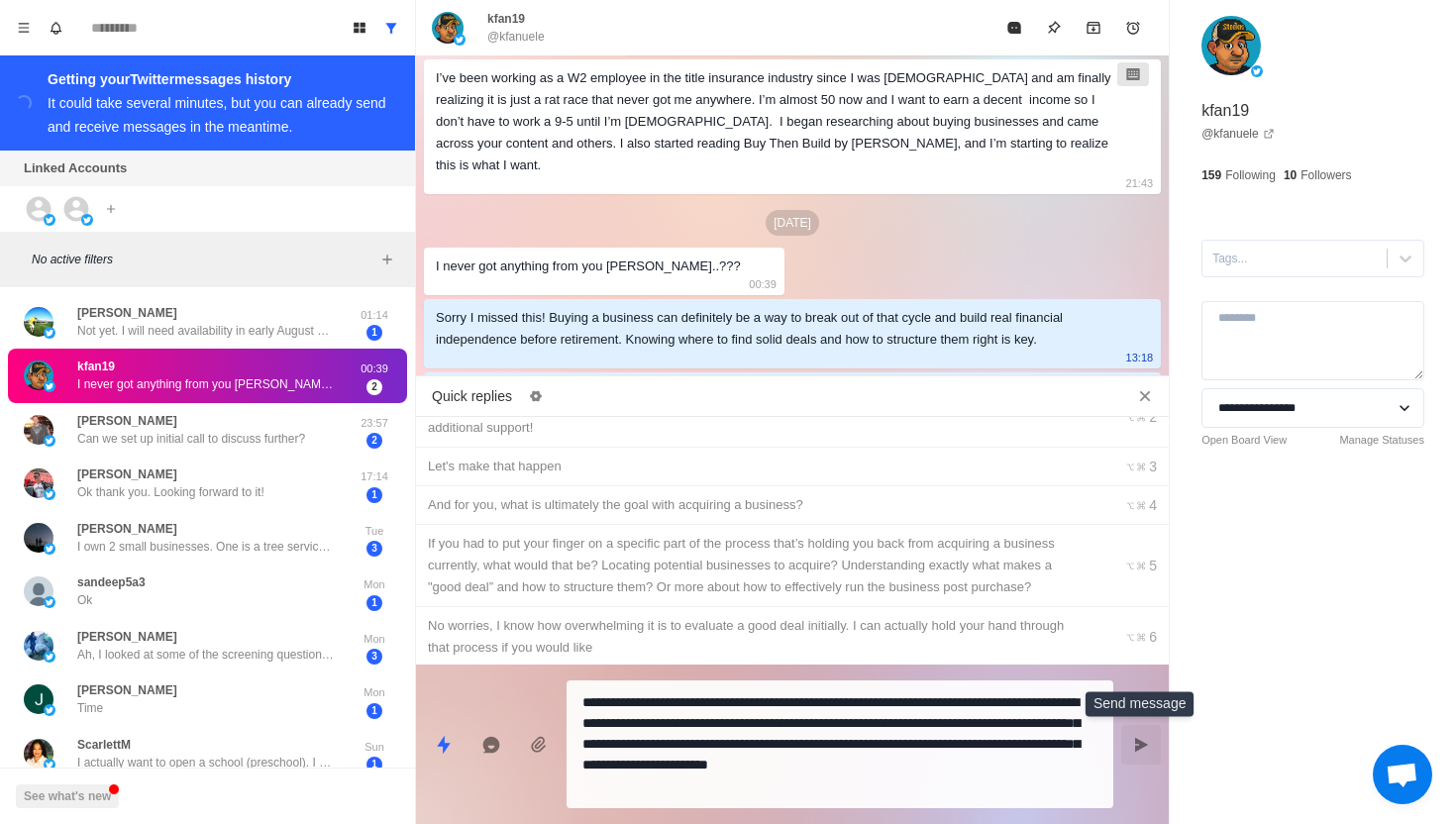 click 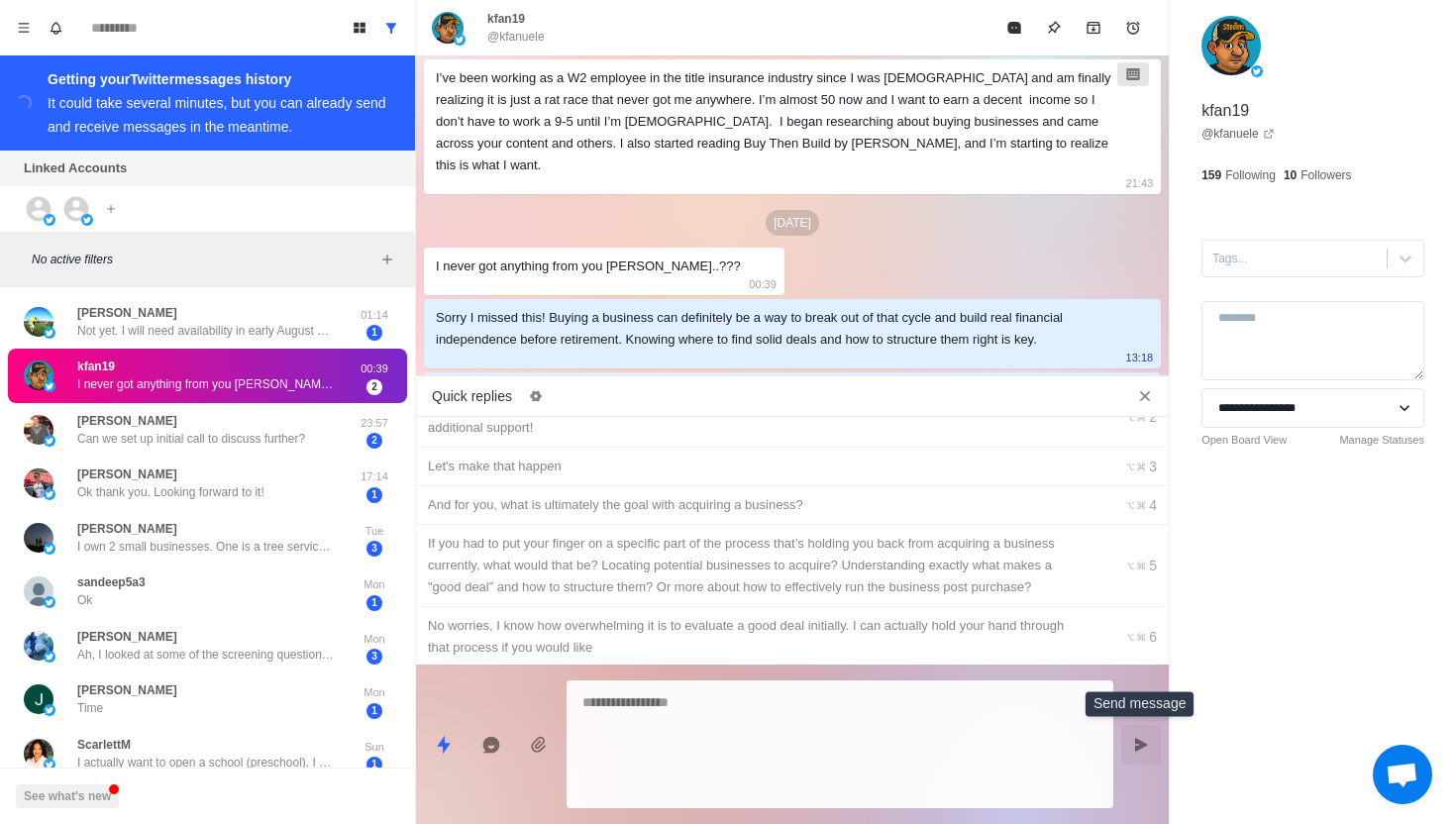 scroll, scrollTop: 303, scrollLeft: 0, axis: vertical 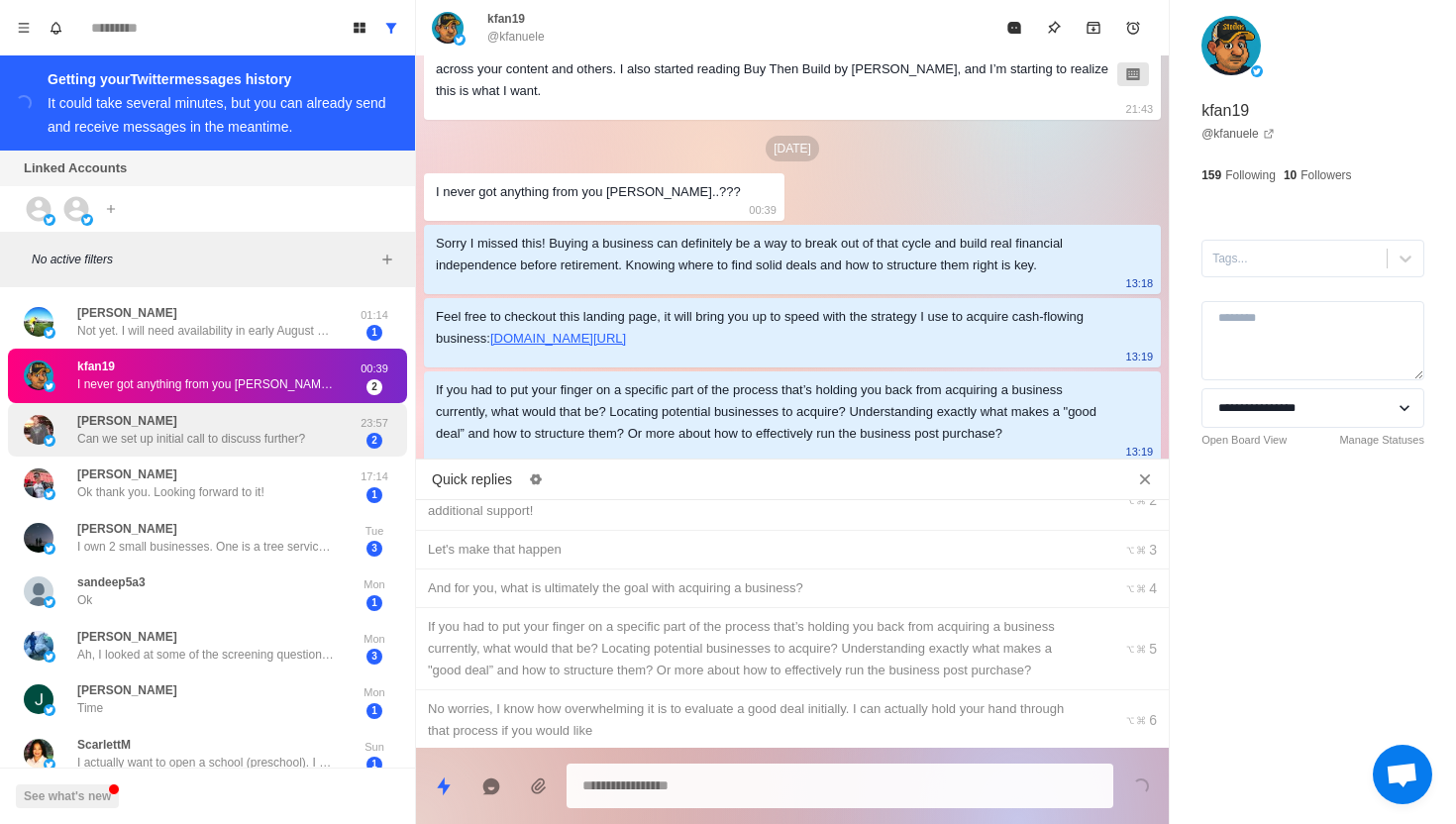 click on "Can we set up initial call to discuss further?" at bounding box center [191, 439] 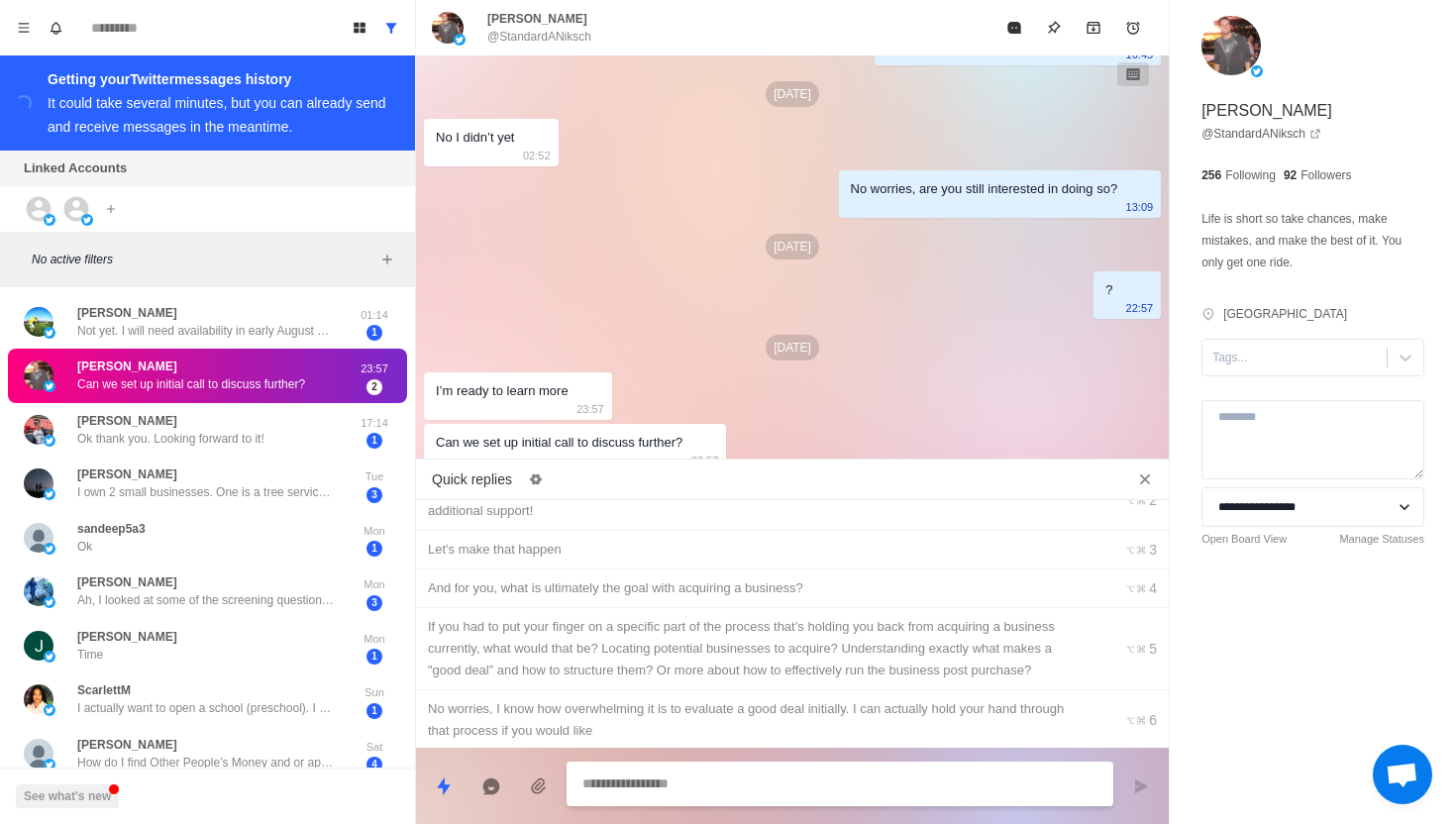 scroll, scrollTop: 1337, scrollLeft: 0, axis: vertical 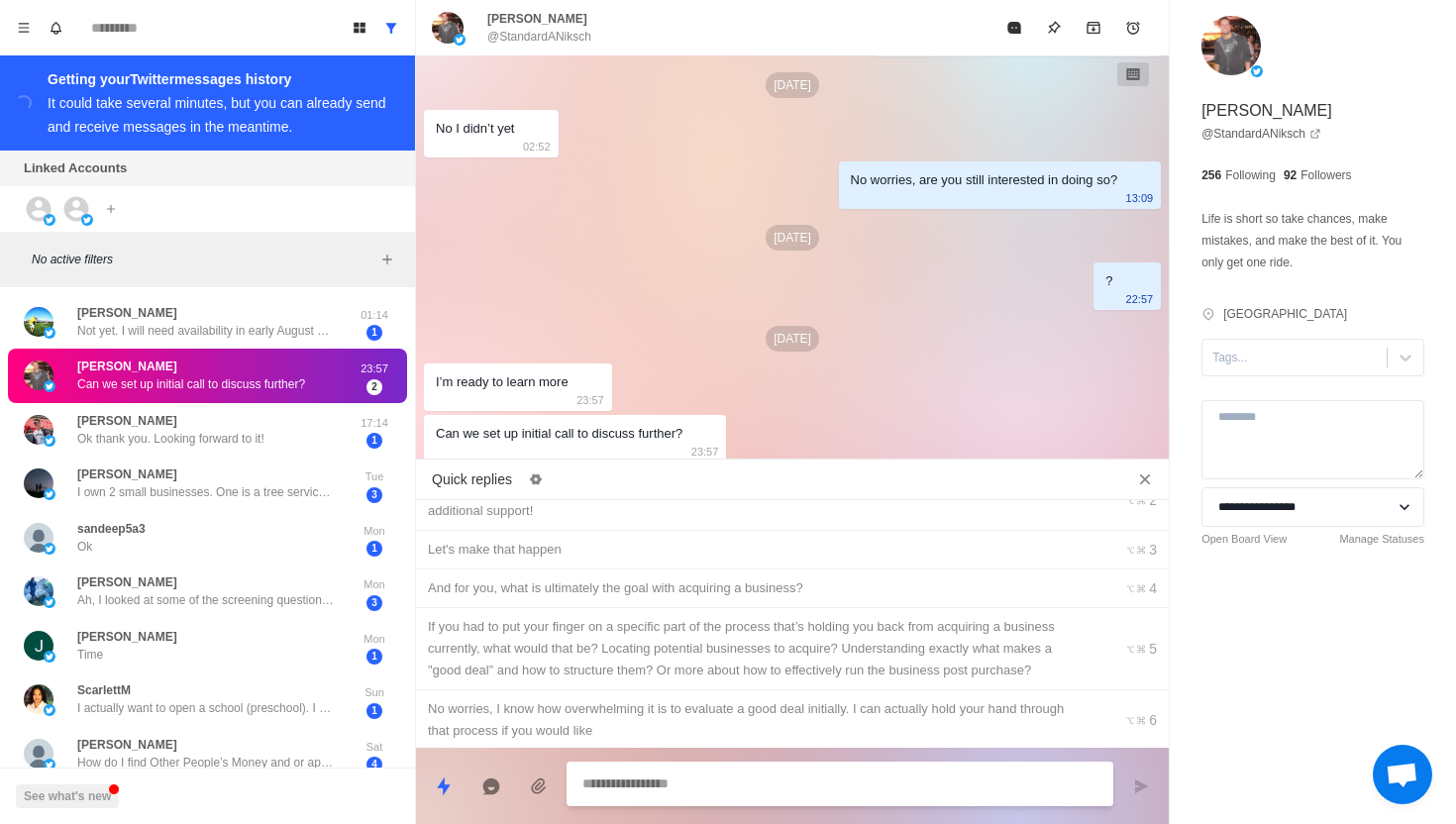 click at bounding box center (840, 783) 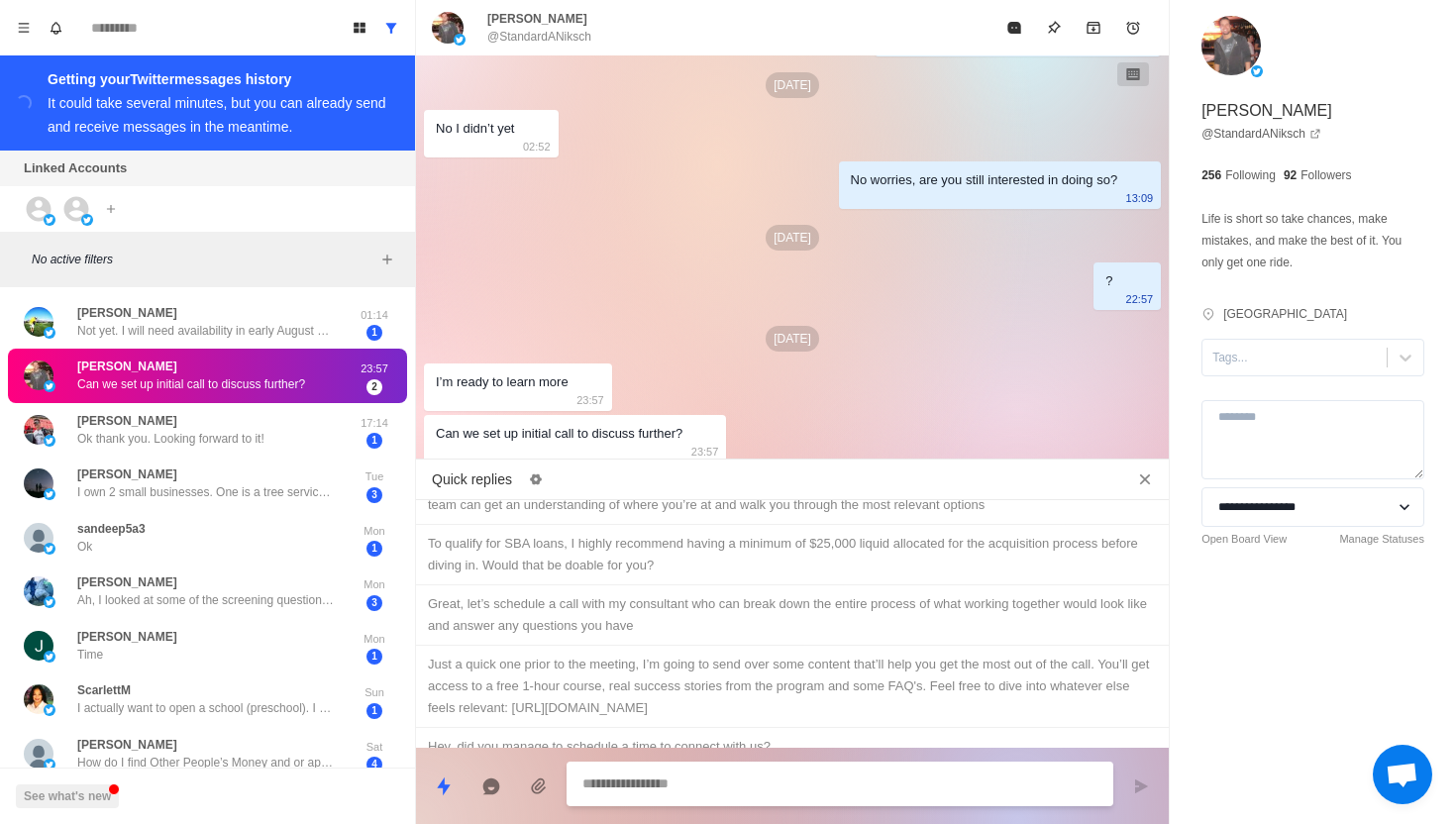 scroll, scrollTop: 670, scrollLeft: 0, axis: vertical 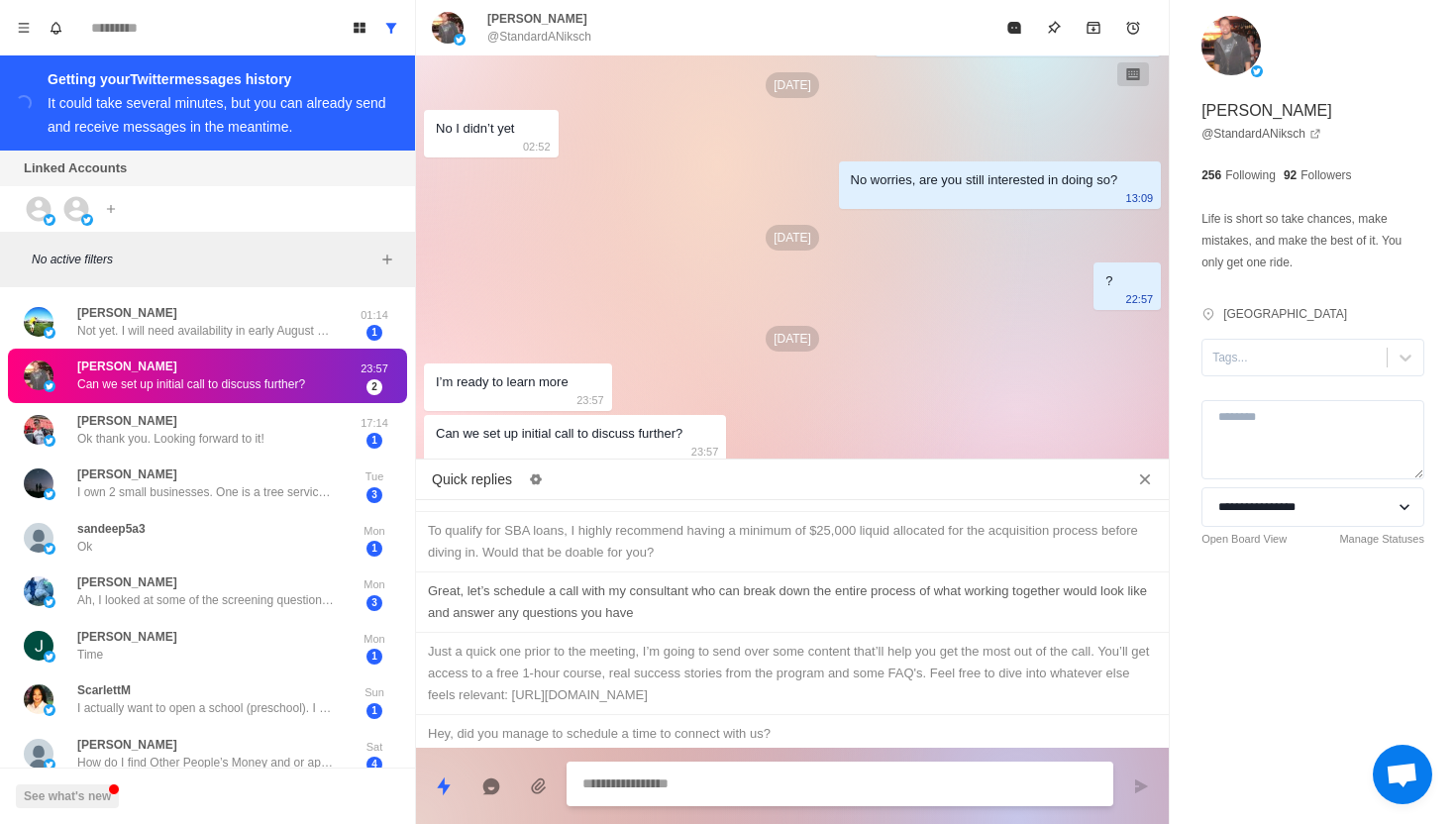 type on "*" 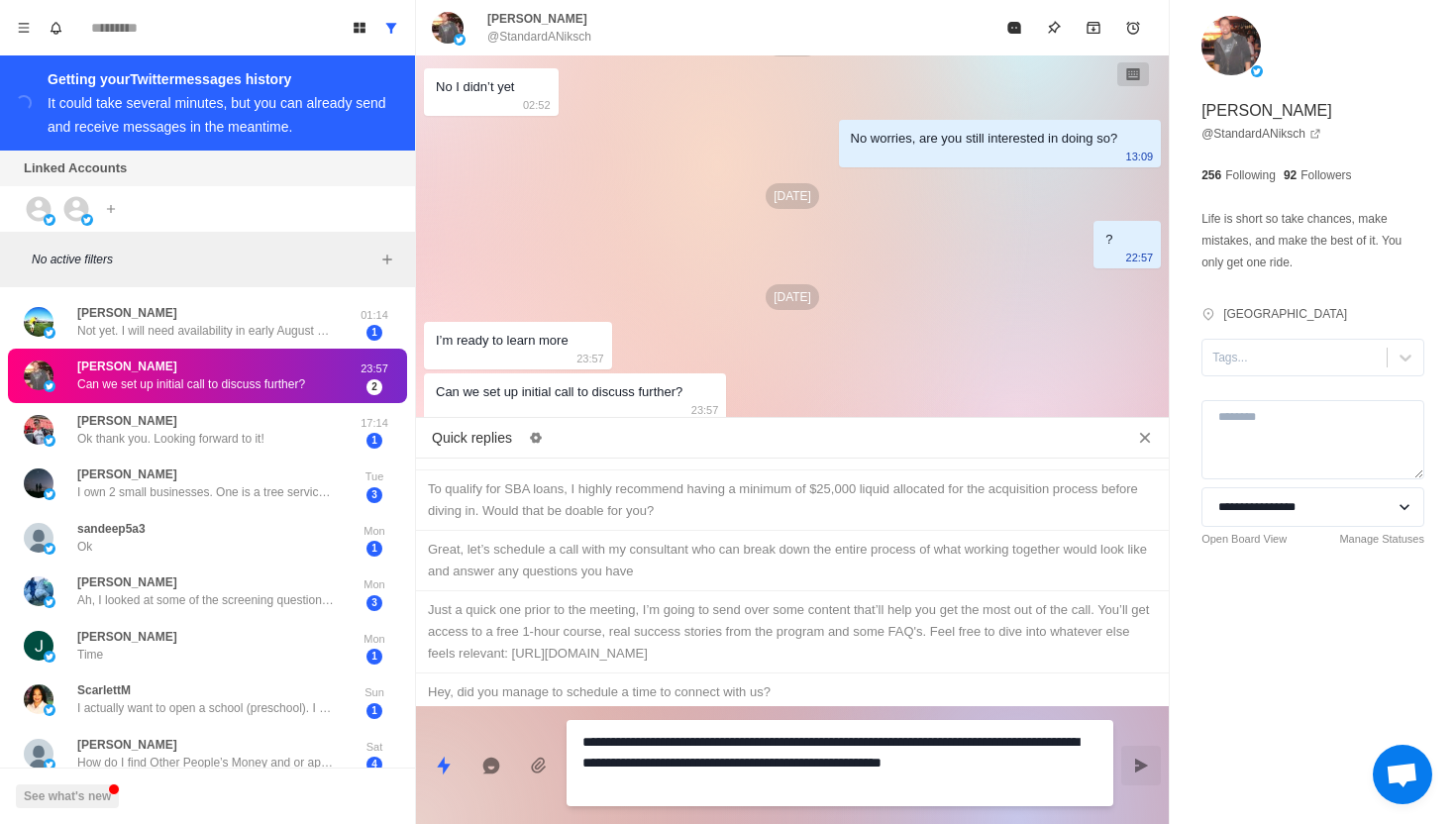 drag, startPoint x: 654, startPoint y: 744, endPoint x: 599, endPoint y: 724, distance: 58.5235 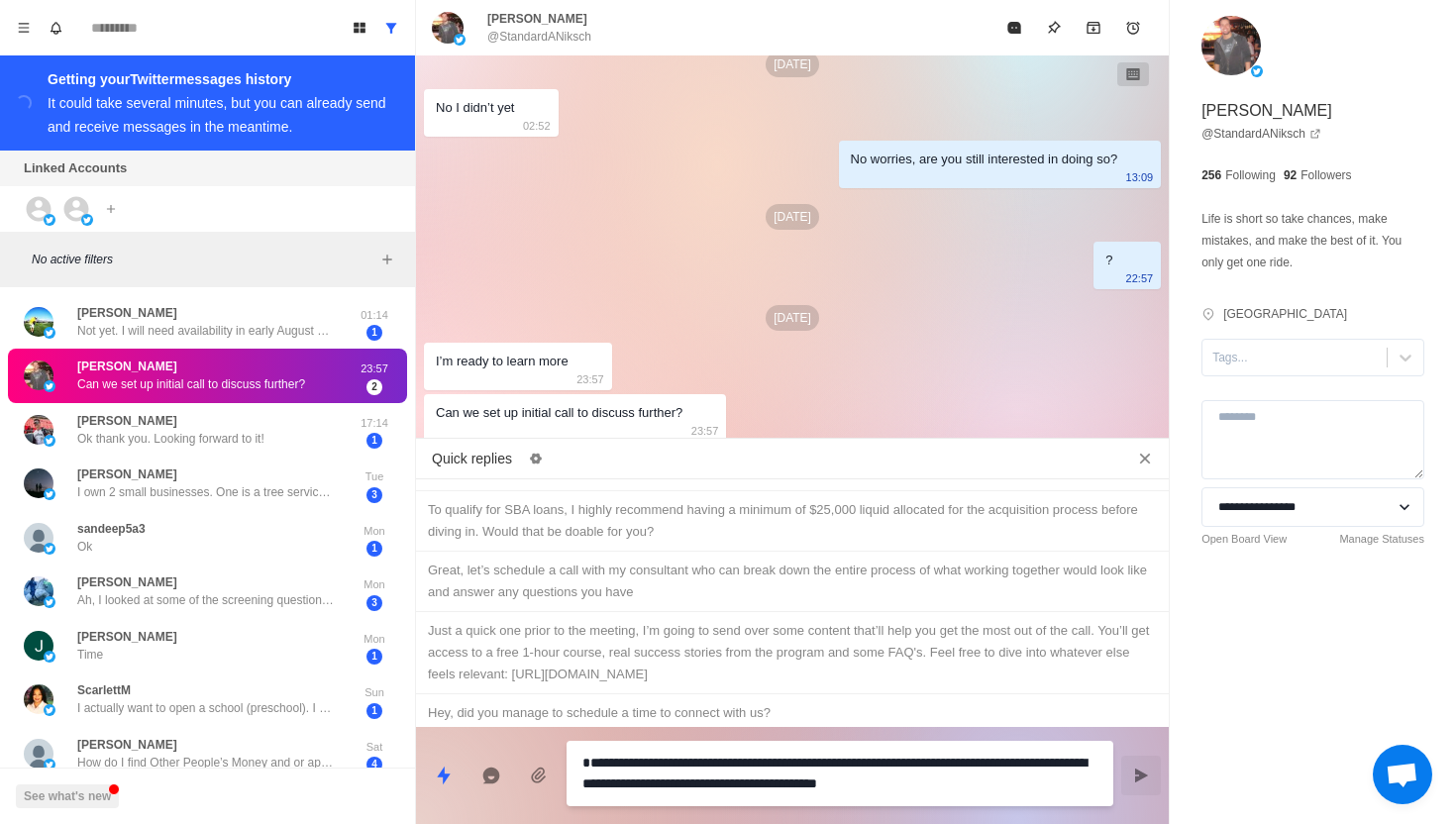 type on "*" 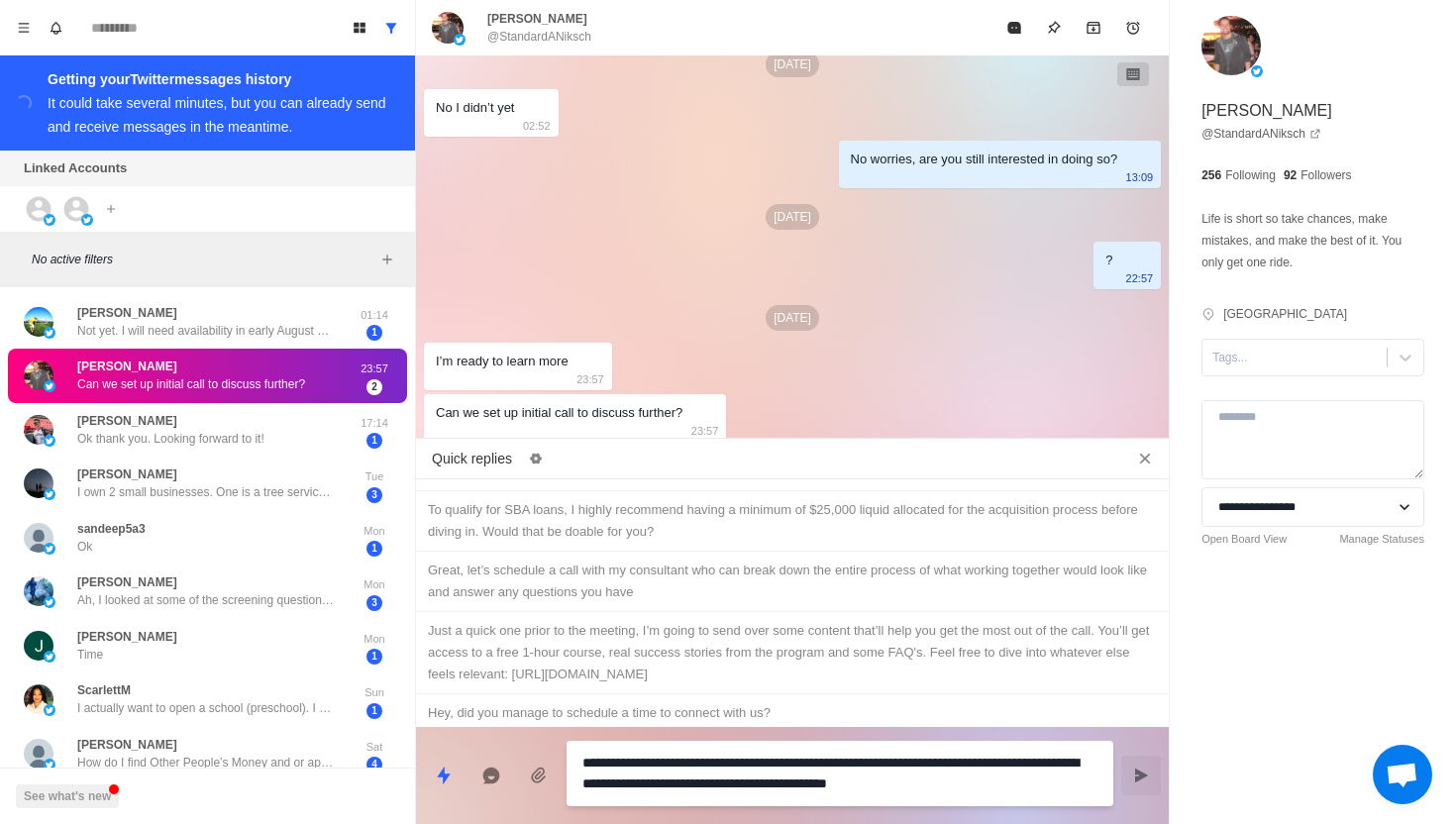 type on "*" 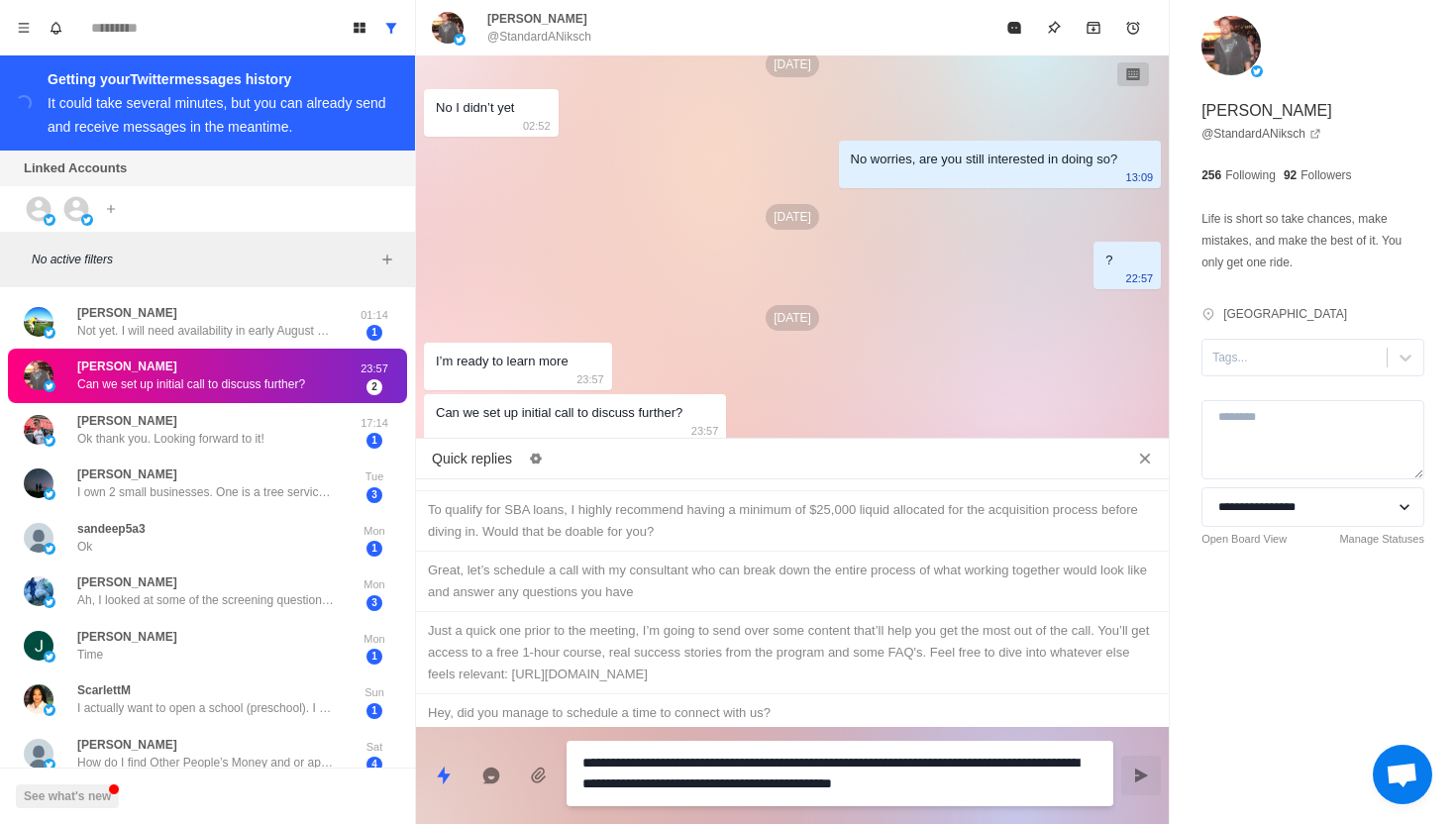 type on "*" 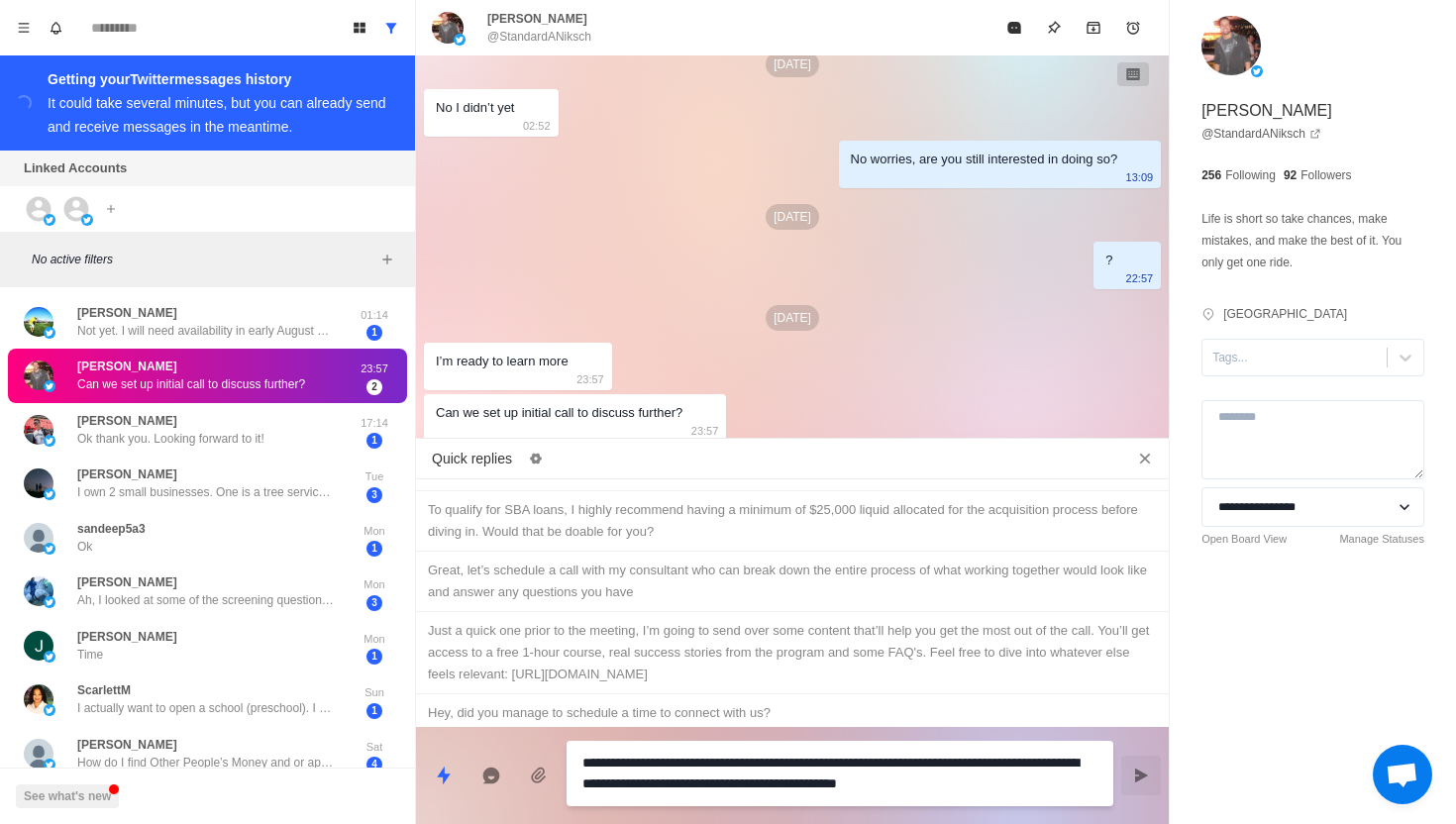 type on "*" 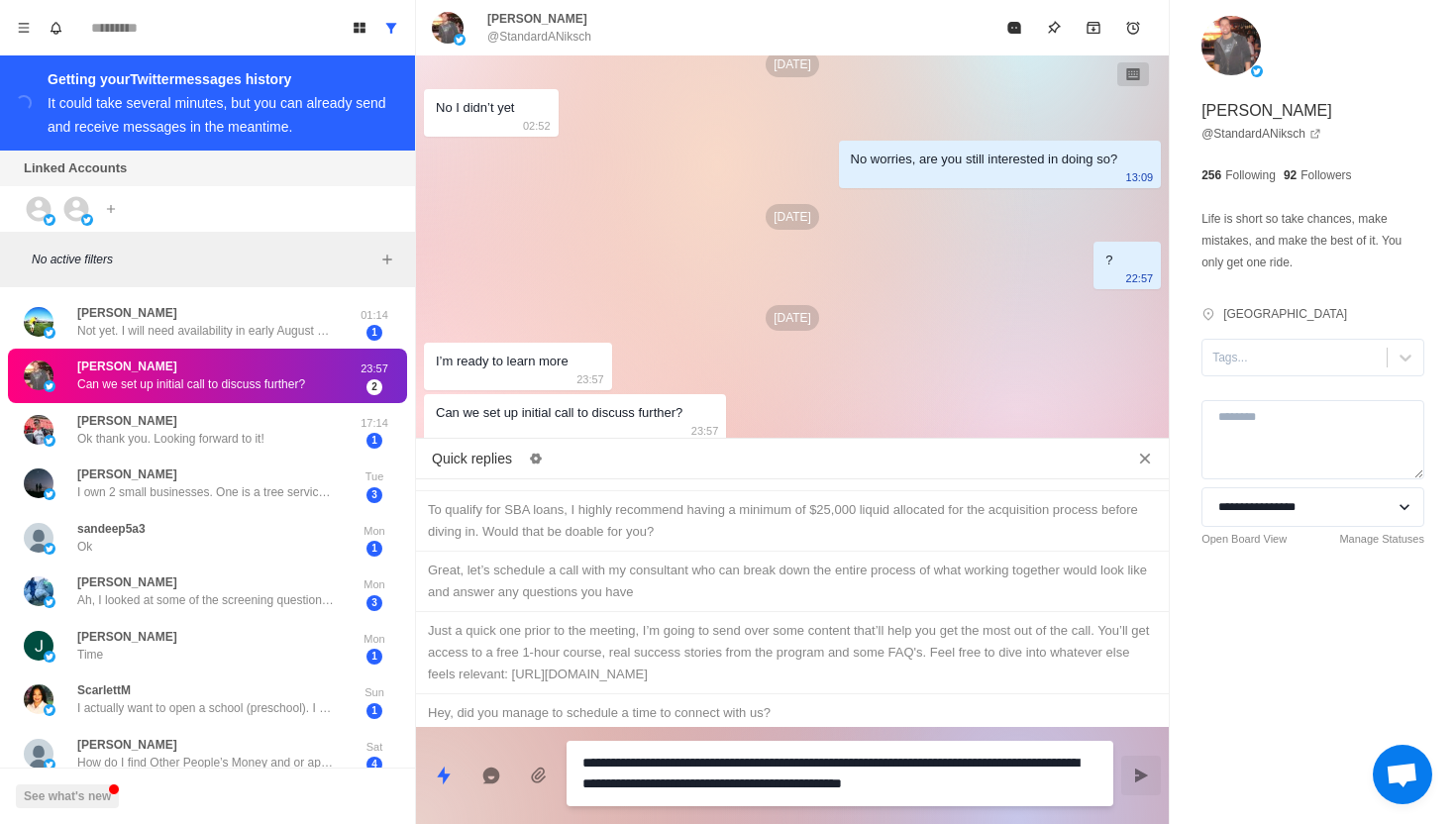 type on "*" 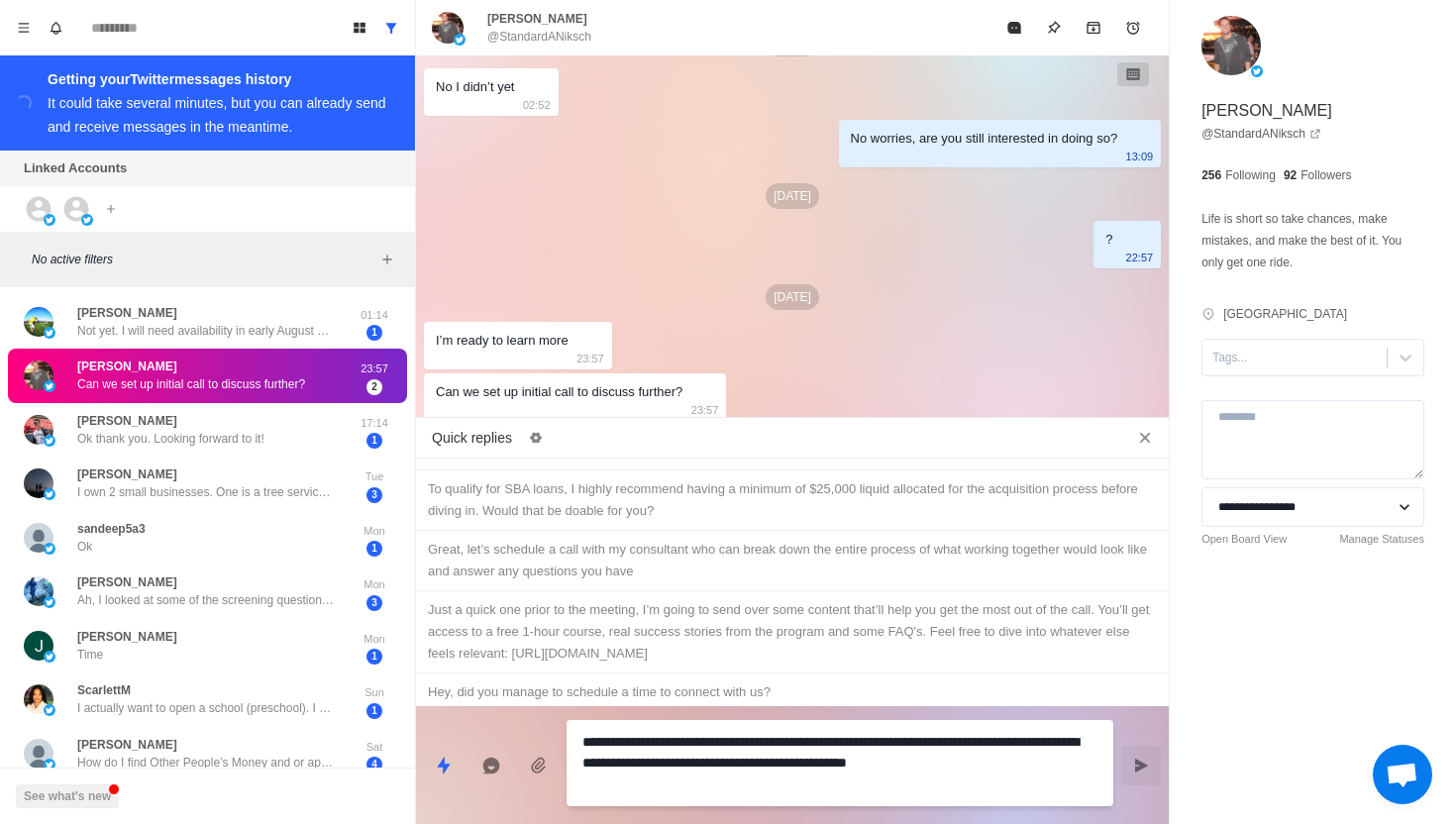 type on "*" 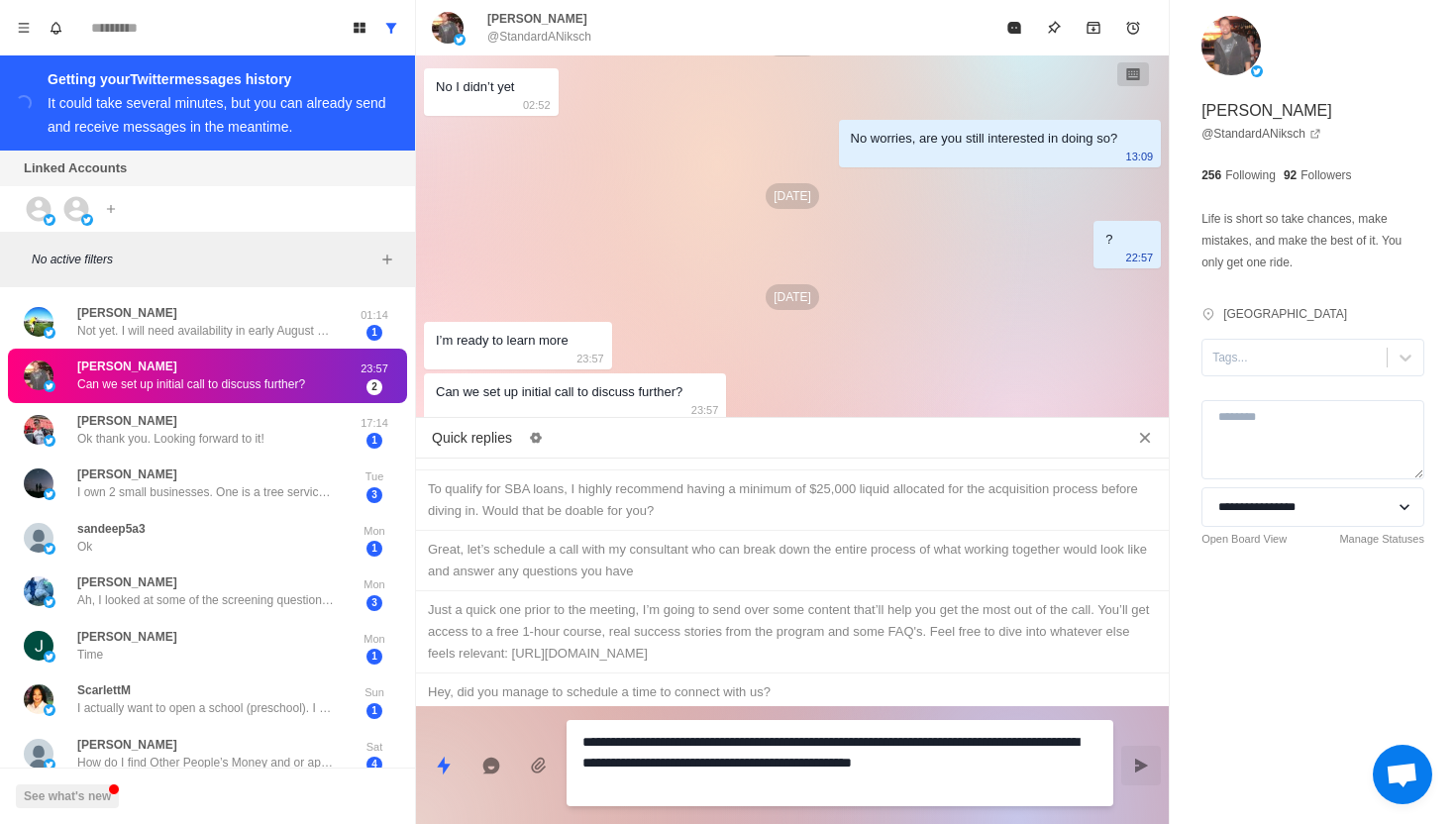 click on "**********" at bounding box center [840, 763] 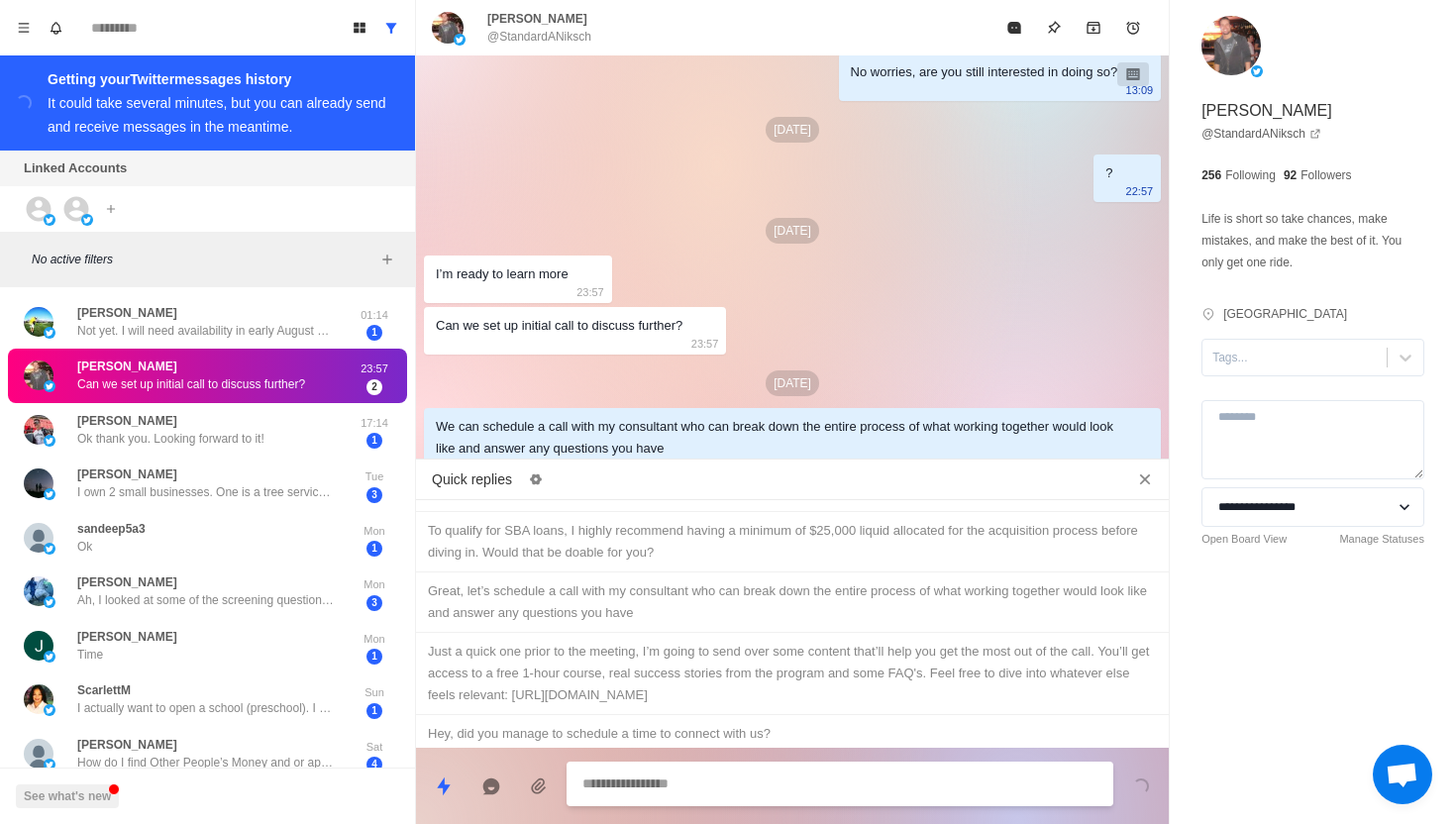scroll, scrollTop: 1460, scrollLeft: 0, axis: vertical 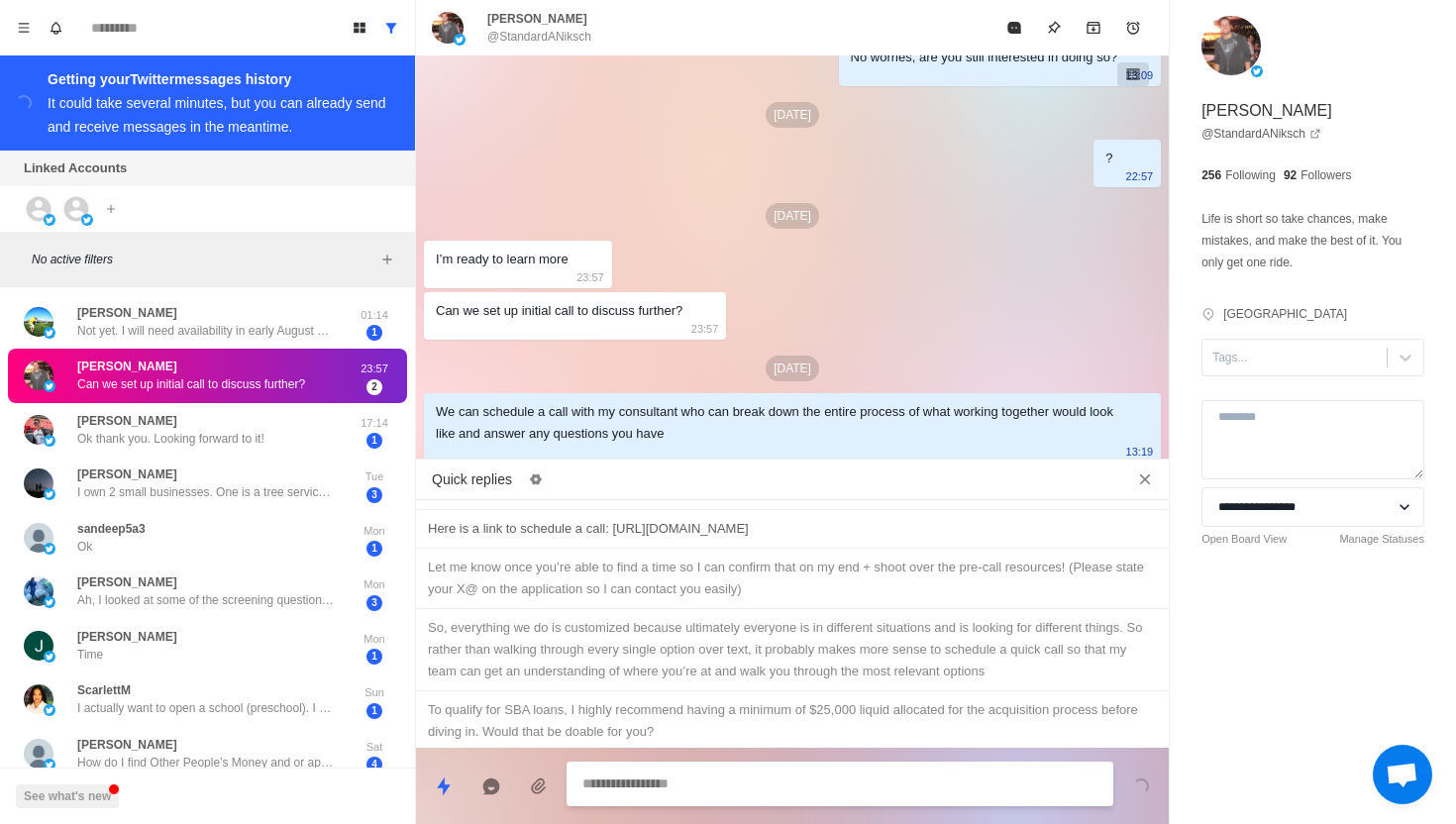 type 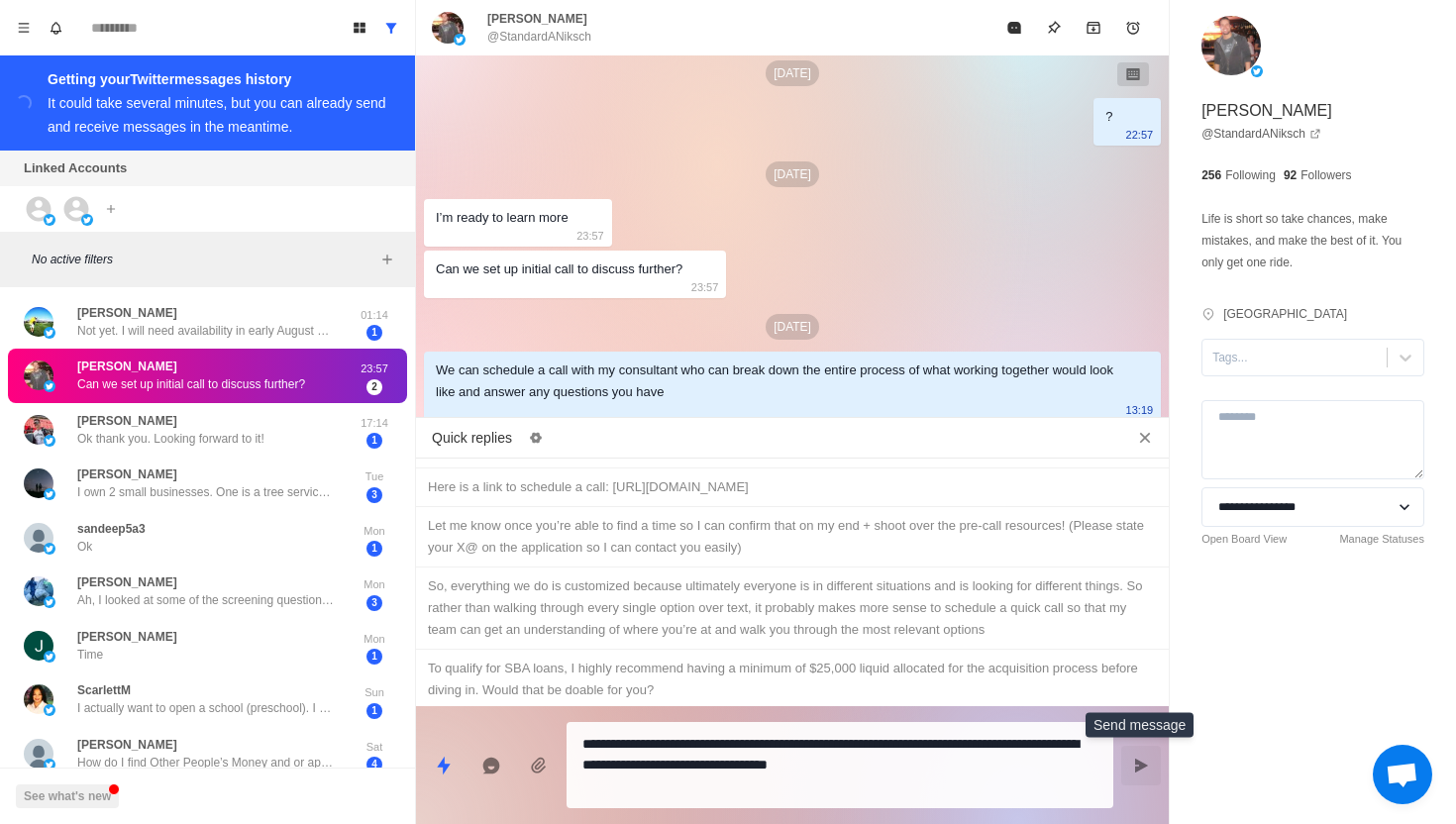 click 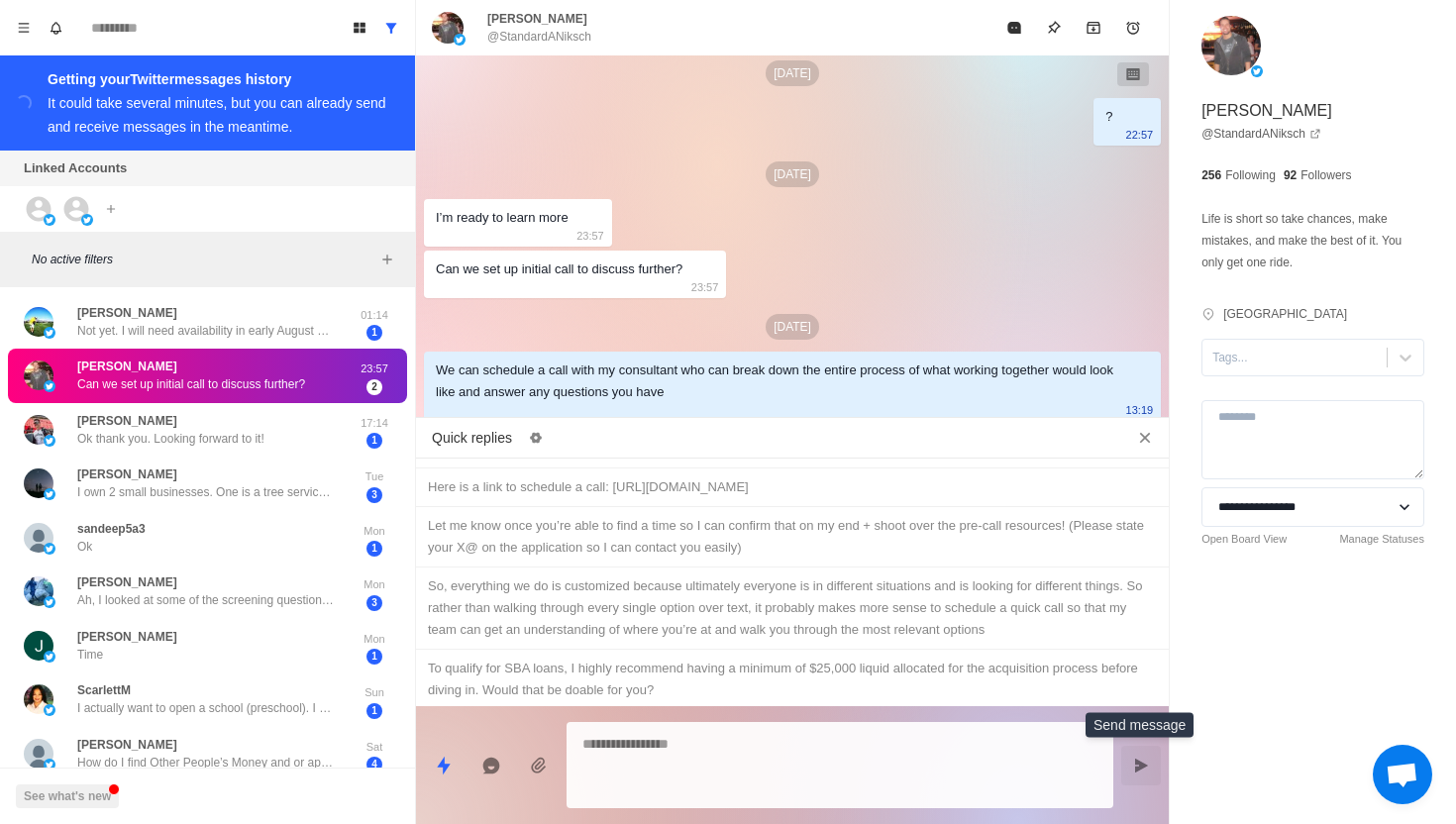 scroll, scrollTop: 1511, scrollLeft: 0, axis: vertical 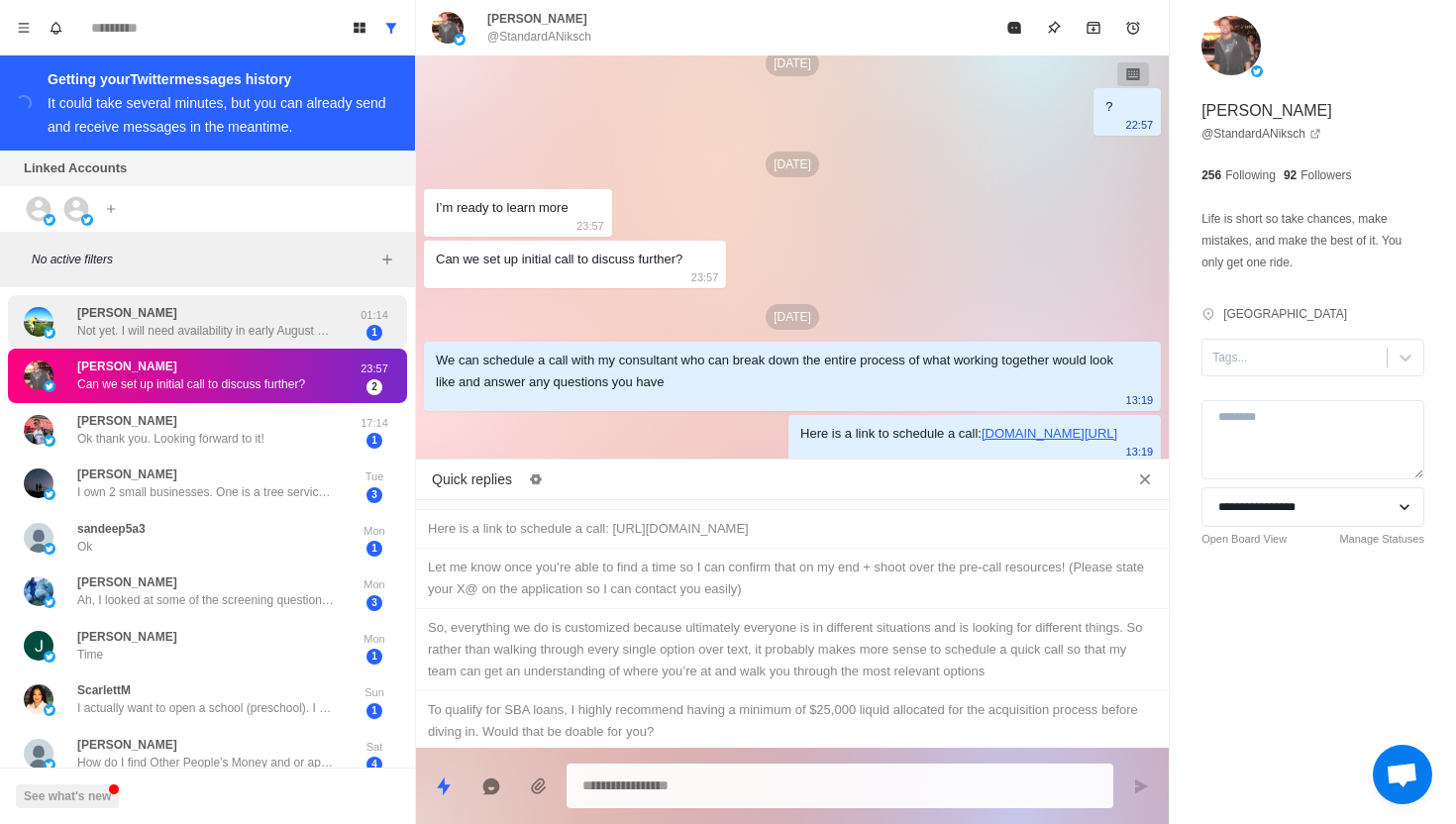 click on "Not yet. I will need availability in early August and I didn’t see anything available on the link yet" at bounding box center (206, 331) 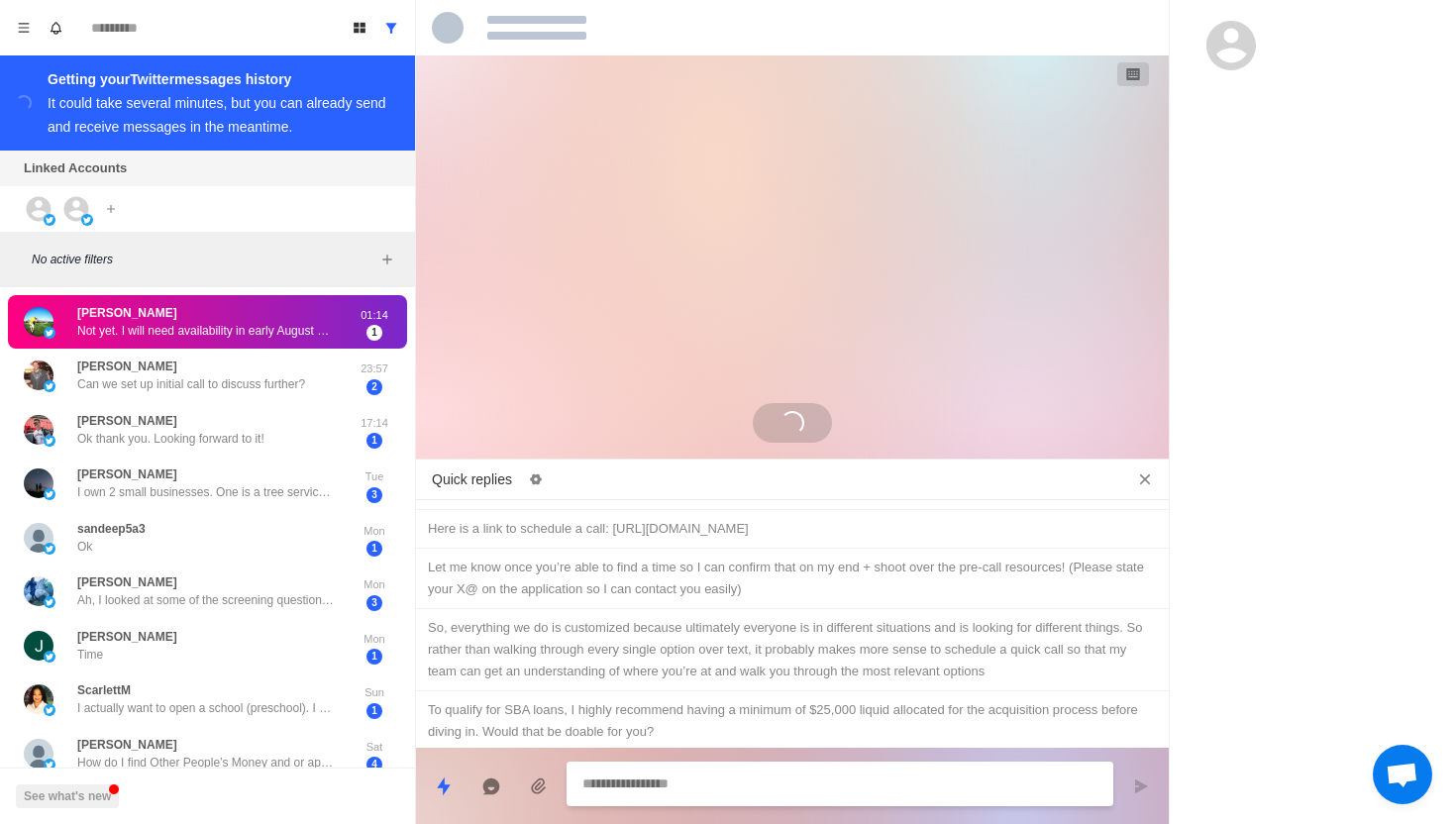 scroll, scrollTop: 1900, scrollLeft: 0, axis: vertical 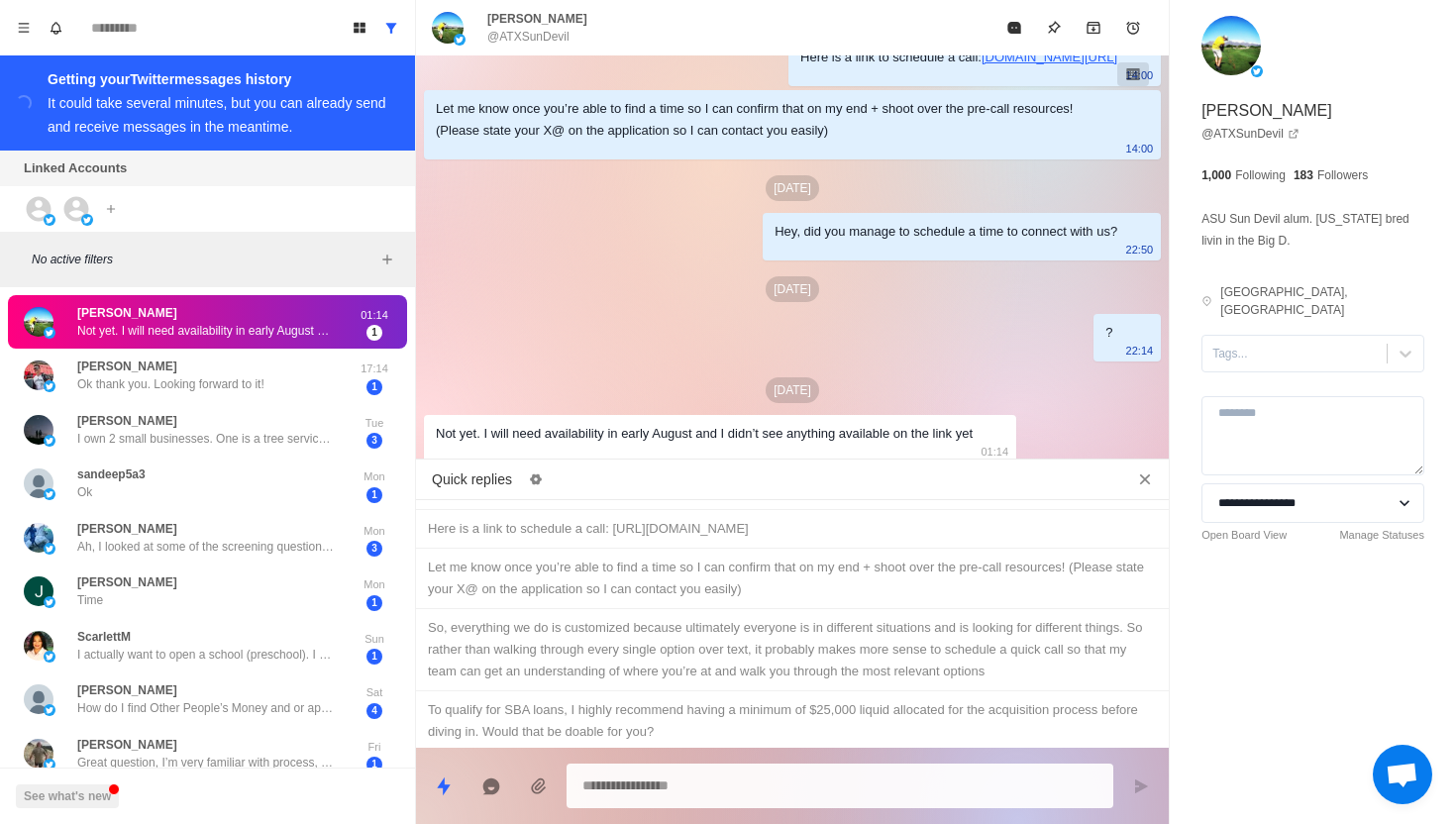 type on "*" 